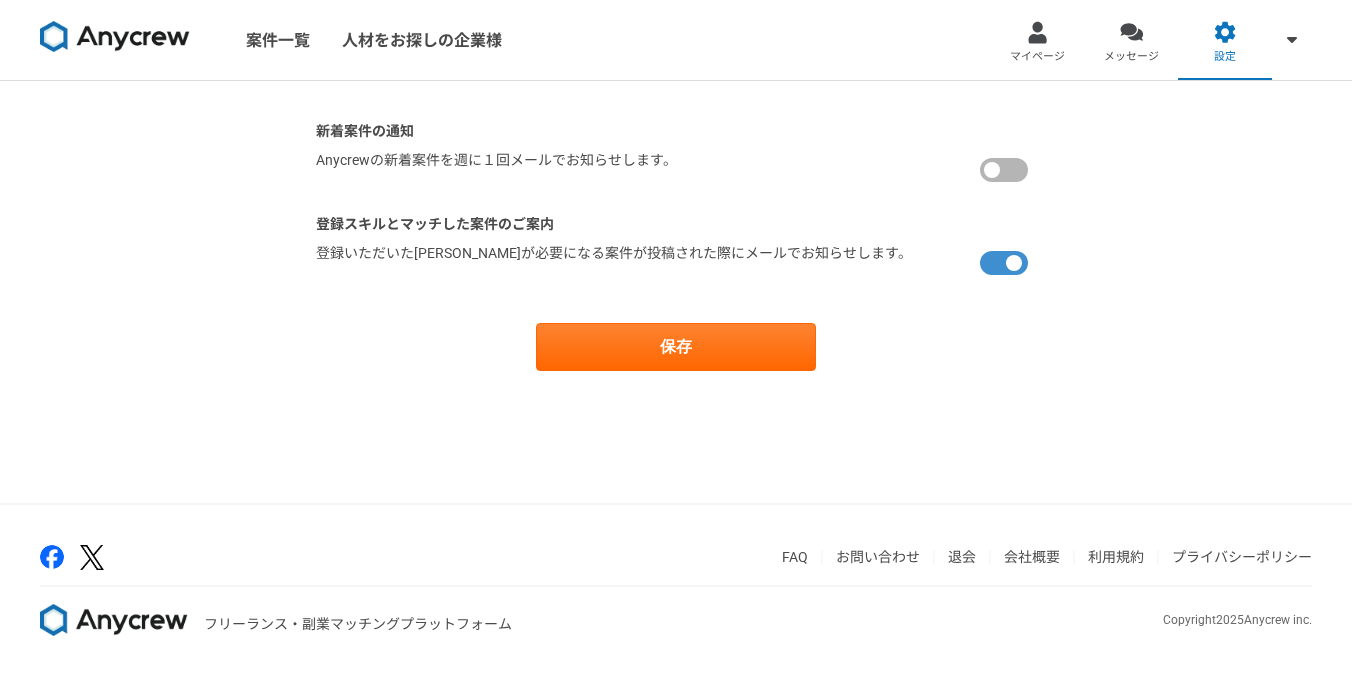 scroll, scrollTop: 0, scrollLeft: 0, axis: both 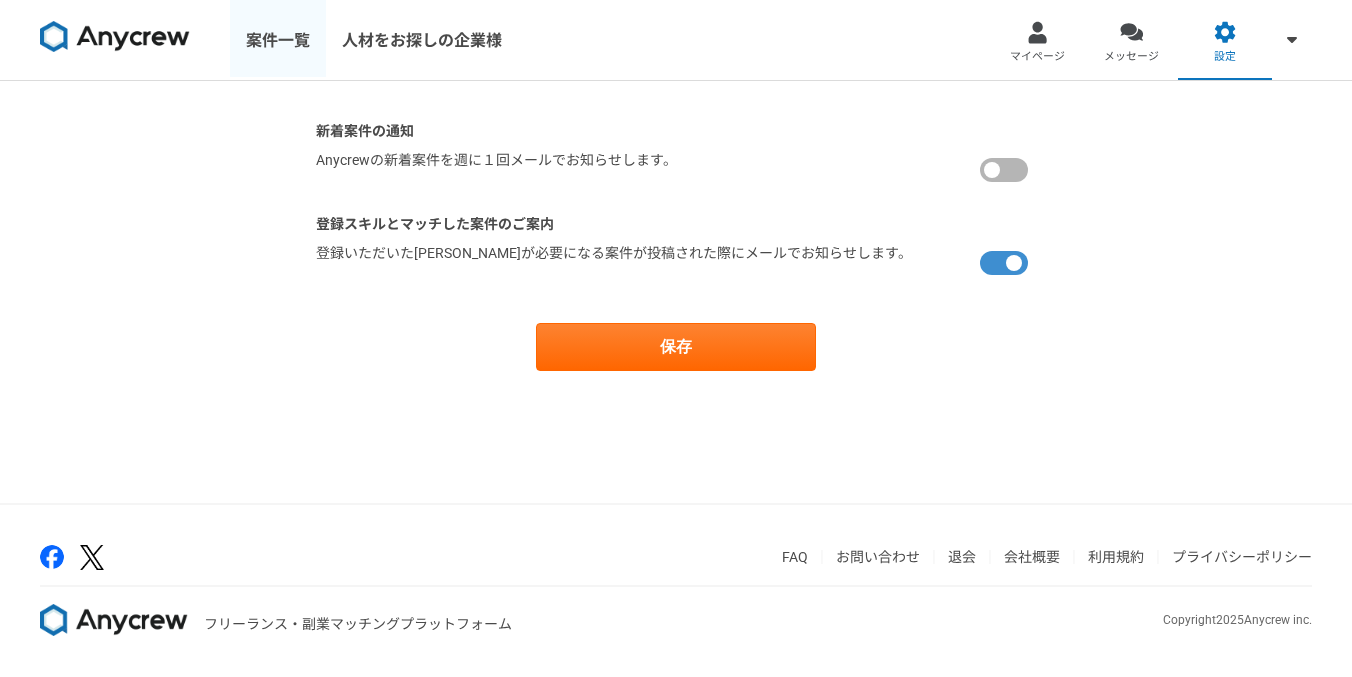 click on "案件一覧" at bounding box center [278, 40] 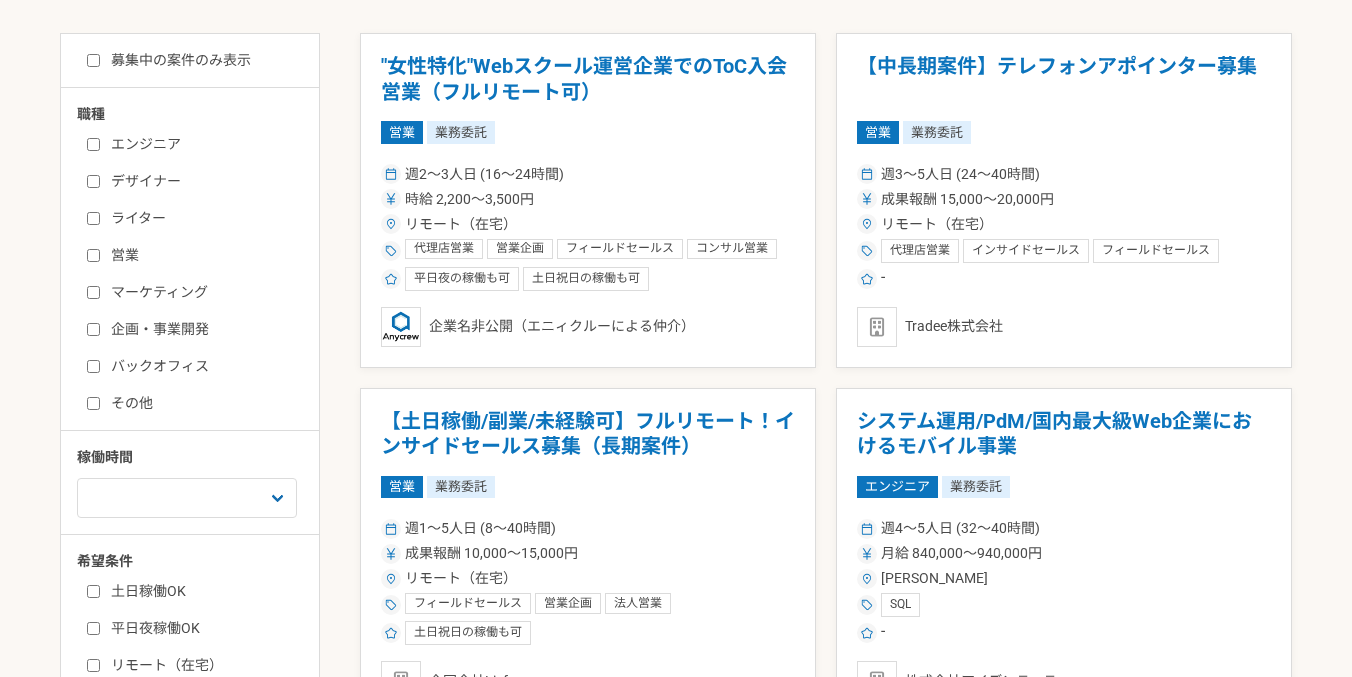 scroll, scrollTop: 0, scrollLeft: 0, axis: both 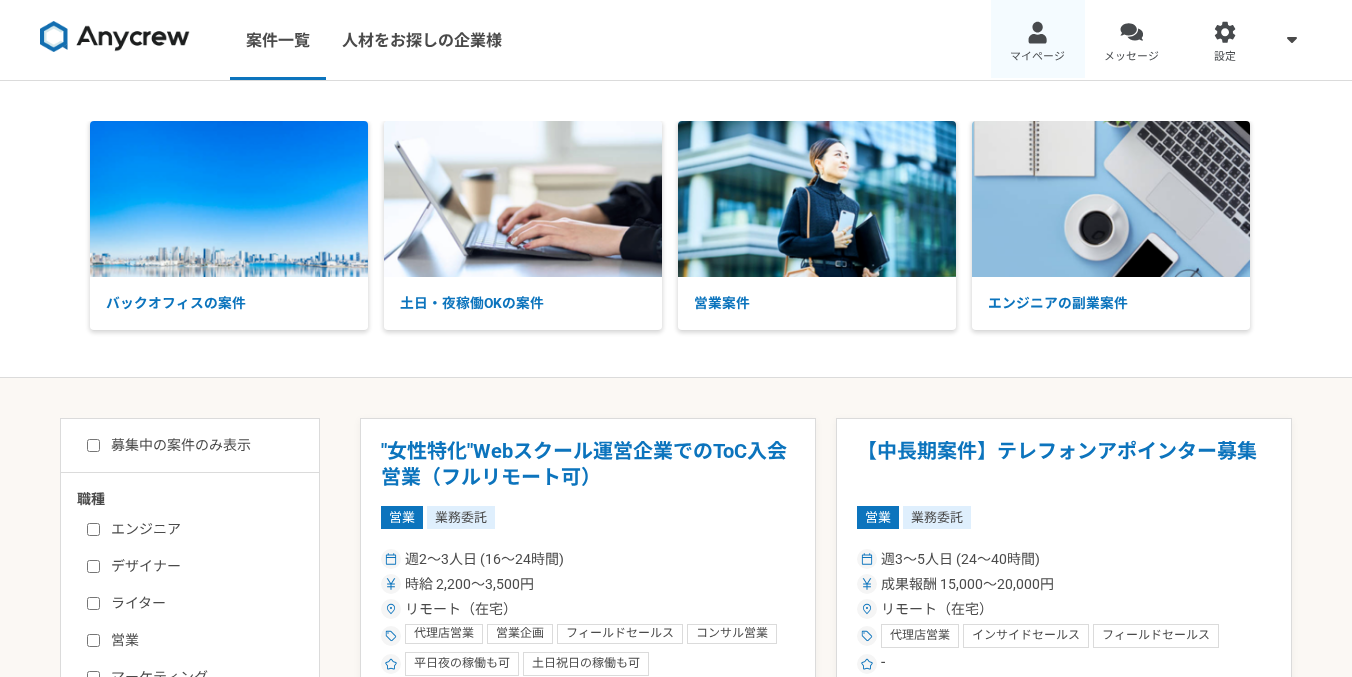 click on "マイページ" at bounding box center [1037, 57] 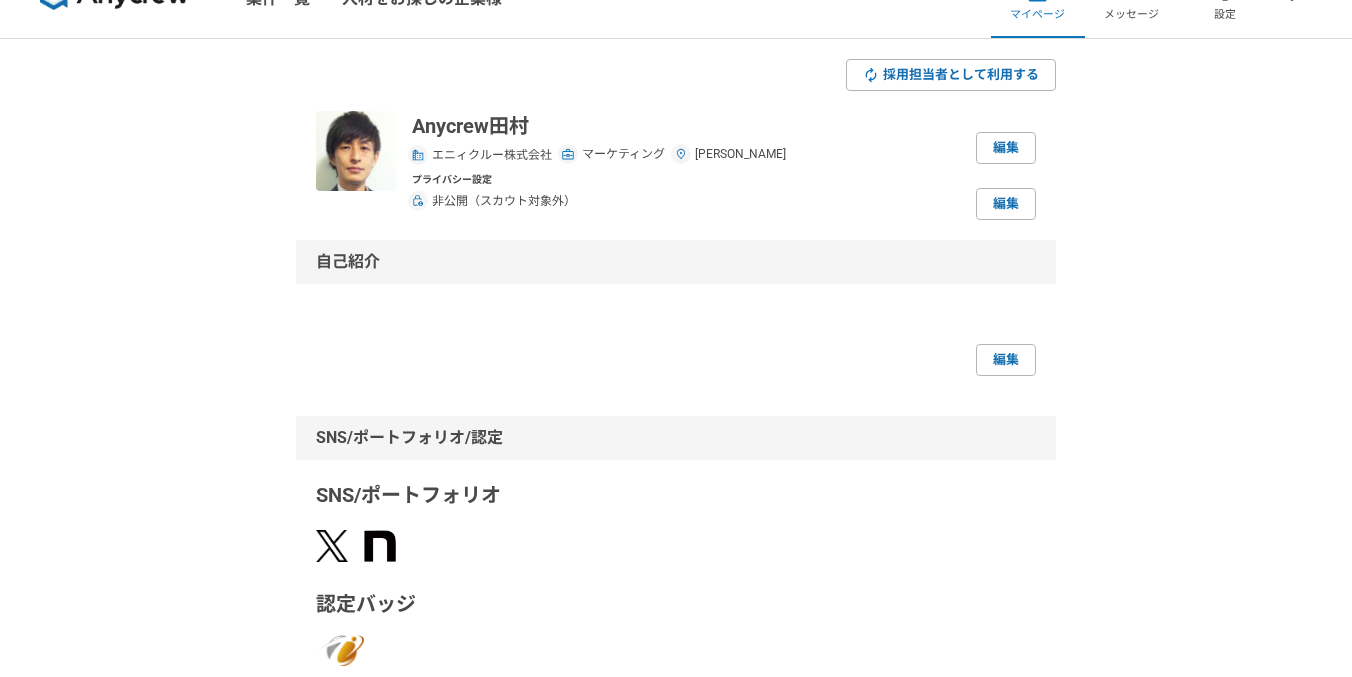 scroll, scrollTop: 0, scrollLeft: 0, axis: both 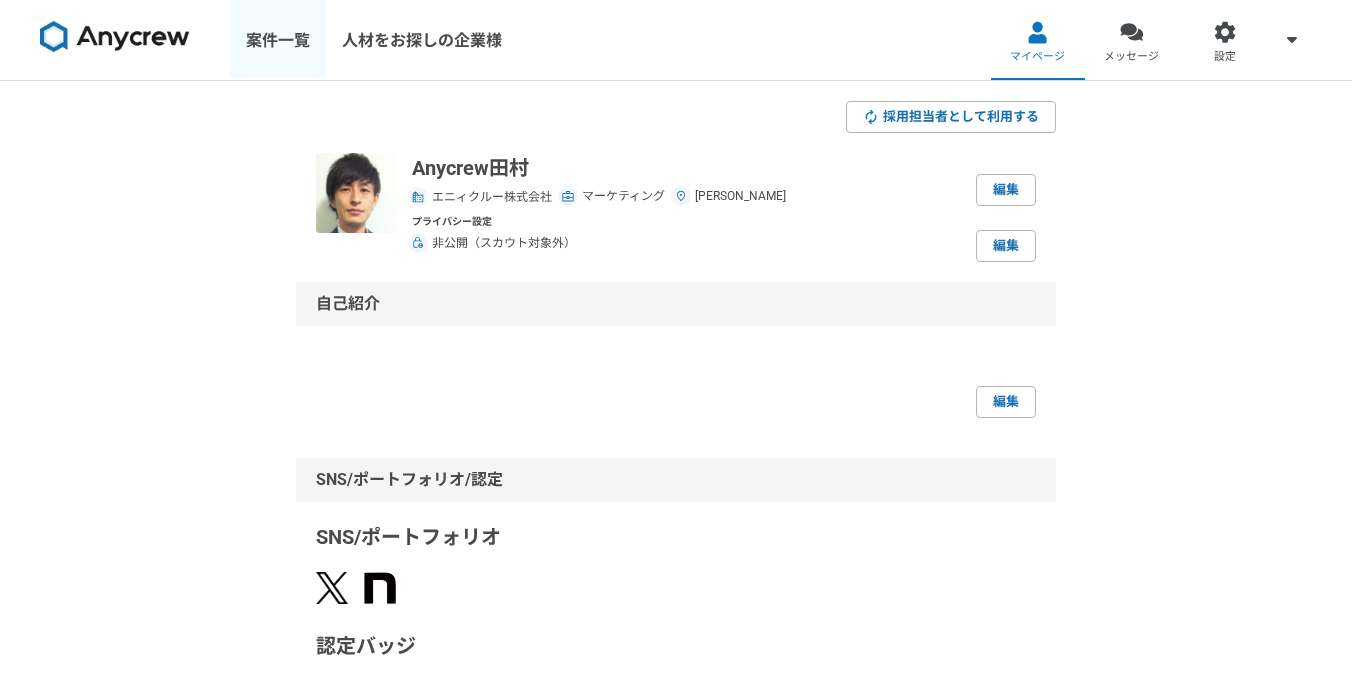 click on "案件一覧" at bounding box center (278, 40) 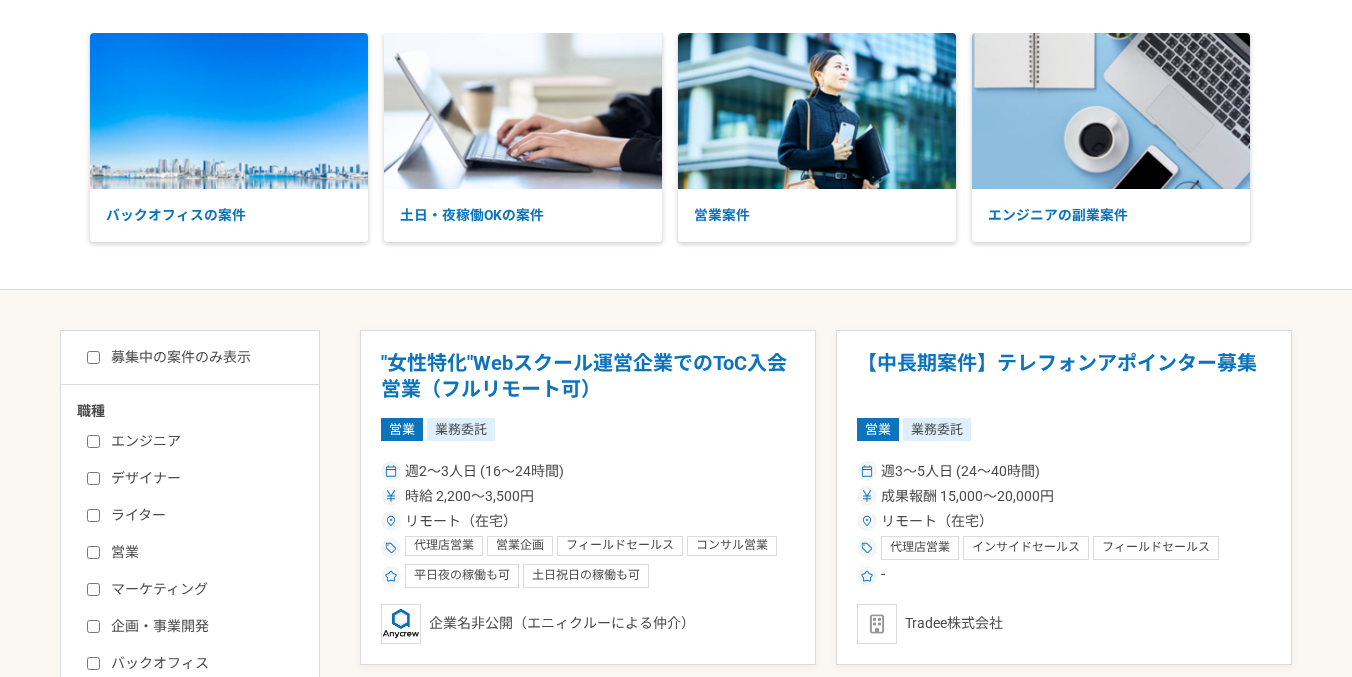 scroll, scrollTop: 0, scrollLeft: 0, axis: both 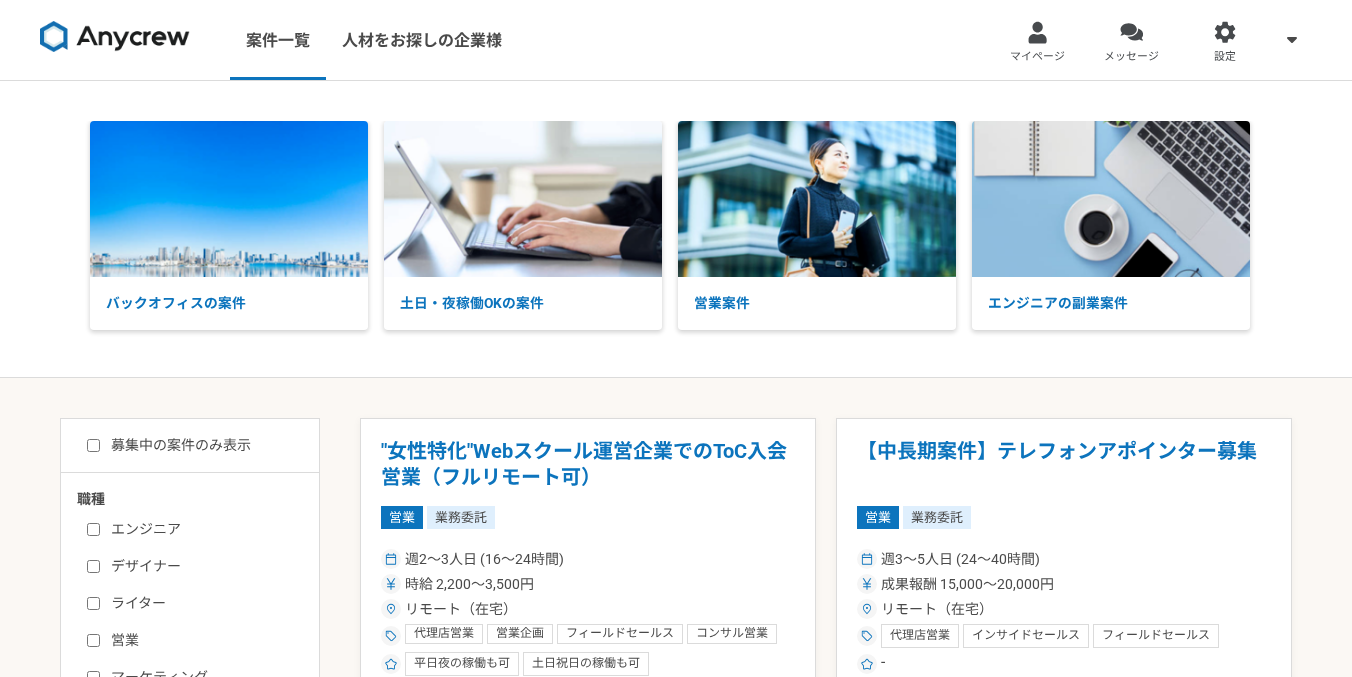 click on "案件一覧 人材をお探しの企業様 マイページ メッセージ 設定" at bounding box center [676, 40] 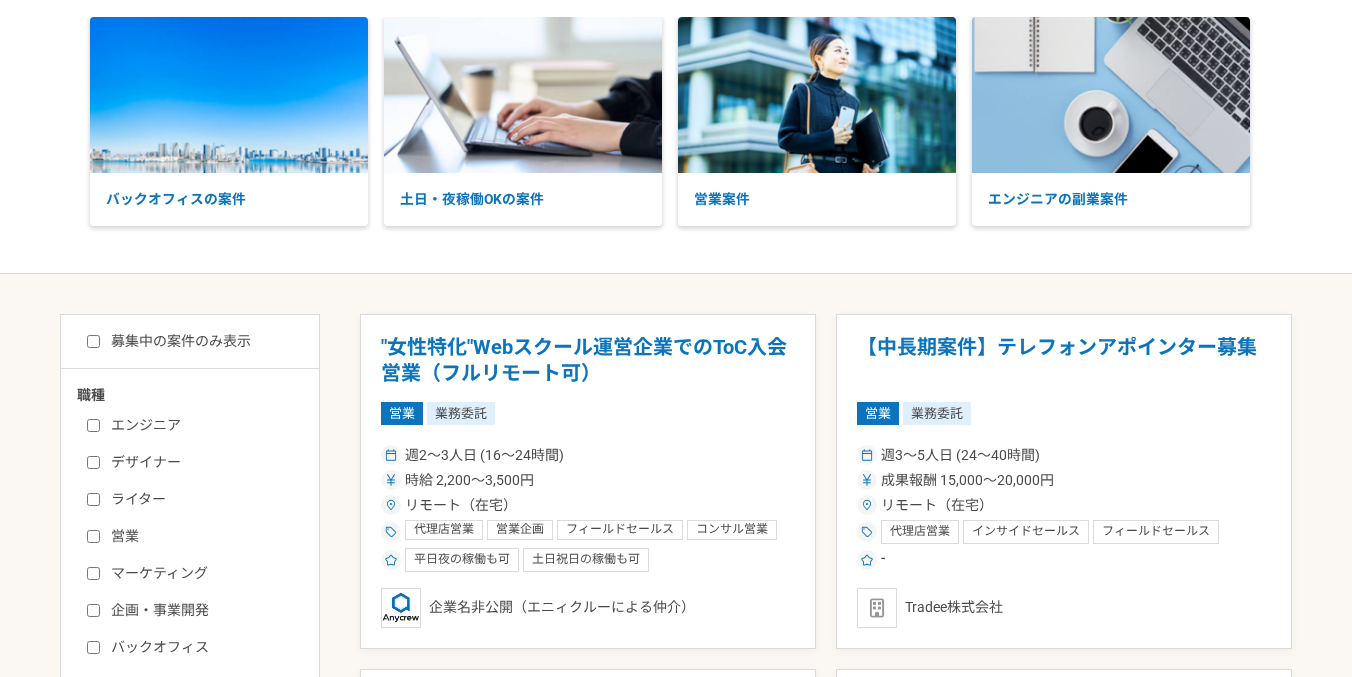 scroll, scrollTop: 96, scrollLeft: 0, axis: vertical 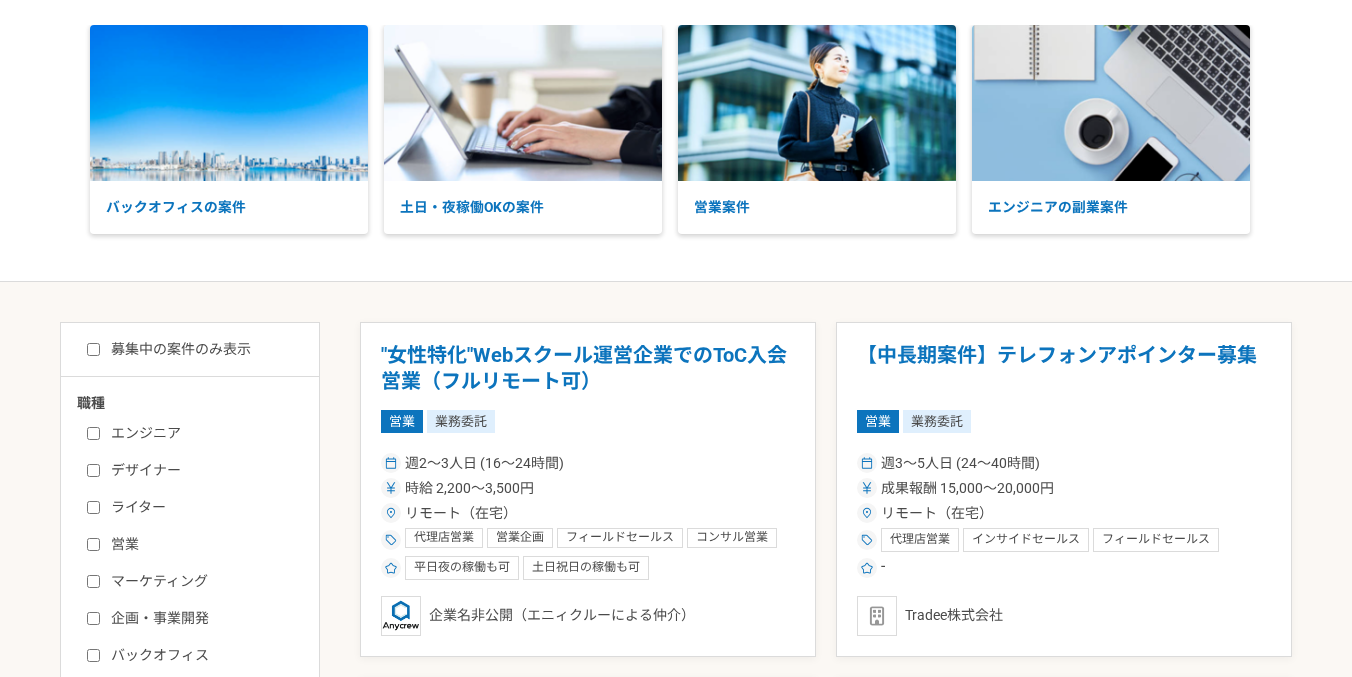 click on "募集中の案件のみ表示 職種 エンジニア デザイナー ライター 営業 マーケティング 企画・事業開発 バックオフィス その他 稼働時間 週1人日（8時間）以下 週2人日（16時間）以下 週3人日（24時間）以下 週4人日（32時間）以下 週5人日（40時間）以下 希望条件 土日稼働OK 平日夜稼働OK リモート（在宅） "女性特化"Webスクール運営企業でのToC入会営業（フルリモート可） 営業 業務委託 週2〜3人日 (16〜24時間) 時給 2,200〜3,500円 リモート（在宅） 代理店営業 営業企画 フィールドセールス コンサル営業 インサイドセールス 営業 営業事務 営業アシスタント 営業指導 セールス 平日夜の稼働も可 土日祝日の稼働も可 企業名非公開（[PERSON_NAME]による仲介） 【中長期案件】テレフォンアポインター募集 営業 業務委託 週3〜5人日 (24〜40時間) 成果報酬 15,000〜20,000円" at bounding box center (676, 2165) 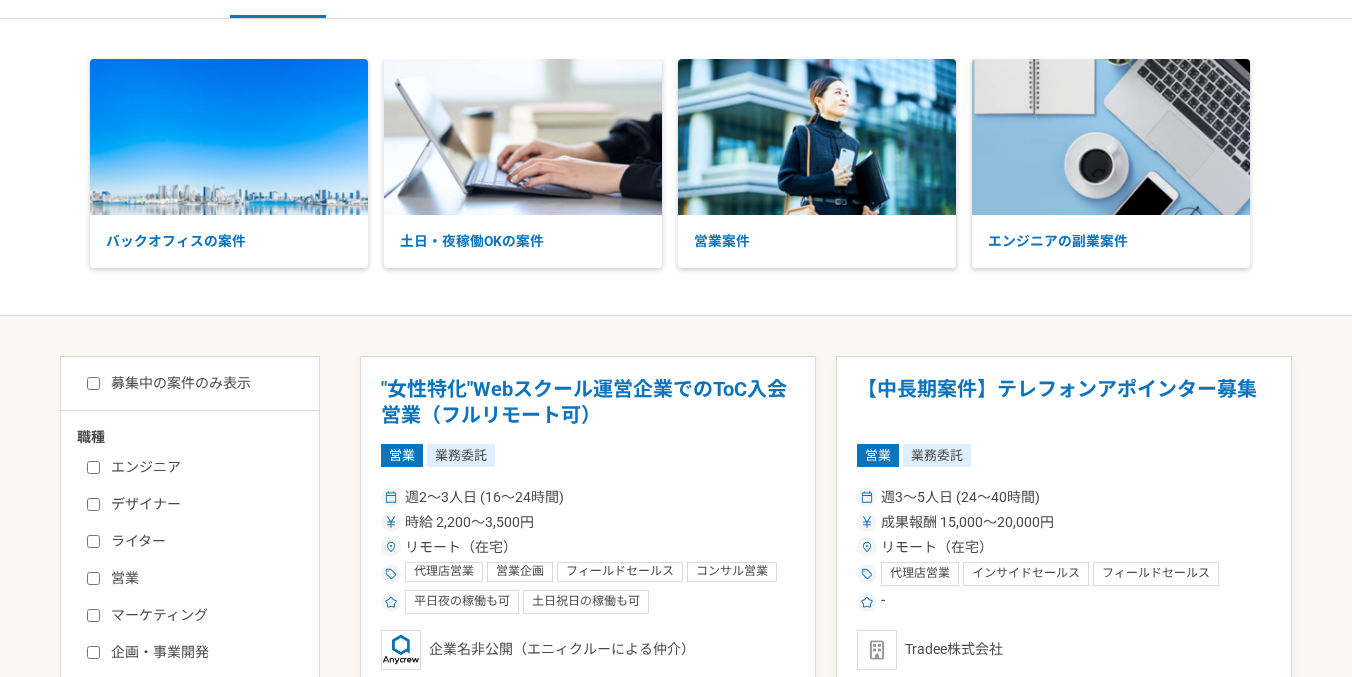 scroll, scrollTop: 58, scrollLeft: 0, axis: vertical 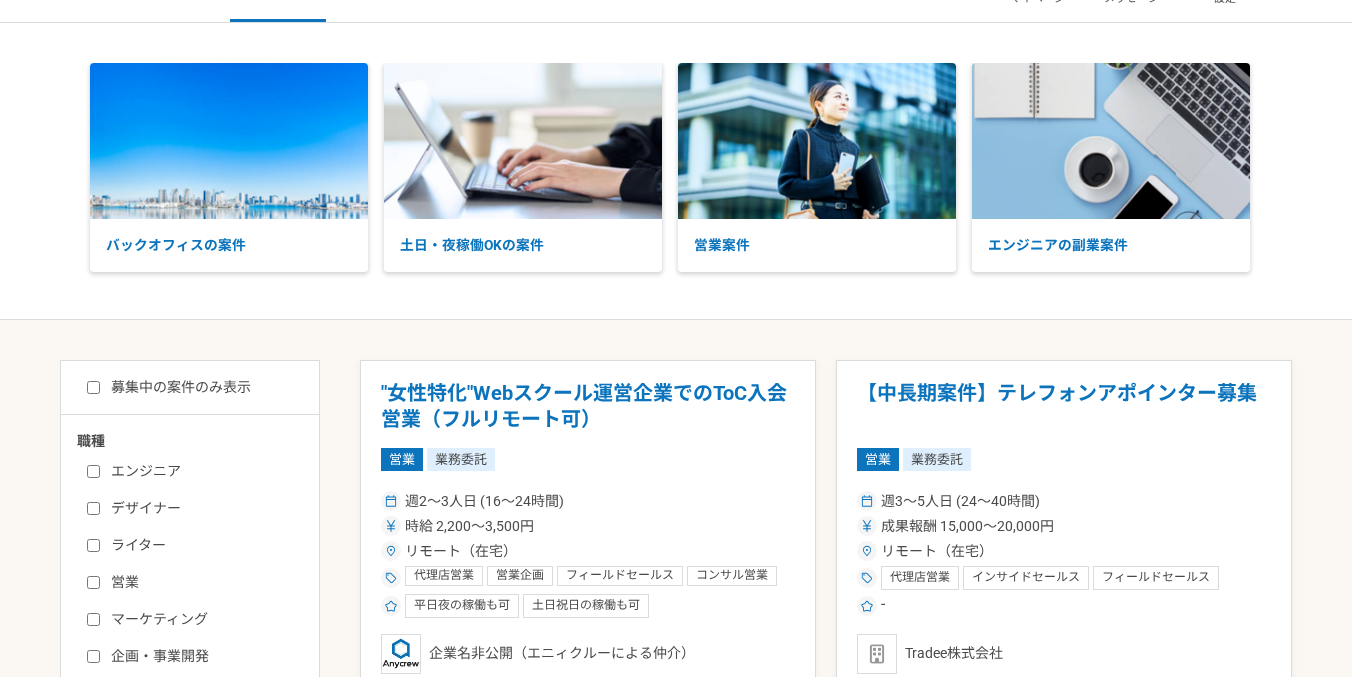 click on "ライター" at bounding box center (93, 545) 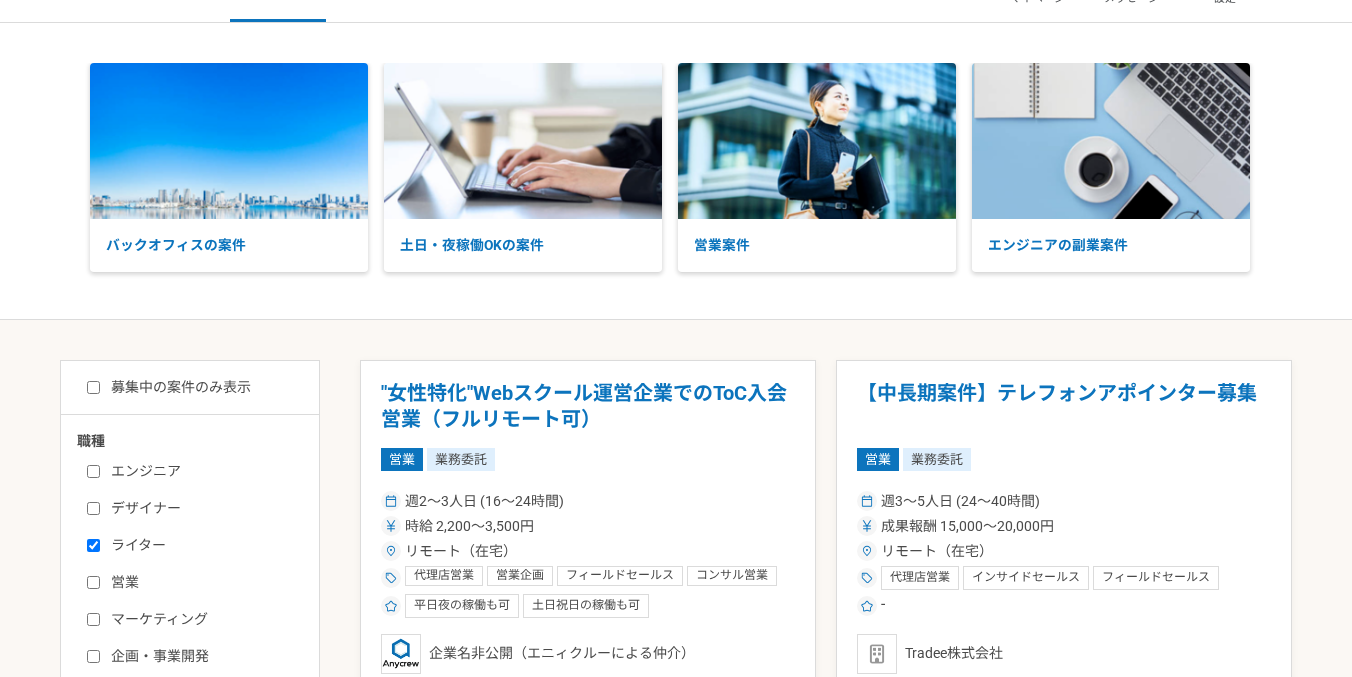 checkbox on "true" 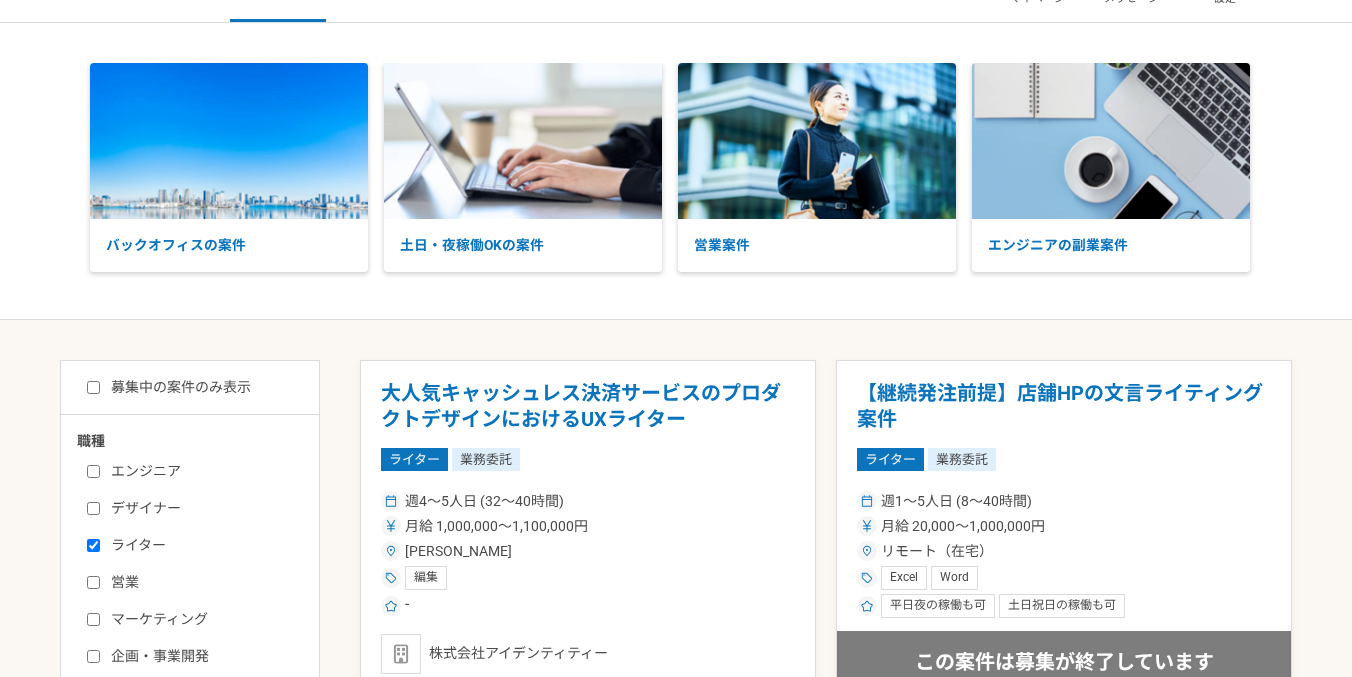 click on "デザイナー" at bounding box center [93, 508] 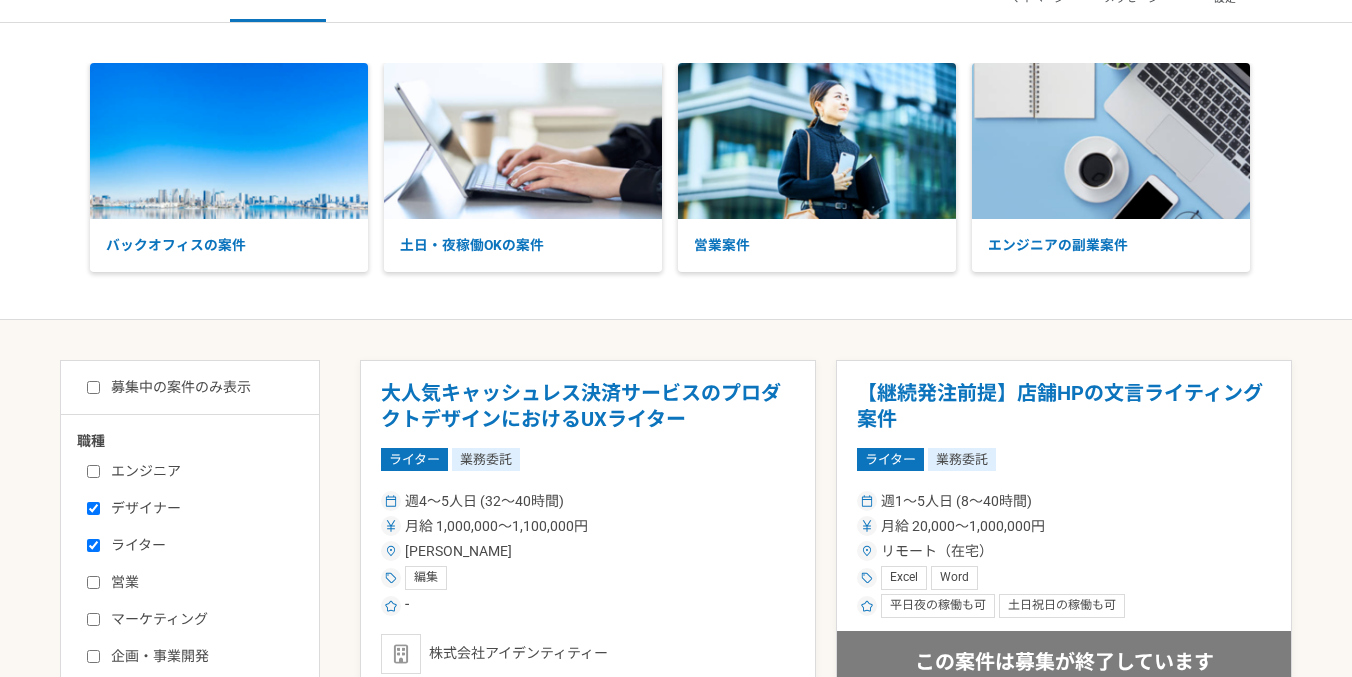 checkbox on "true" 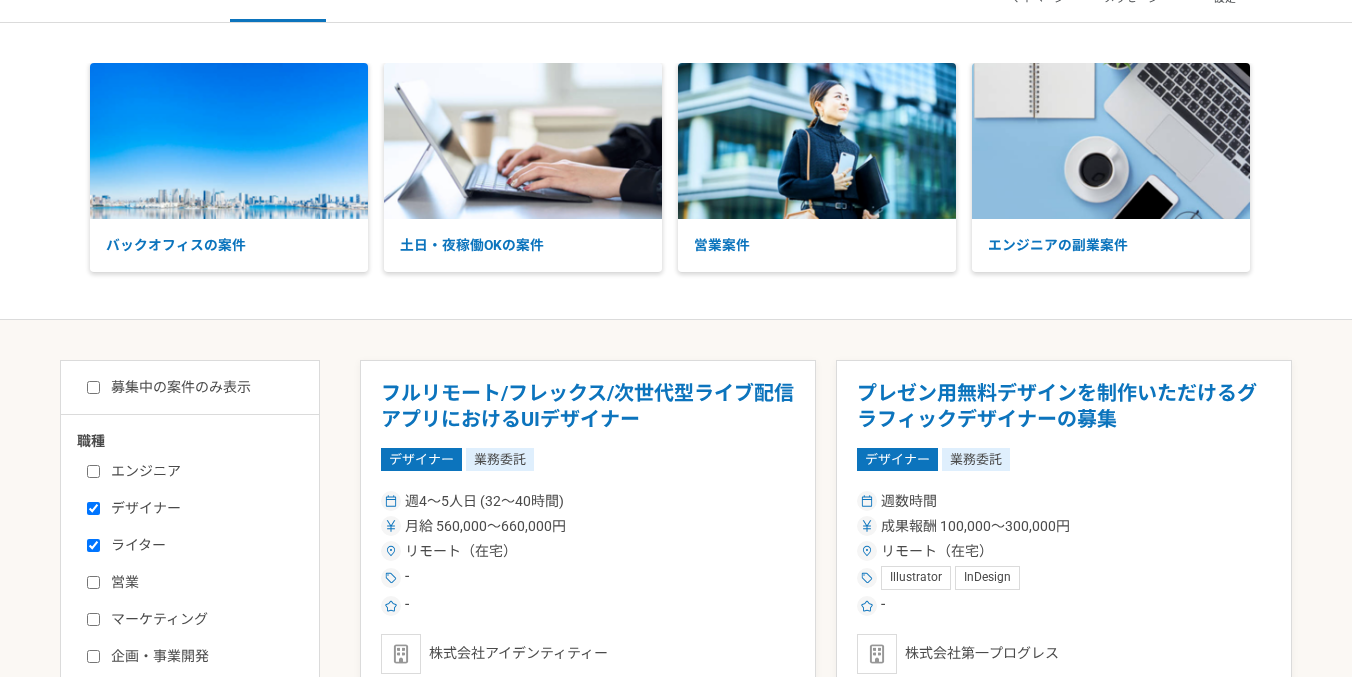 click on "エンジニア" at bounding box center (93, 471) 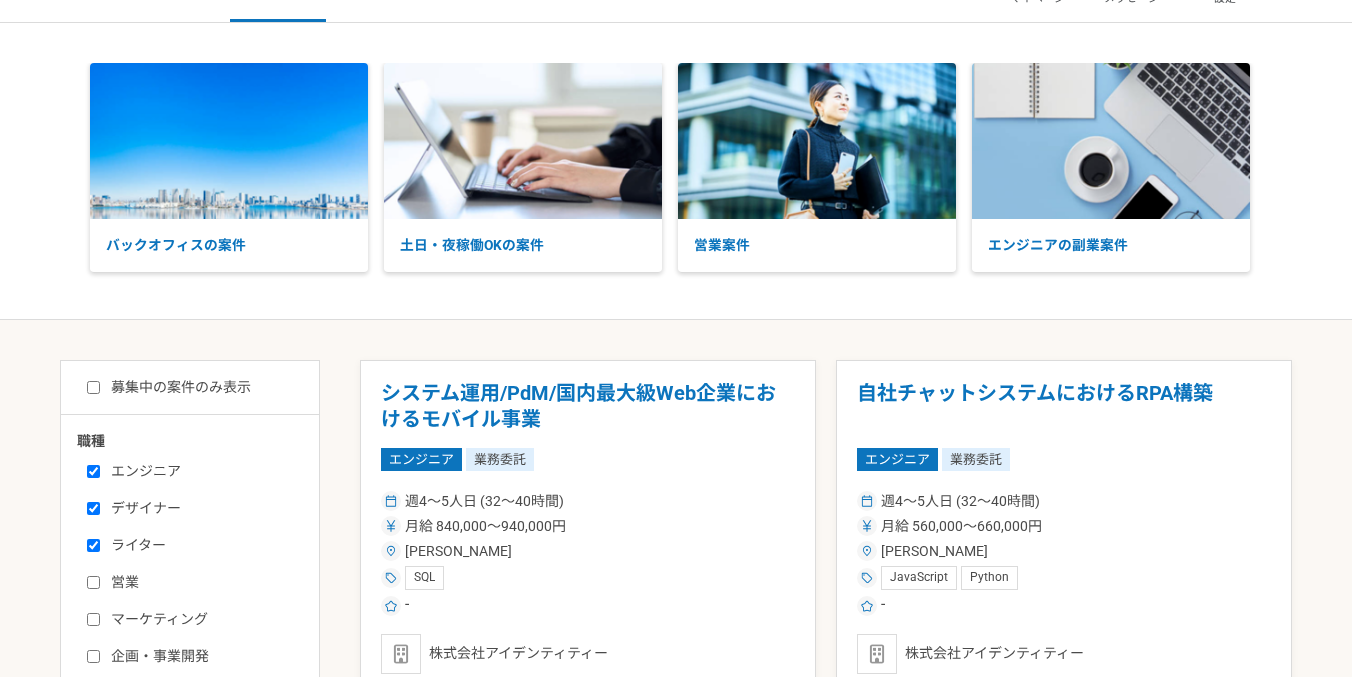 click on "エンジニア" at bounding box center [93, 471] 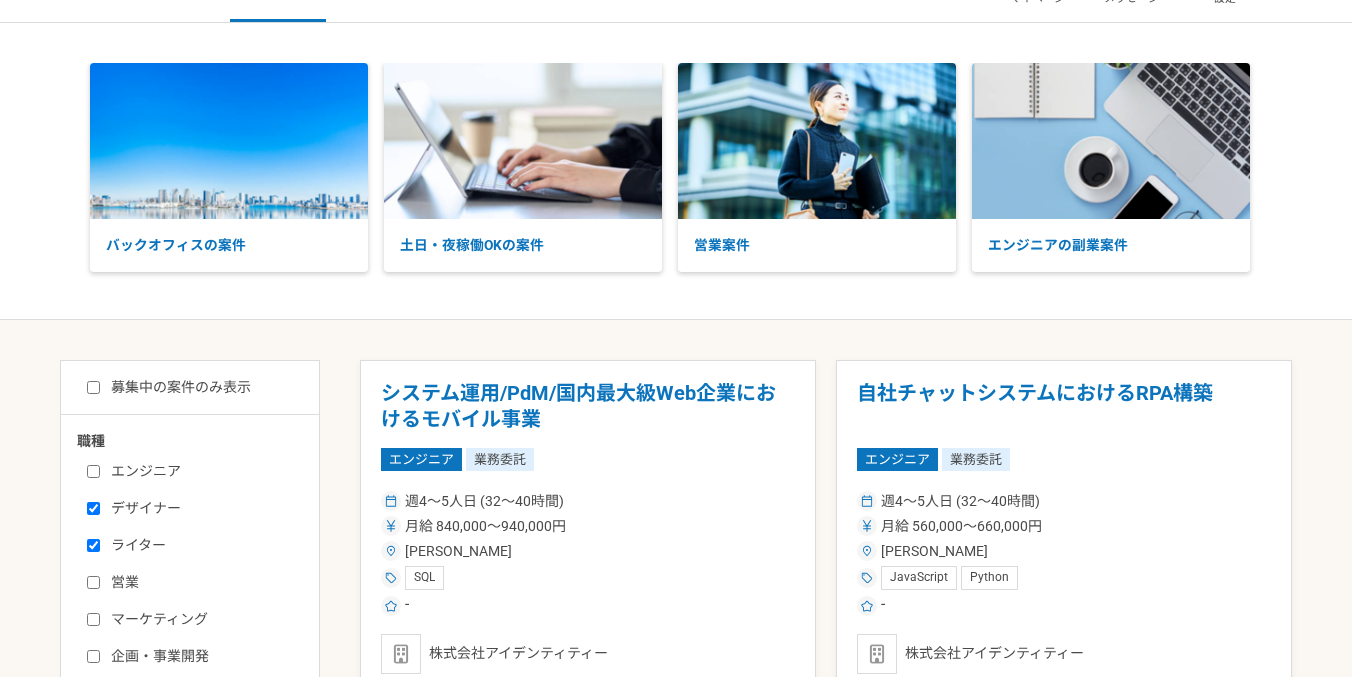 checkbox on "false" 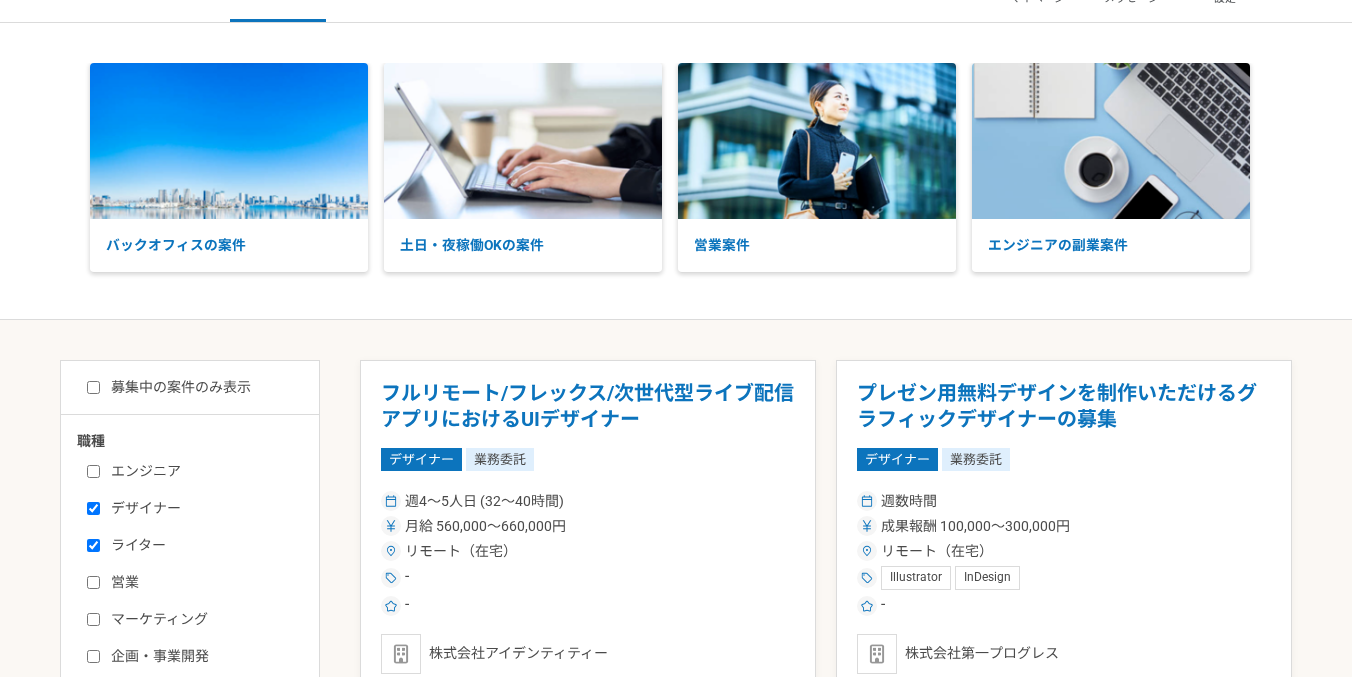 click on "デザイナー" at bounding box center (202, 508) 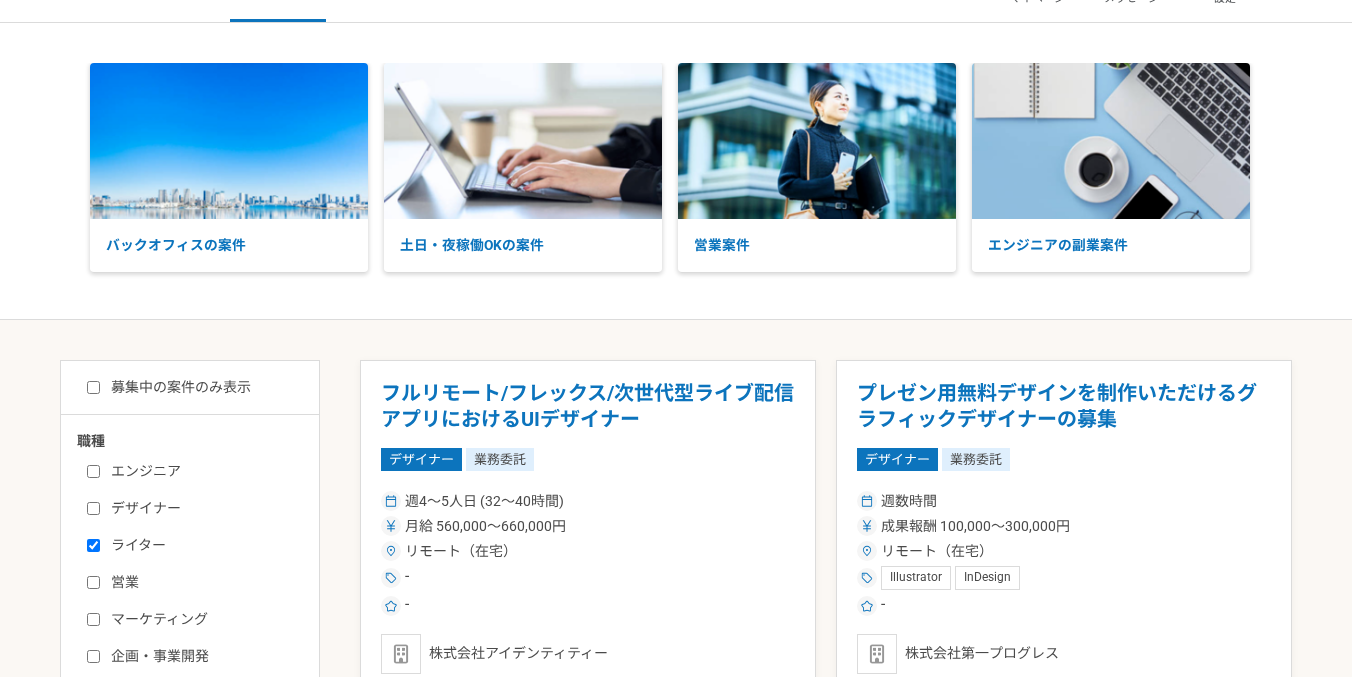checkbox on "false" 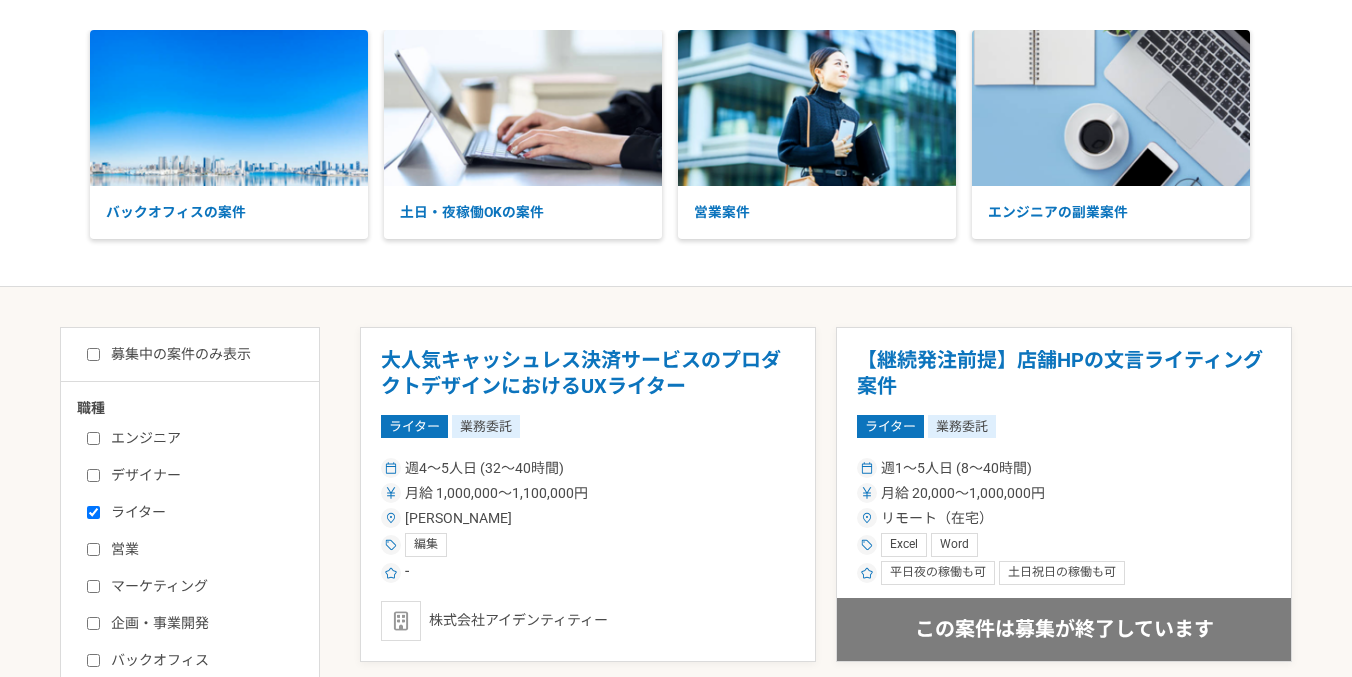 scroll, scrollTop: 92, scrollLeft: 0, axis: vertical 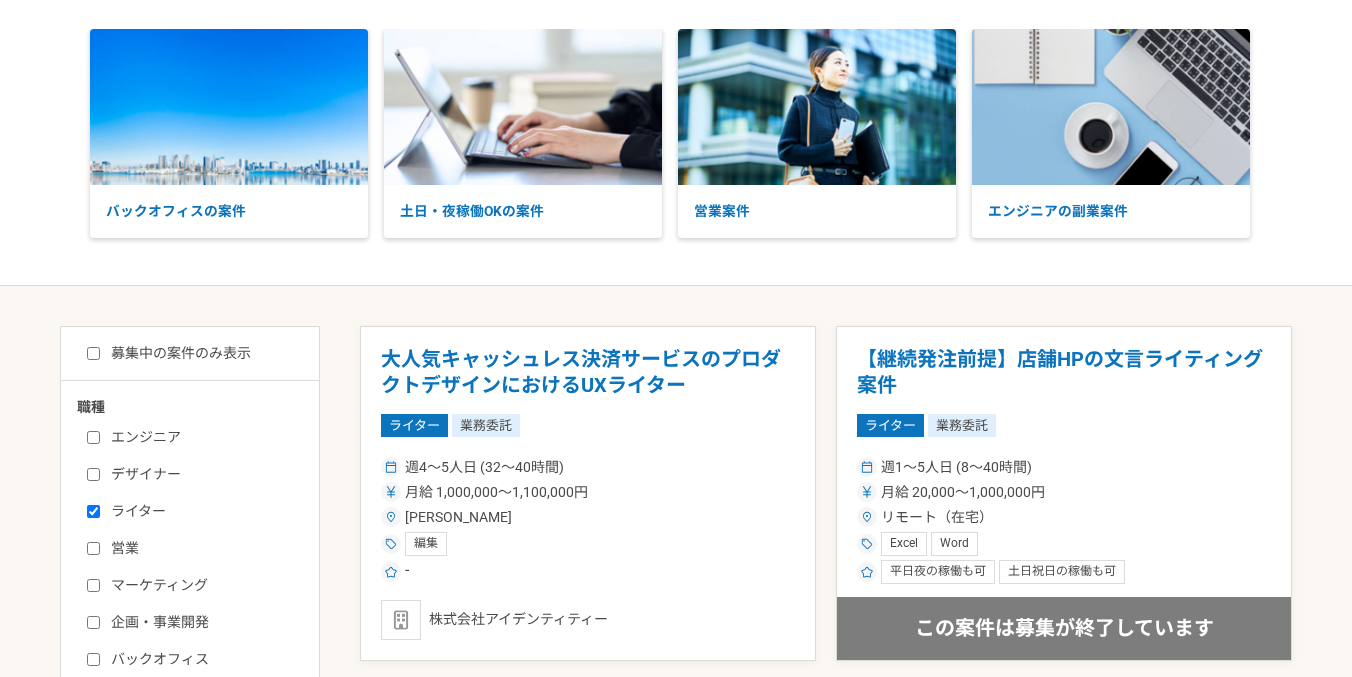 click on "募集中の案件のみ表示" at bounding box center [93, 353] 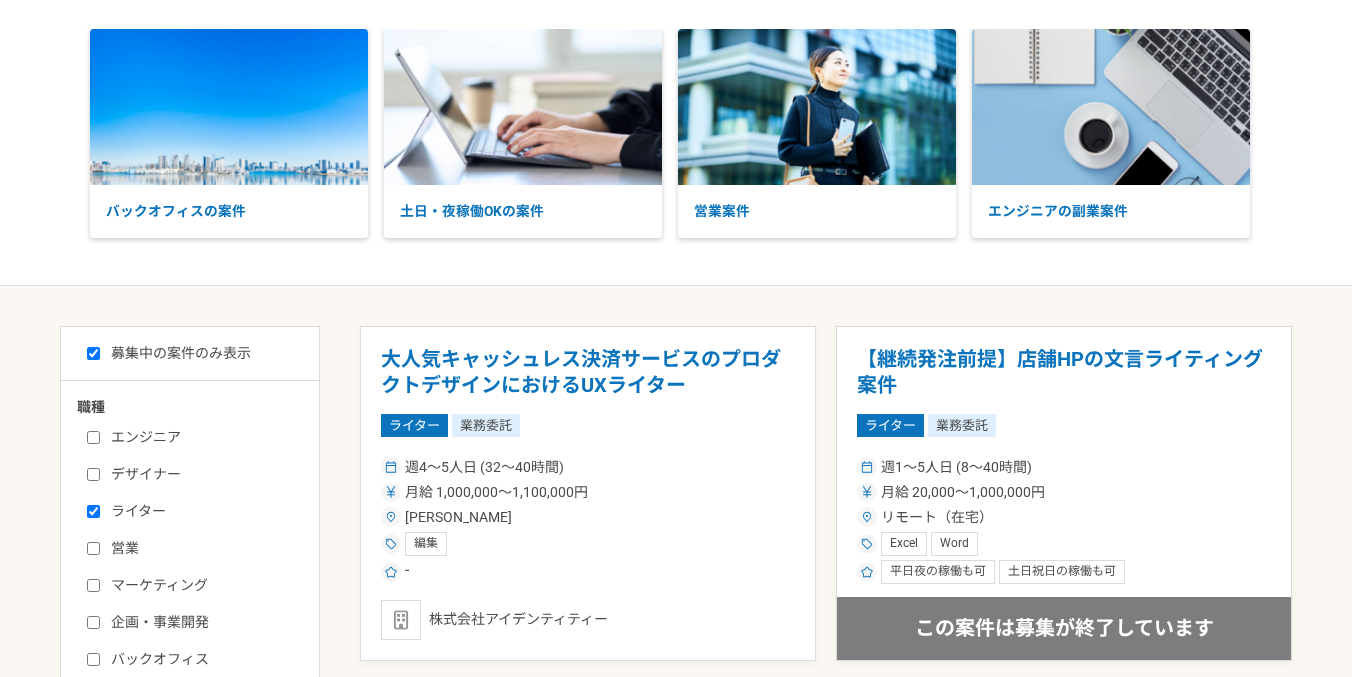 checkbox on "true" 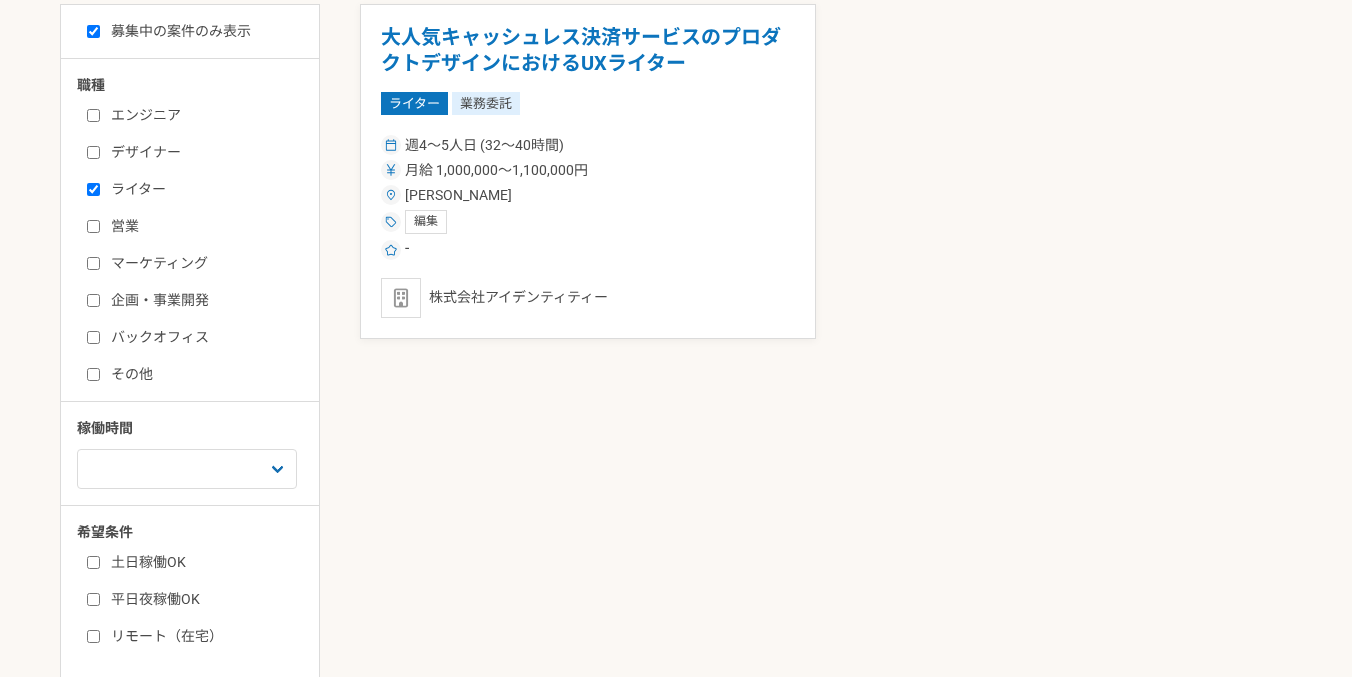 scroll, scrollTop: 439, scrollLeft: 0, axis: vertical 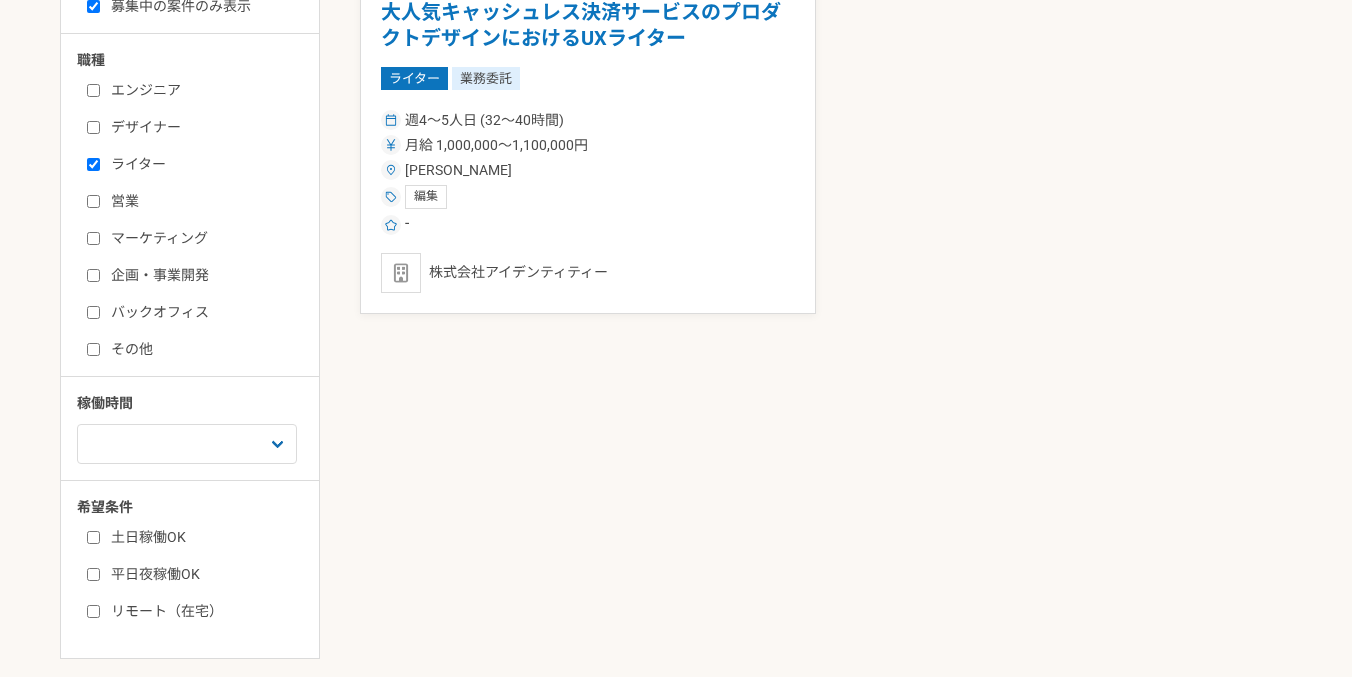 click on "リモート（在宅）" at bounding box center [93, 611] 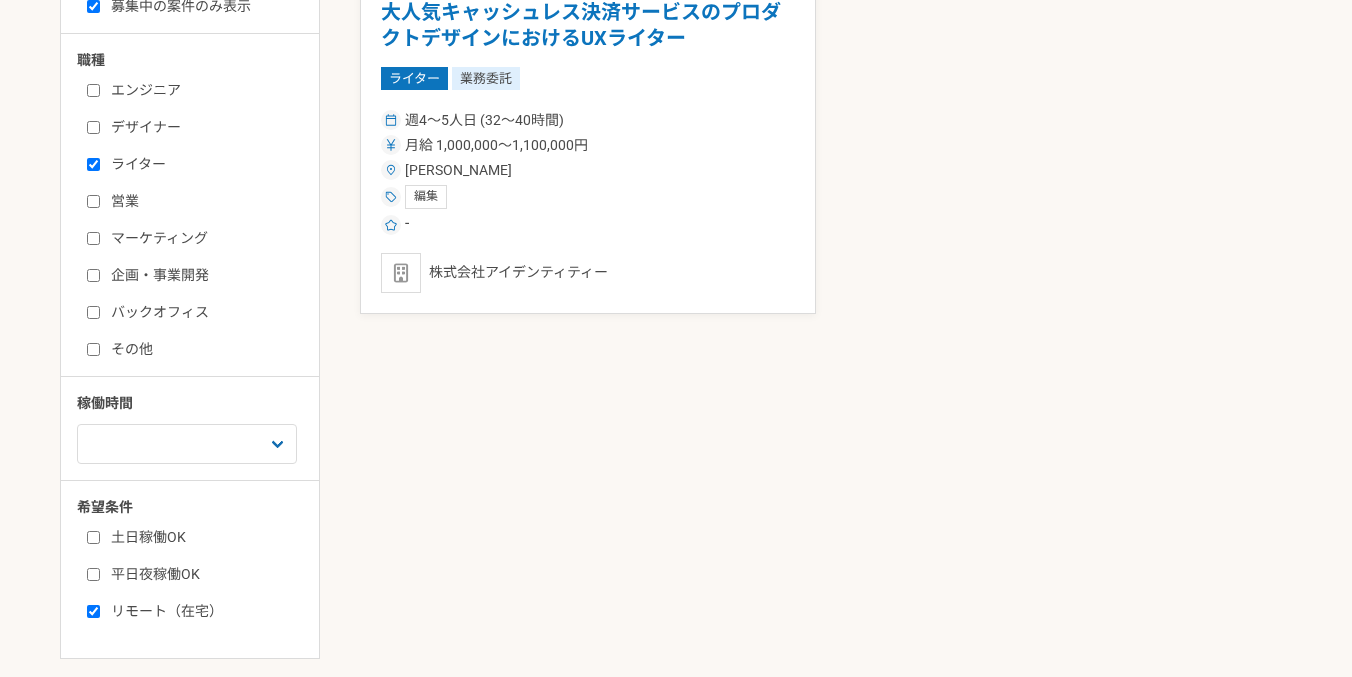 checkbox on "true" 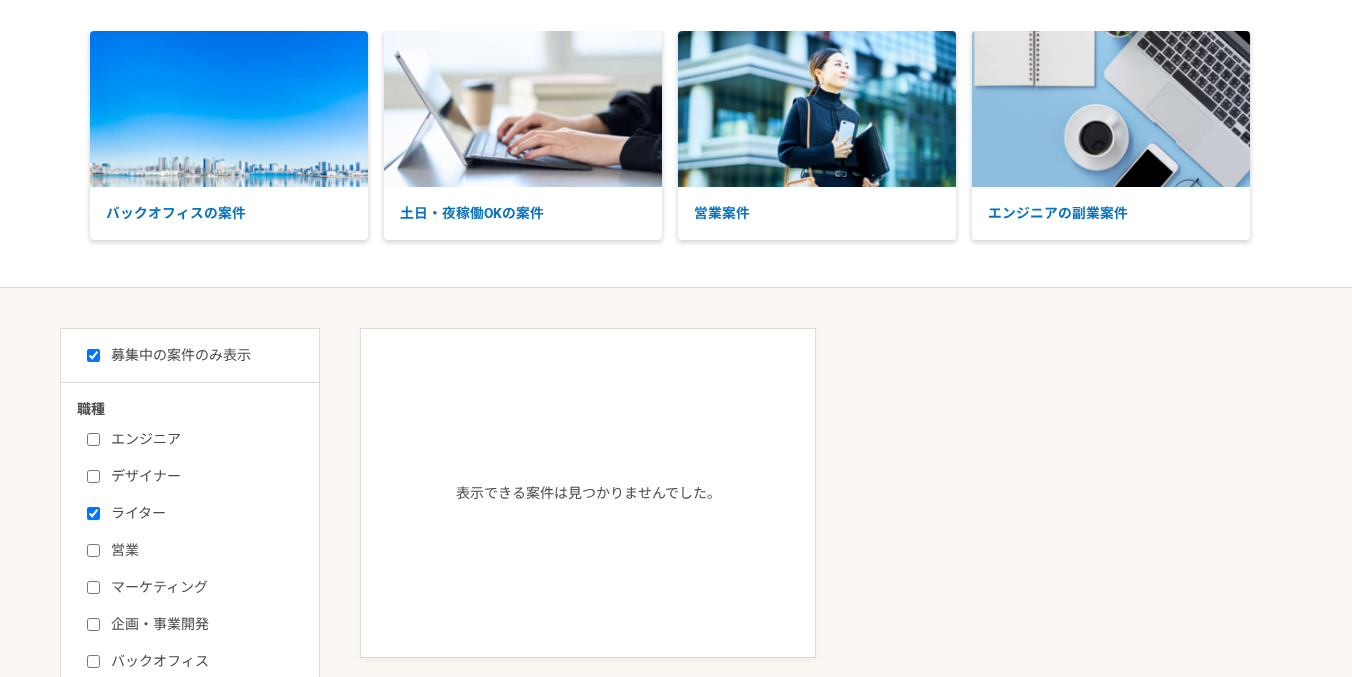 scroll, scrollTop: 0, scrollLeft: 0, axis: both 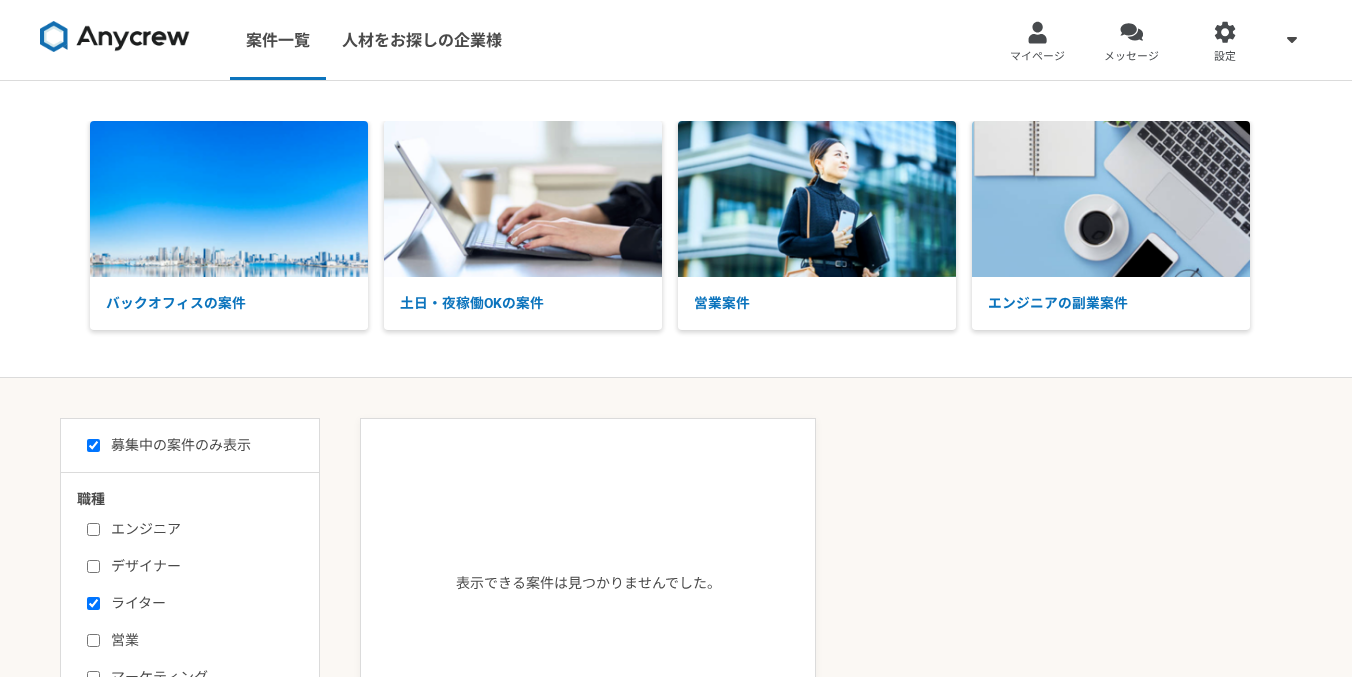 click on "募集中の案件のみ表示" at bounding box center [93, 445] 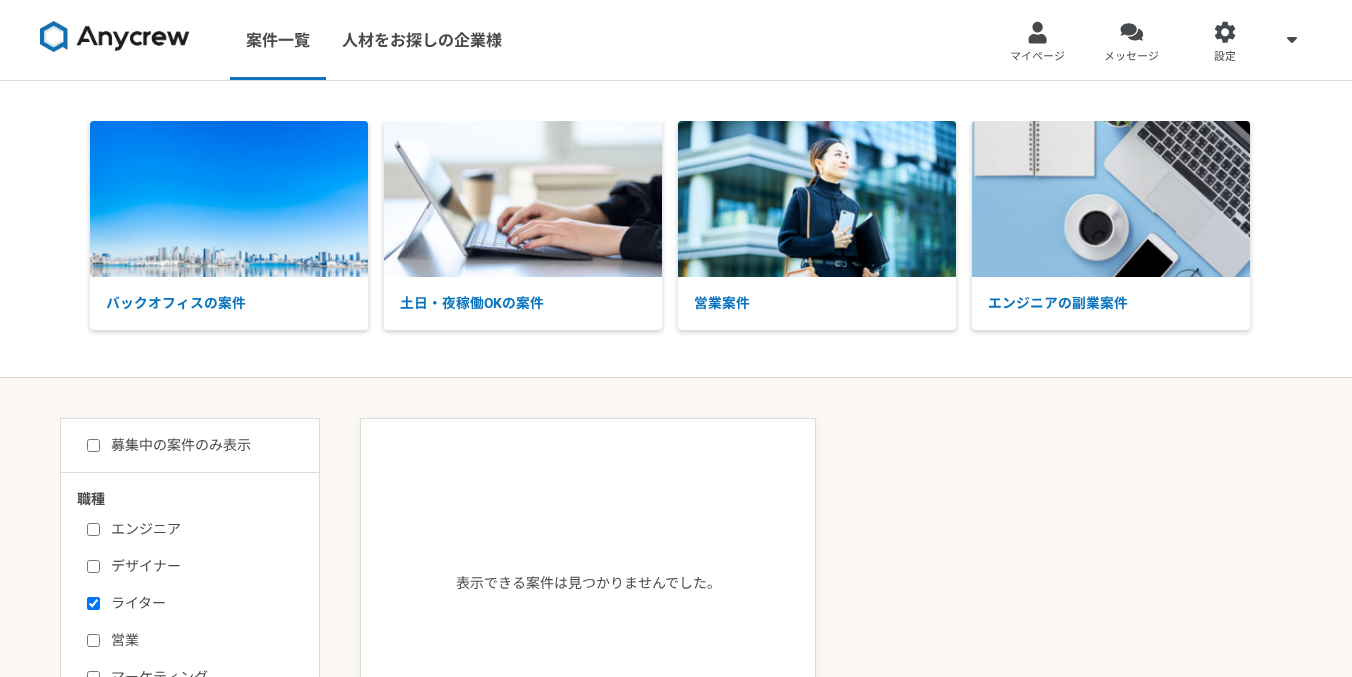 checkbox on "false" 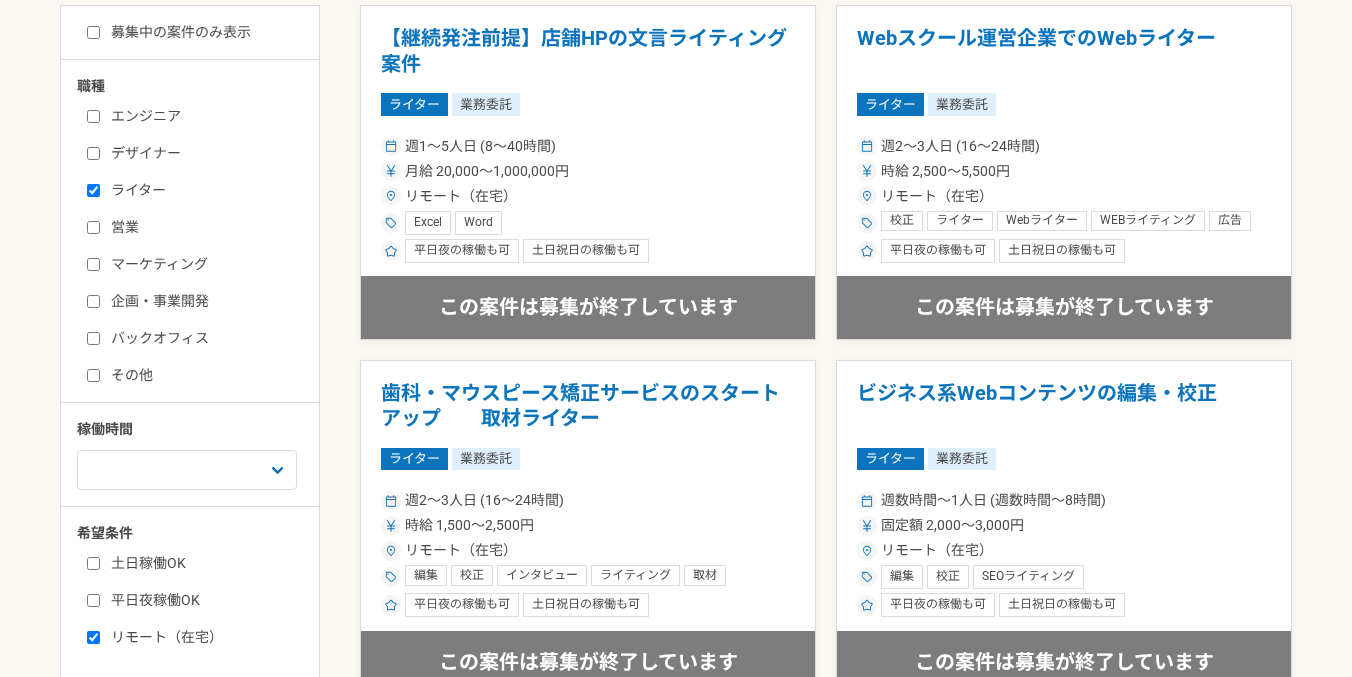 scroll, scrollTop: 416, scrollLeft: 0, axis: vertical 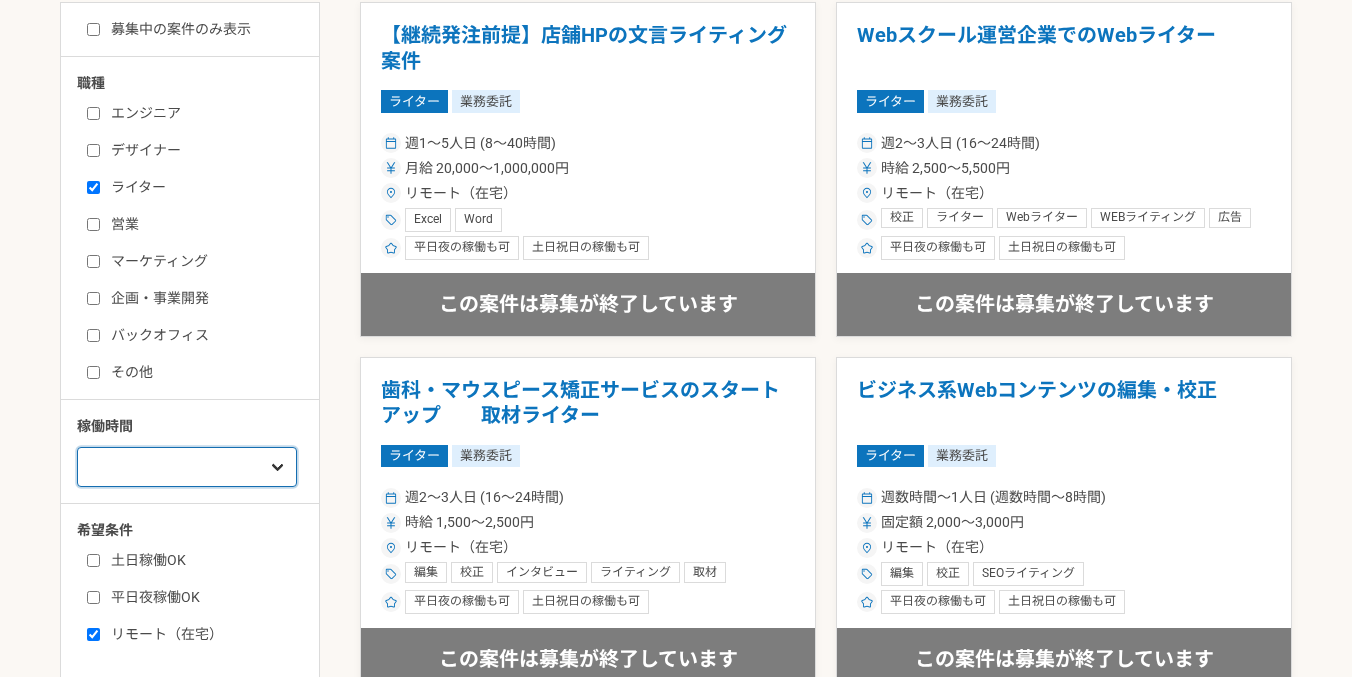 click on "週1人日（8時間）以下 週2人日（16時間）以下 週3人日（24時間）以下 週4人日（32時間）以下 週5人日（40時間）以下" at bounding box center (187, 467) 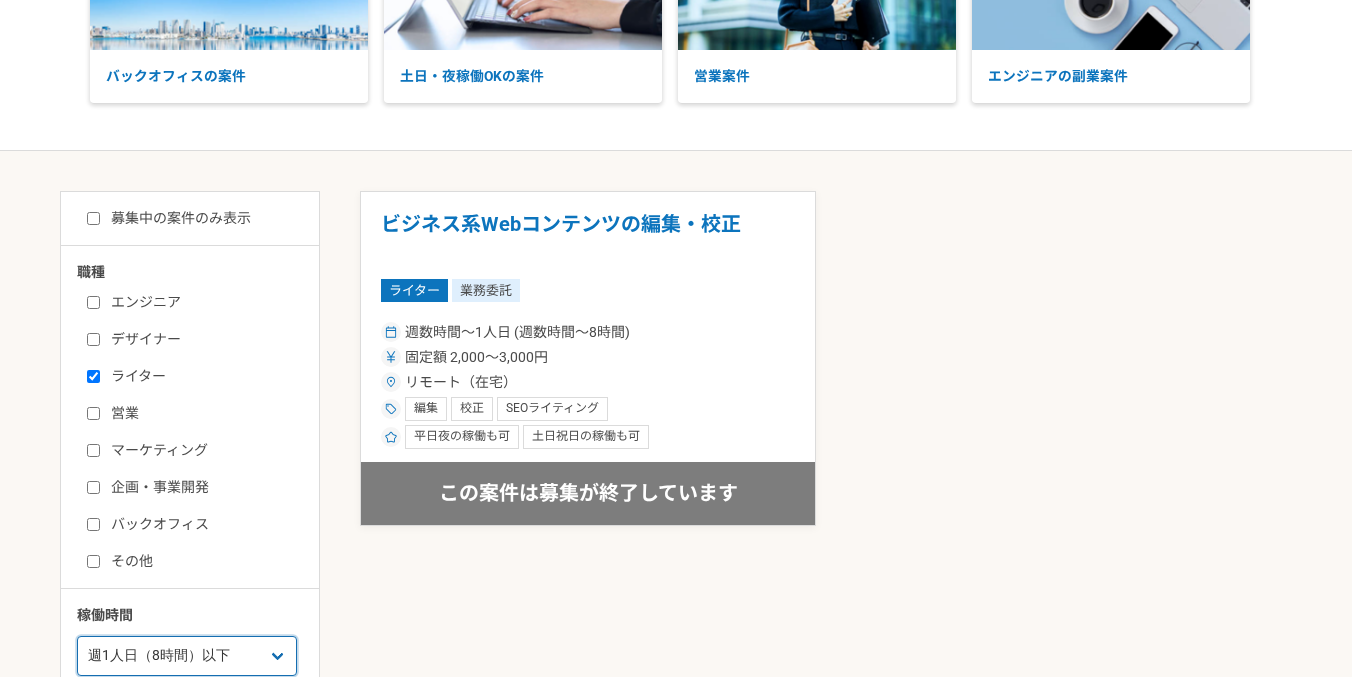 scroll, scrollTop: 226, scrollLeft: 0, axis: vertical 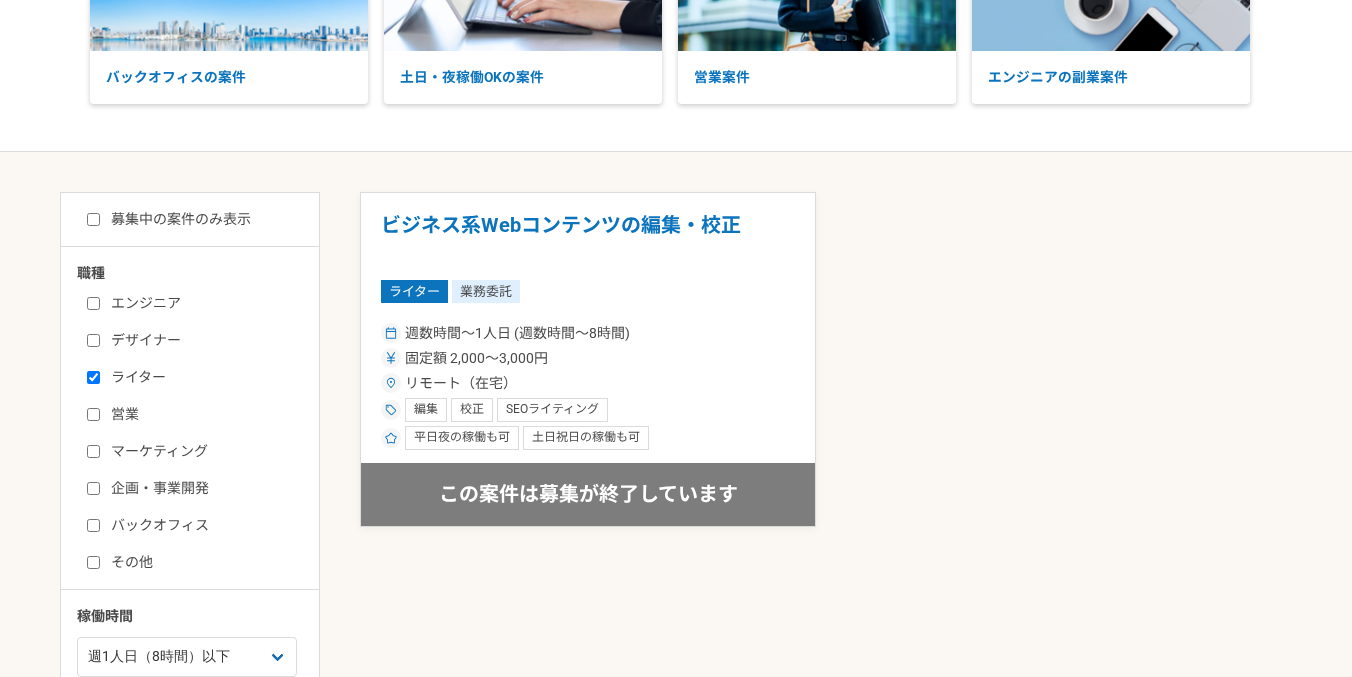 click on "募集中の案件のみ表示" at bounding box center (93, 219) 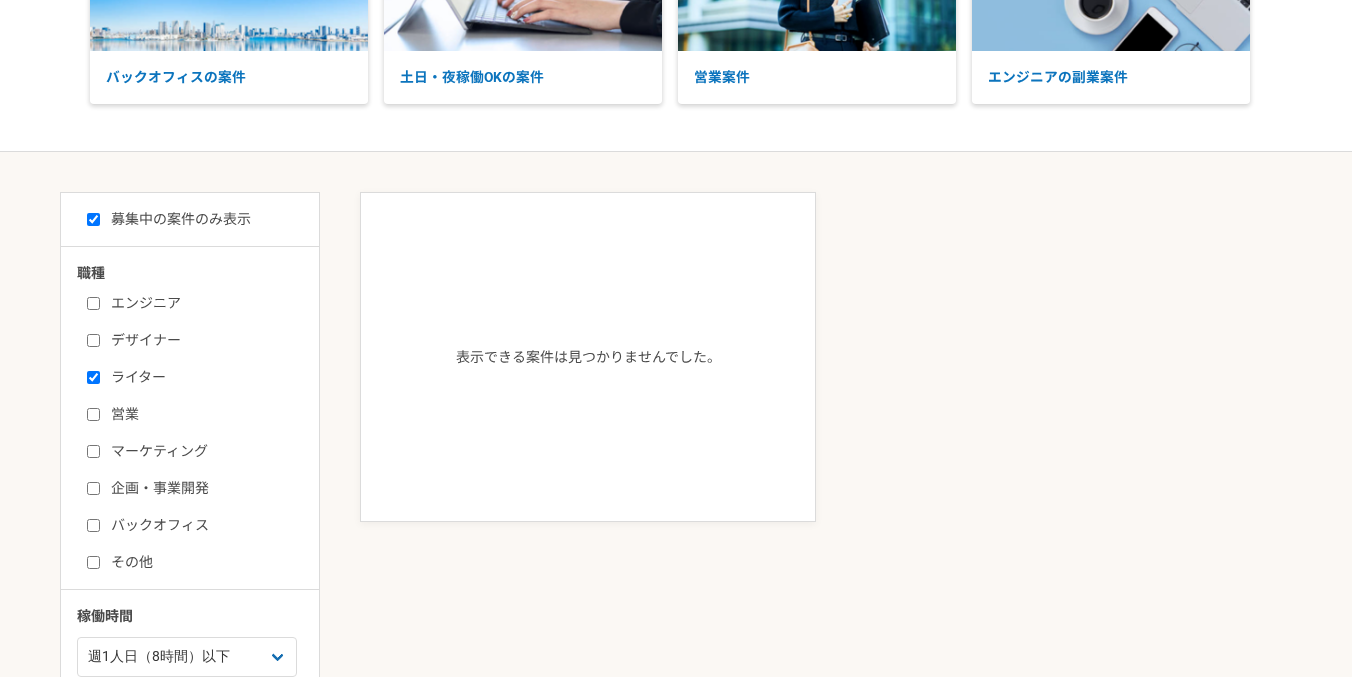 click on "募集中の案件のみ表示" at bounding box center [93, 219] 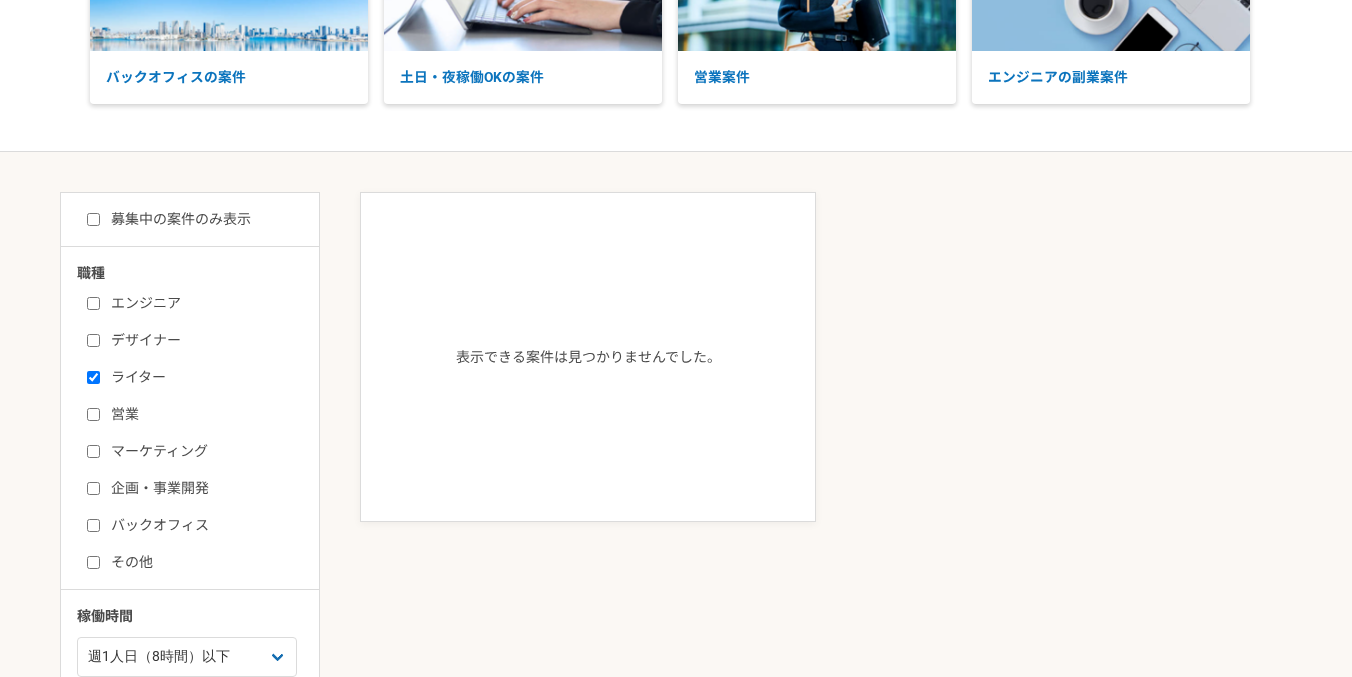 checkbox on "false" 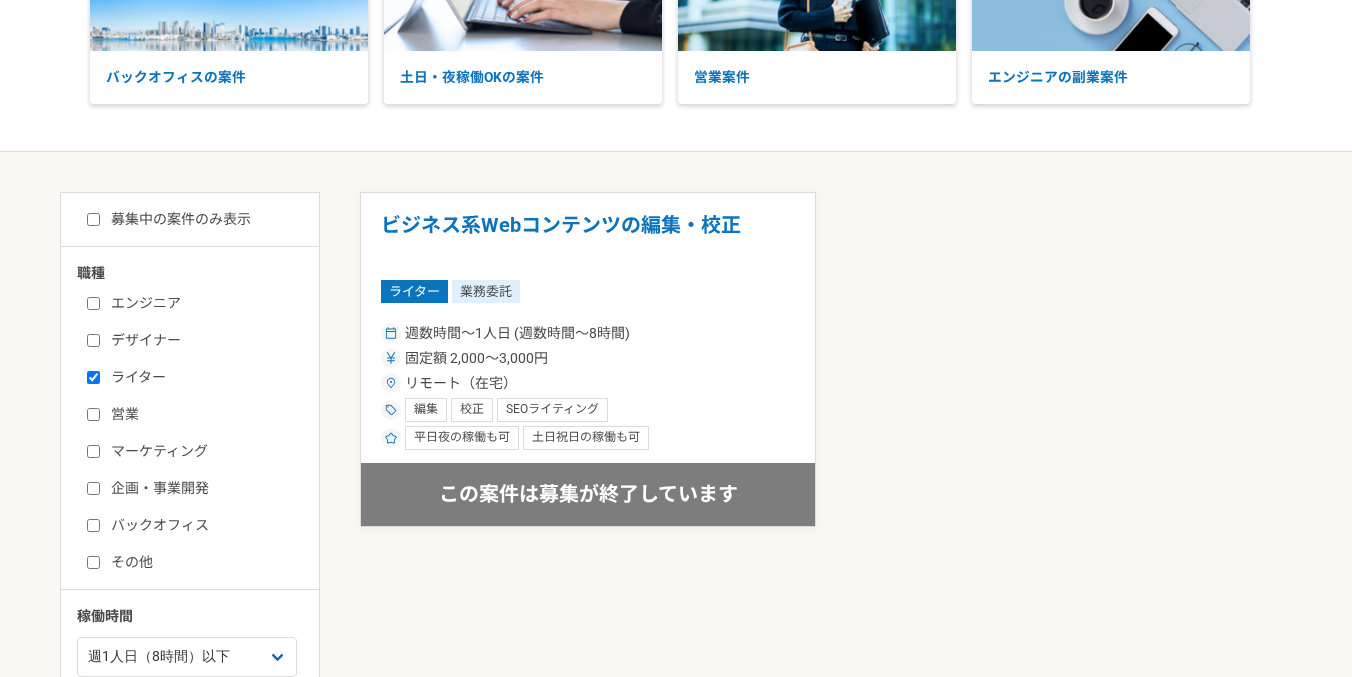 click on "ライター" at bounding box center (202, 377) 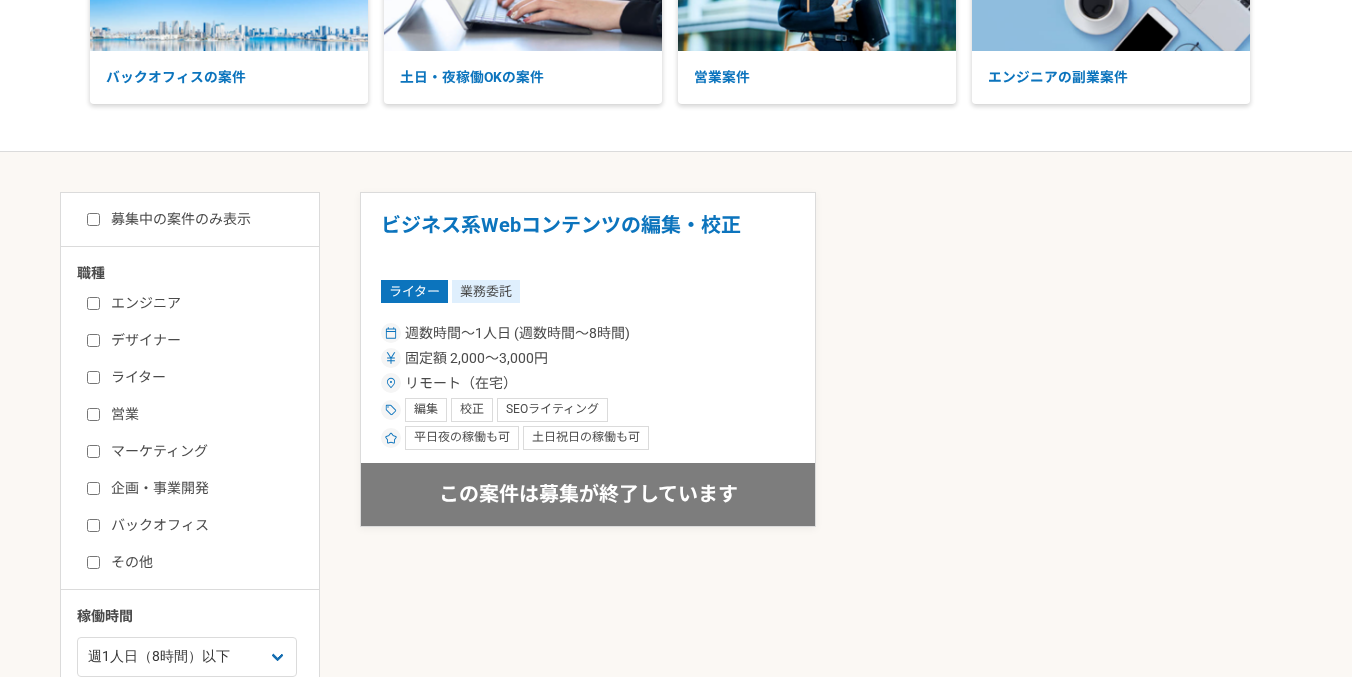checkbox on "false" 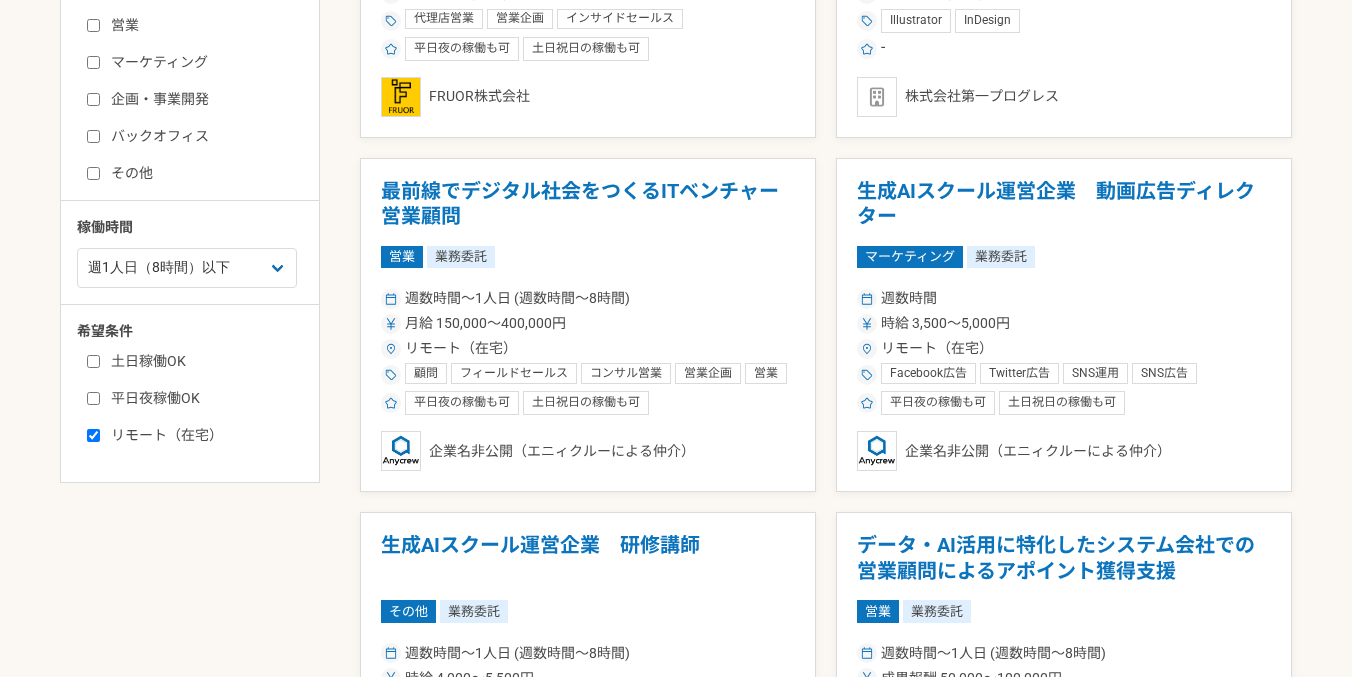 scroll, scrollTop: 613, scrollLeft: 0, axis: vertical 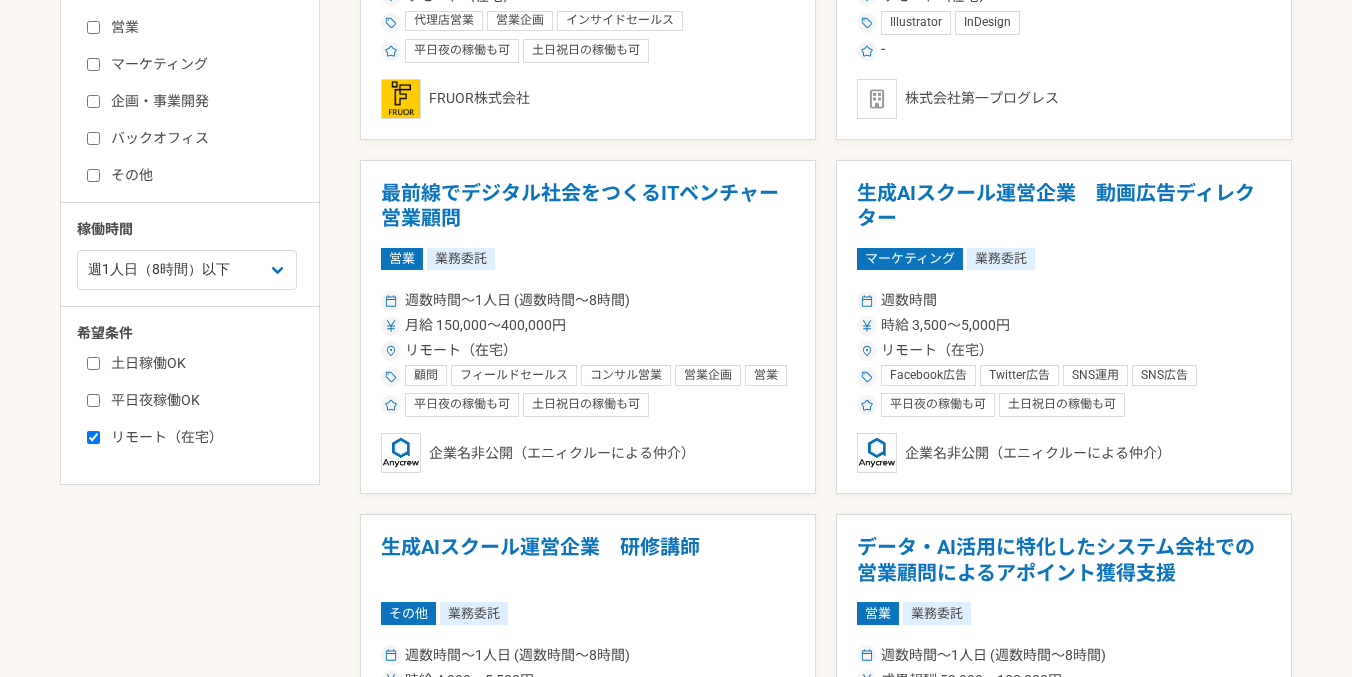 click on "リモート（在宅）" at bounding box center [93, 437] 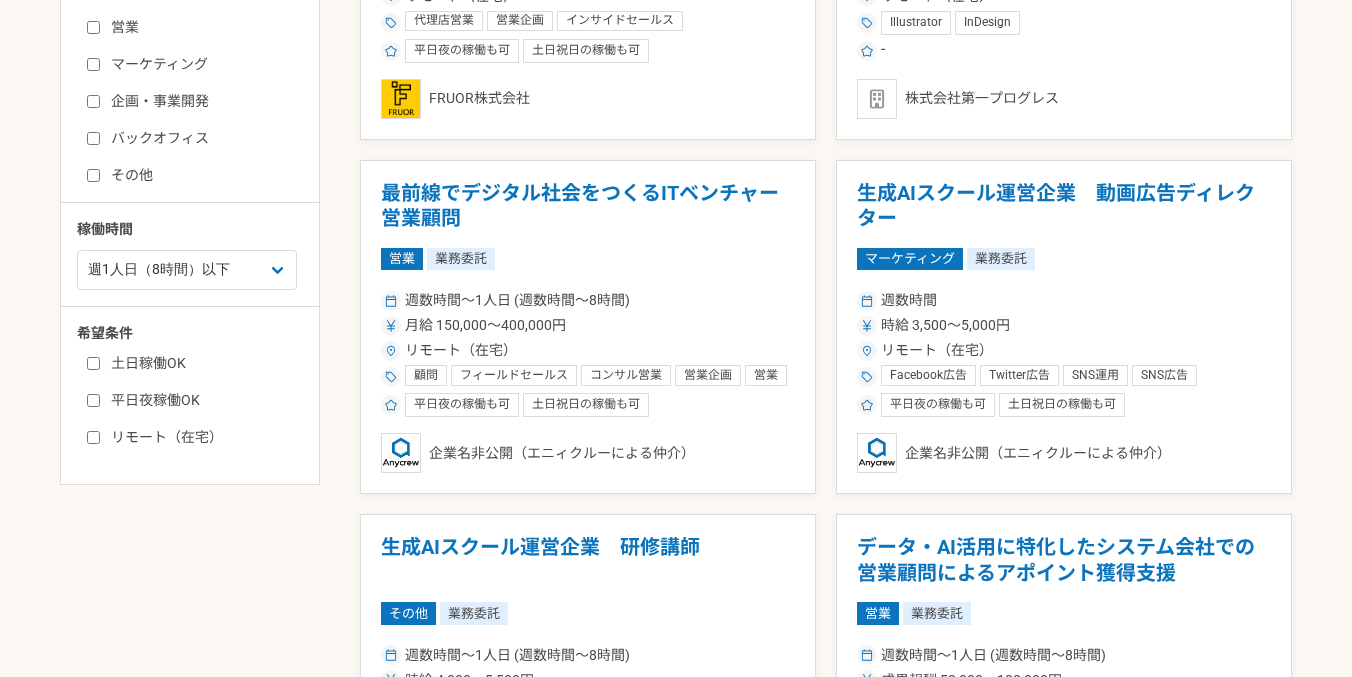 checkbox on "false" 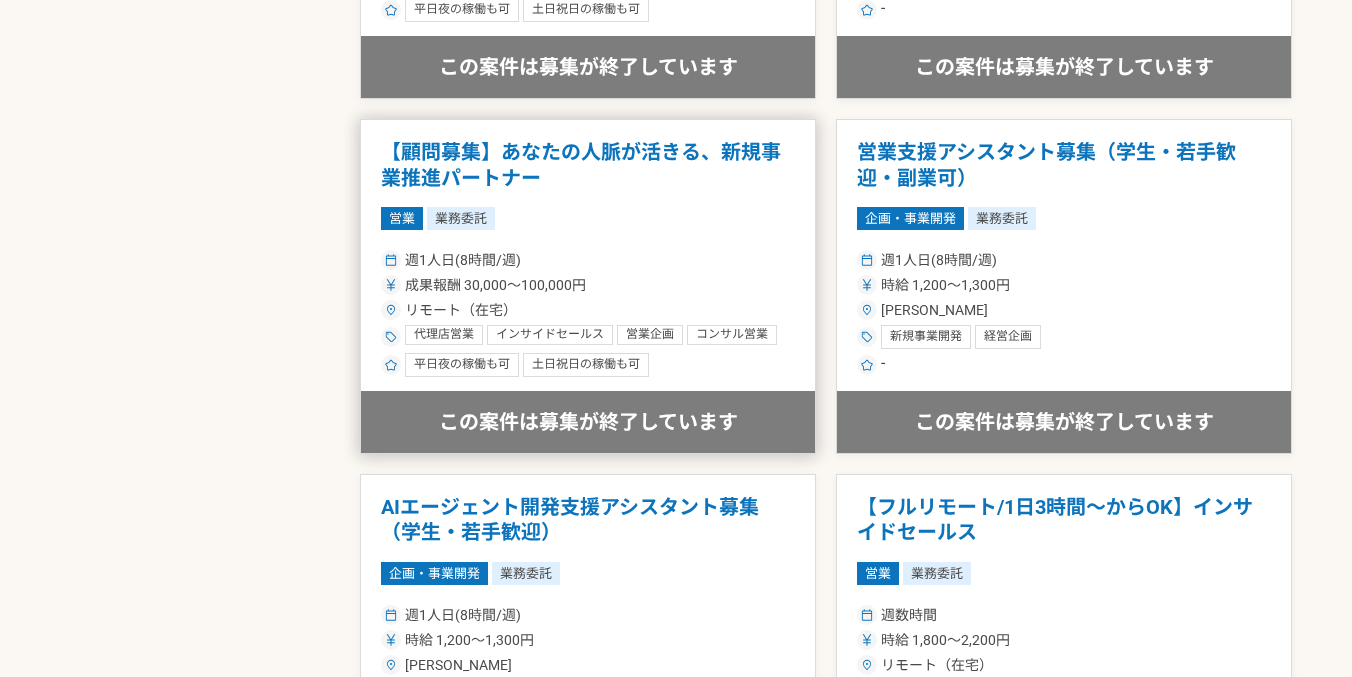 scroll, scrollTop: 2790, scrollLeft: 0, axis: vertical 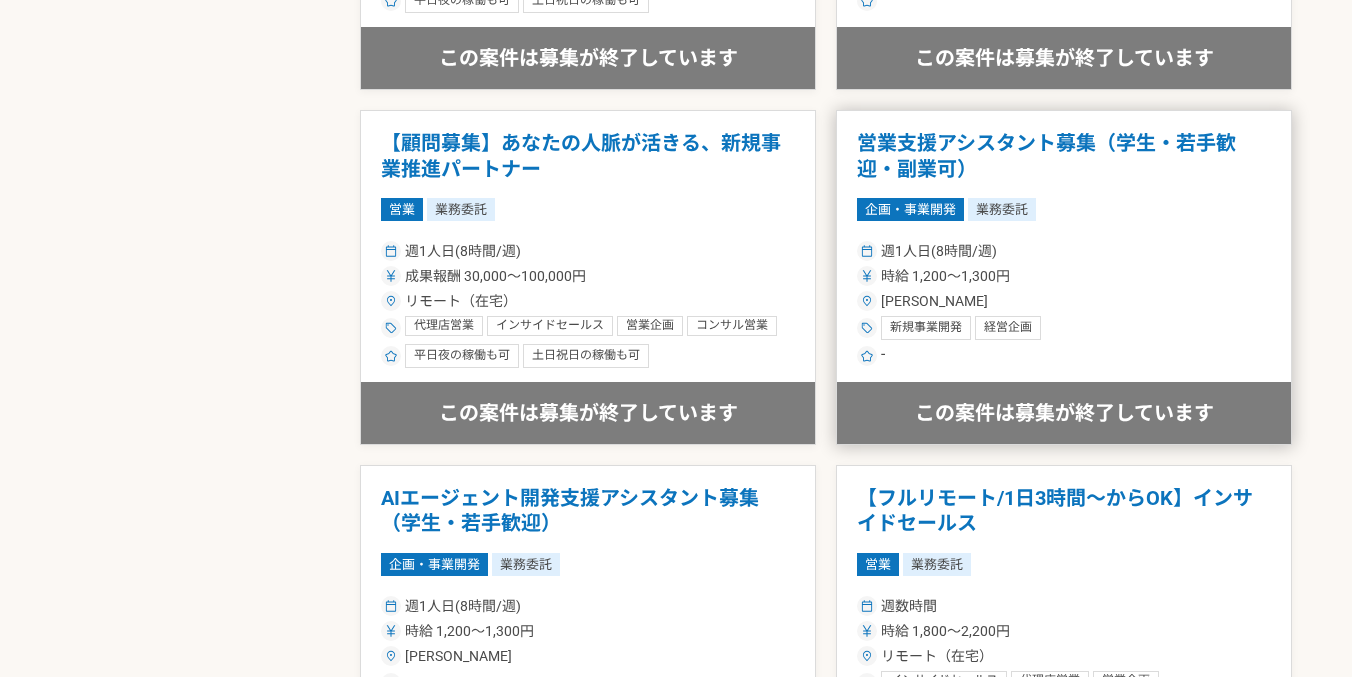 click on "週1人日(8時間/週)" at bounding box center [1064, 251] 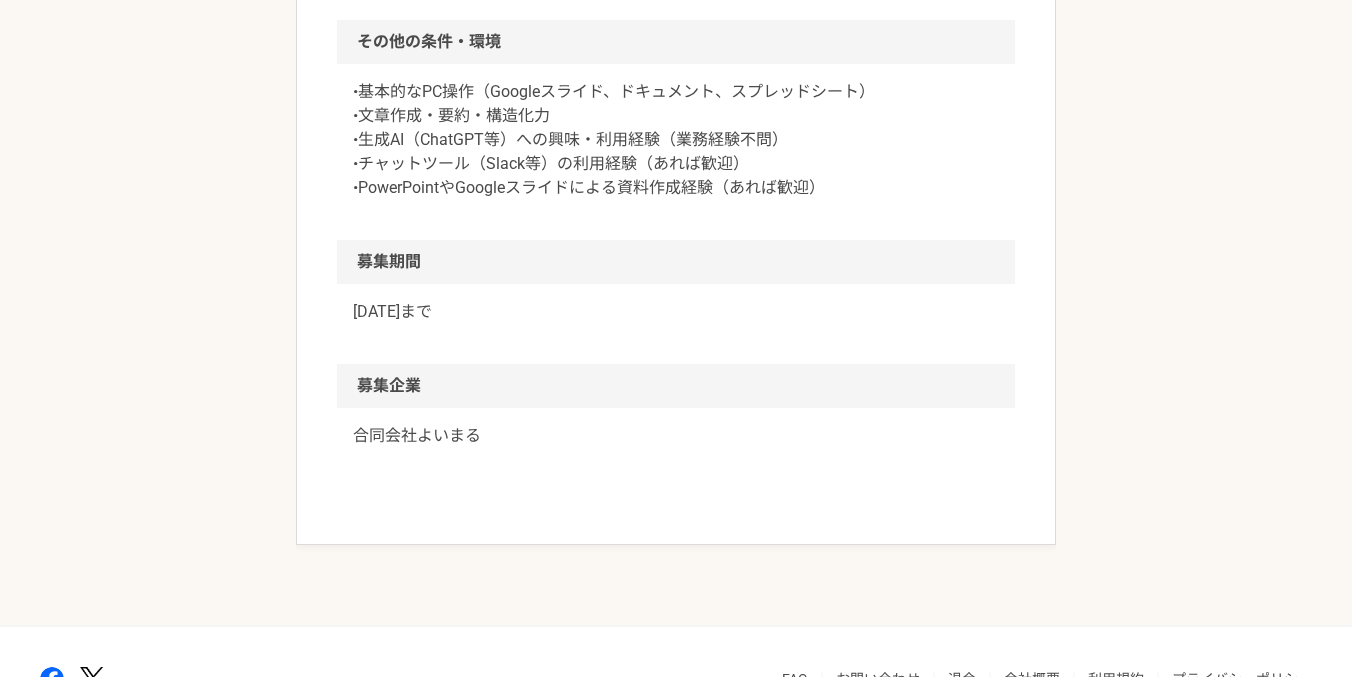 scroll, scrollTop: 1592, scrollLeft: 0, axis: vertical 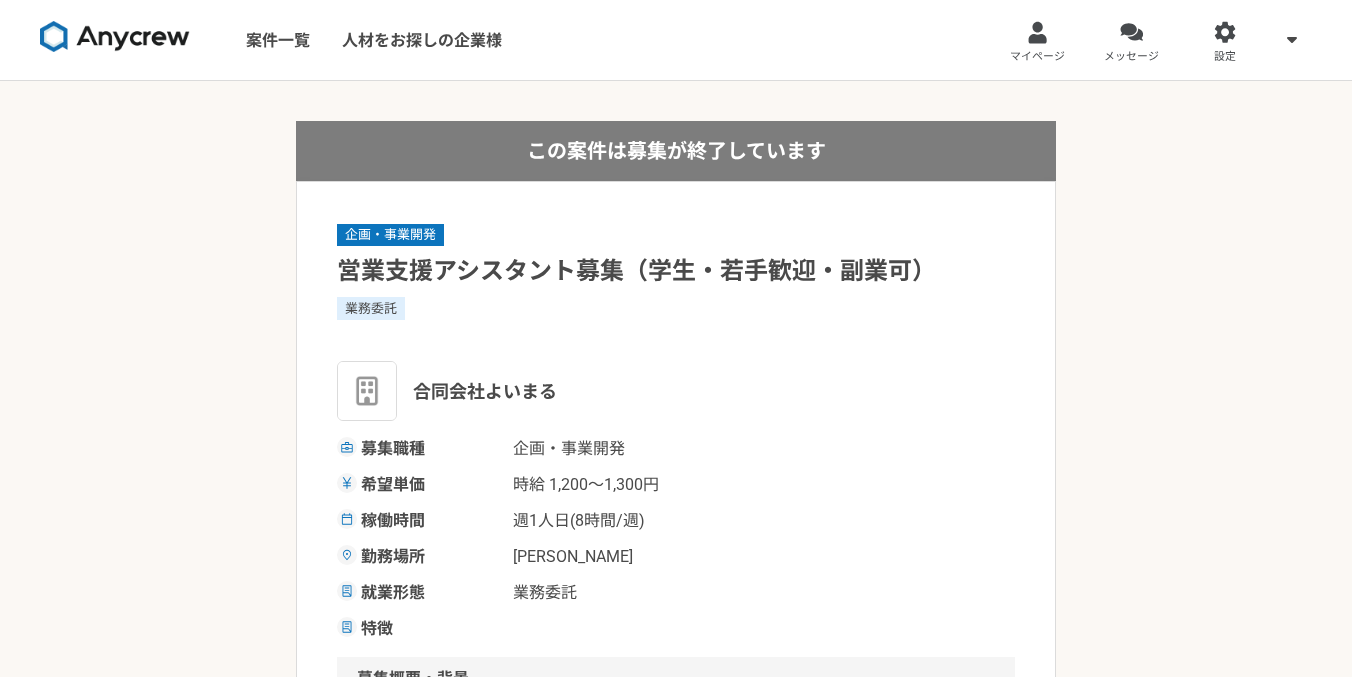 select on "1" 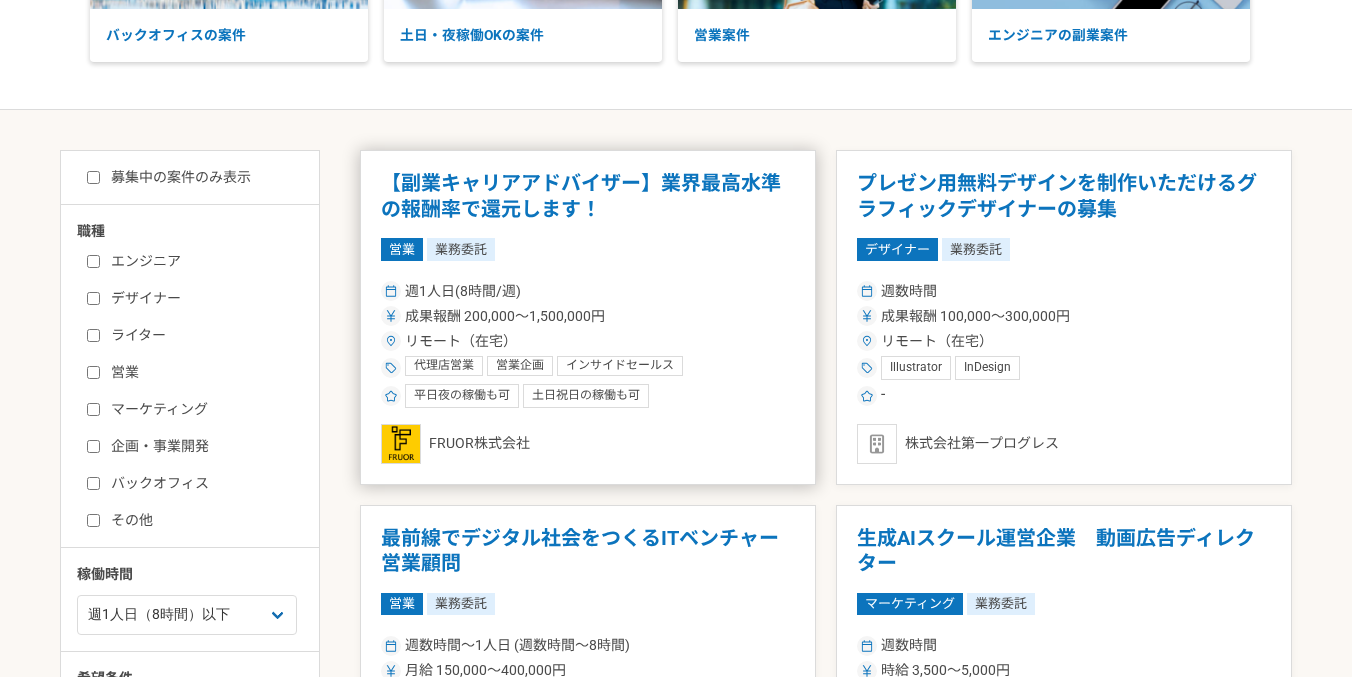 scroll, scrollTop: 0, scrollLeft: 0, axis: both 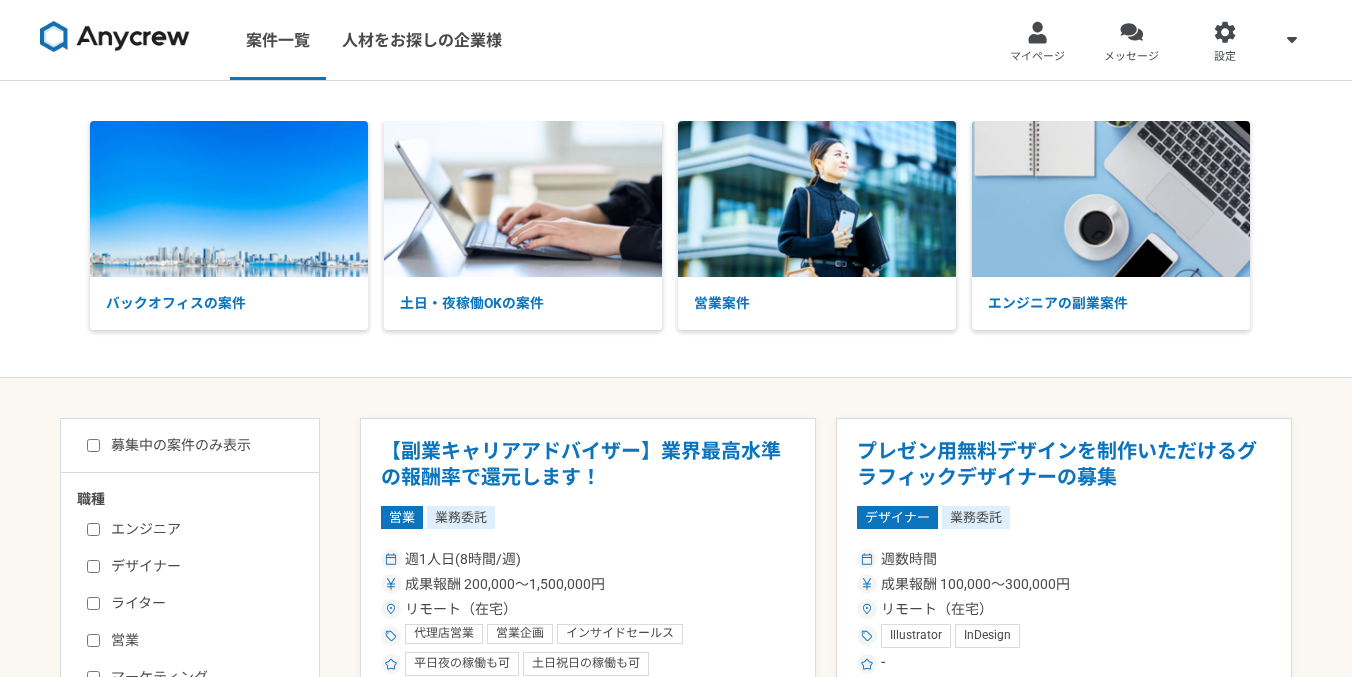 click on "募集中の案件のみ表示" at bounding box center [93, 445] 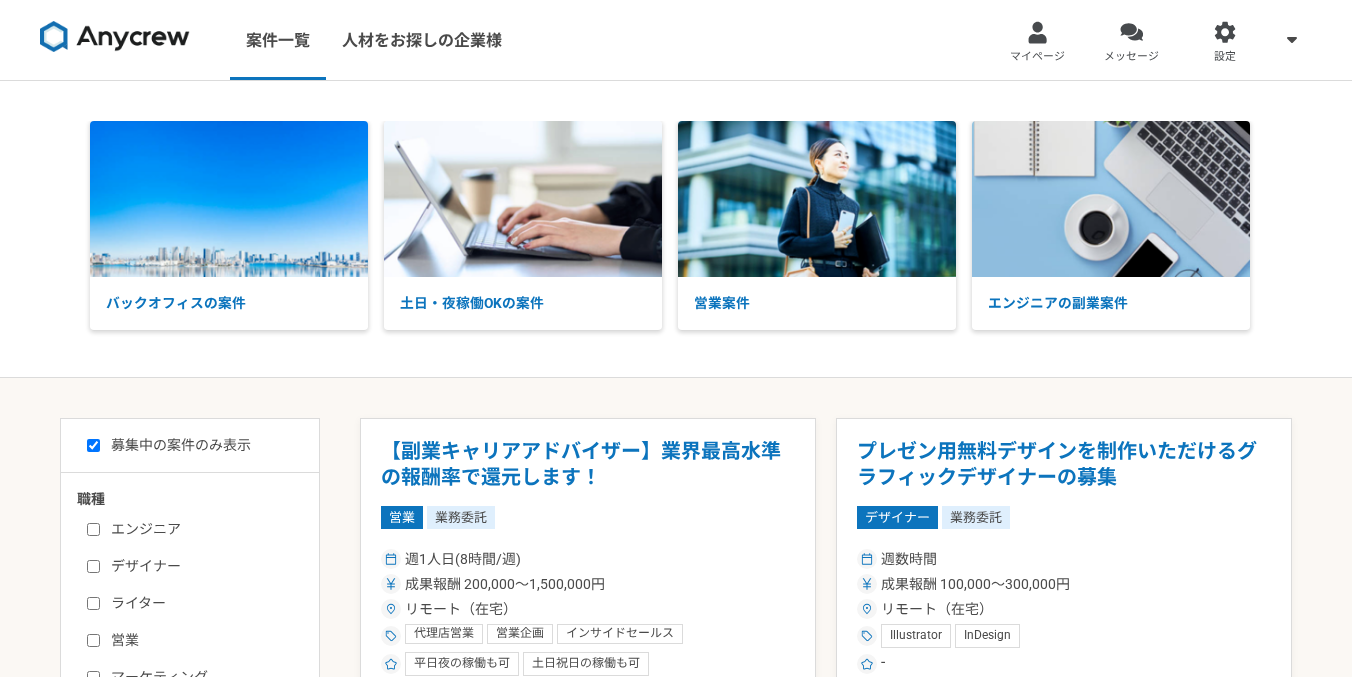 checkbox on "true" 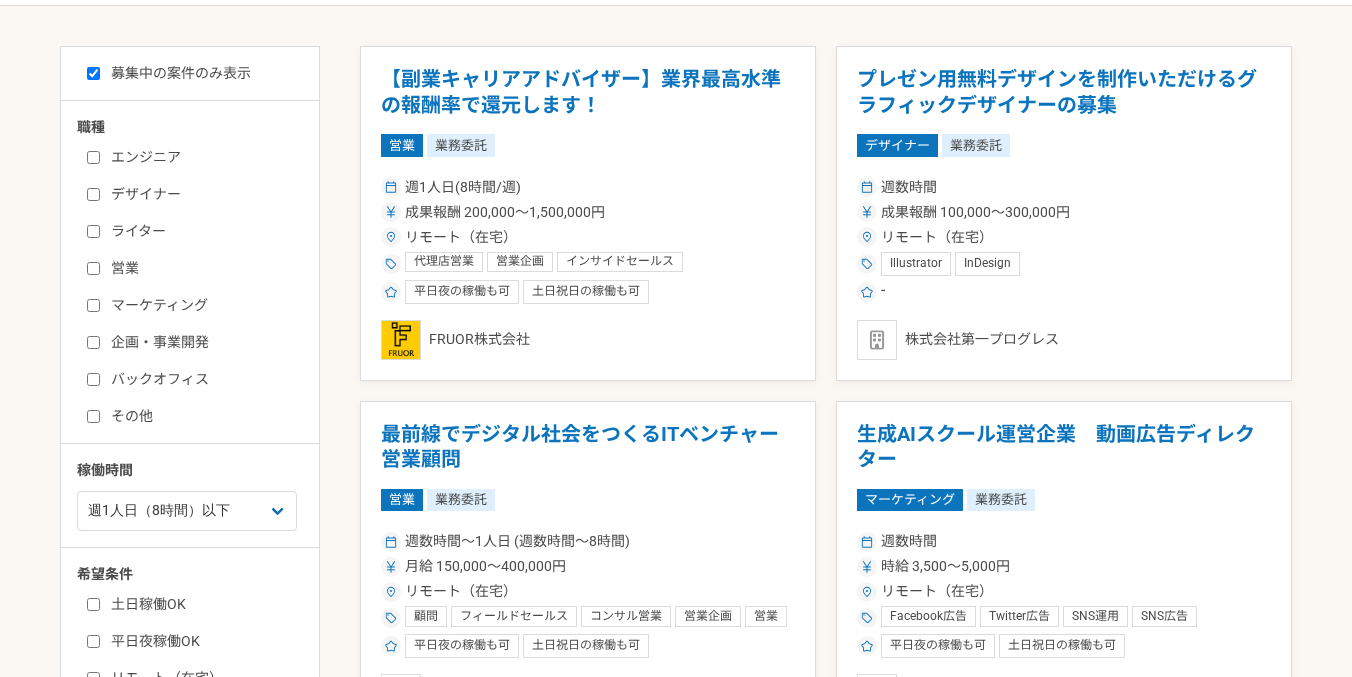 scroll, scrollTop: 454, scrollLeft: 0, axis: vertical 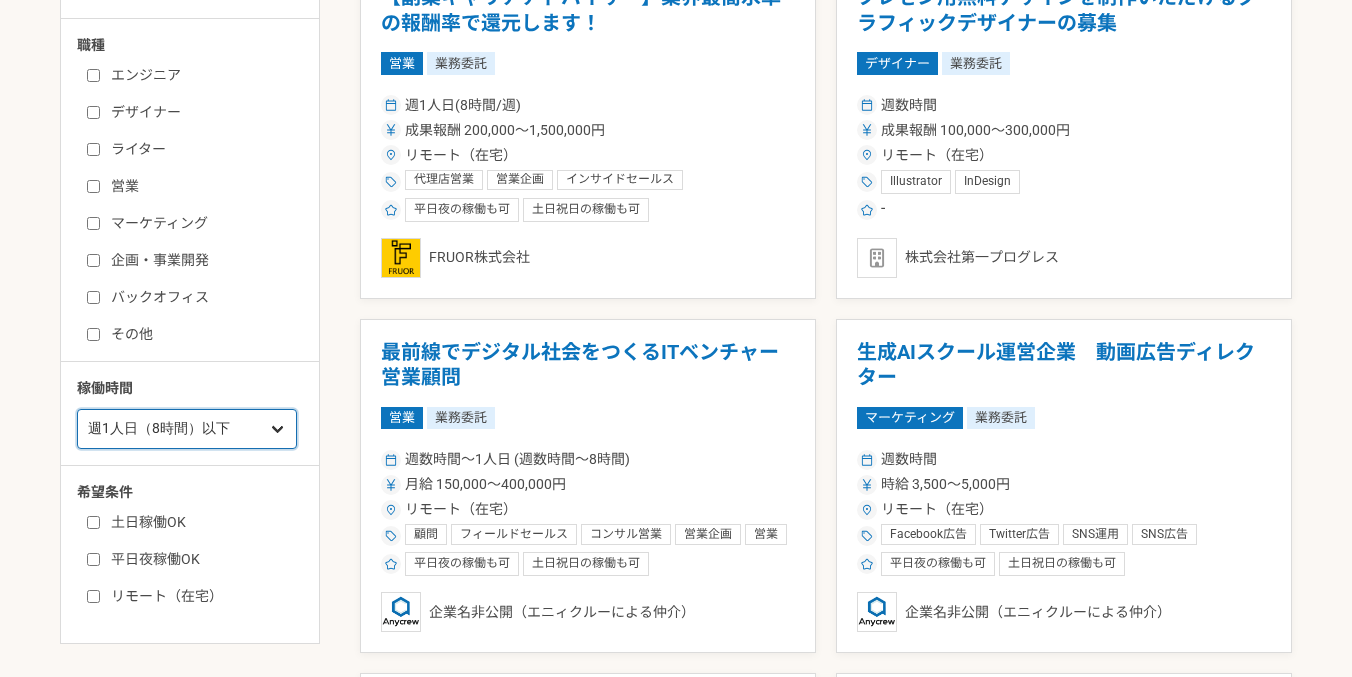 click on "週1人日（8時間）以下 週2人日（16時間）以下 週3人日（24時間）以下 週4人日（32時間）以下 週5人日（40時間）以下" at bounding box center (187, 429) 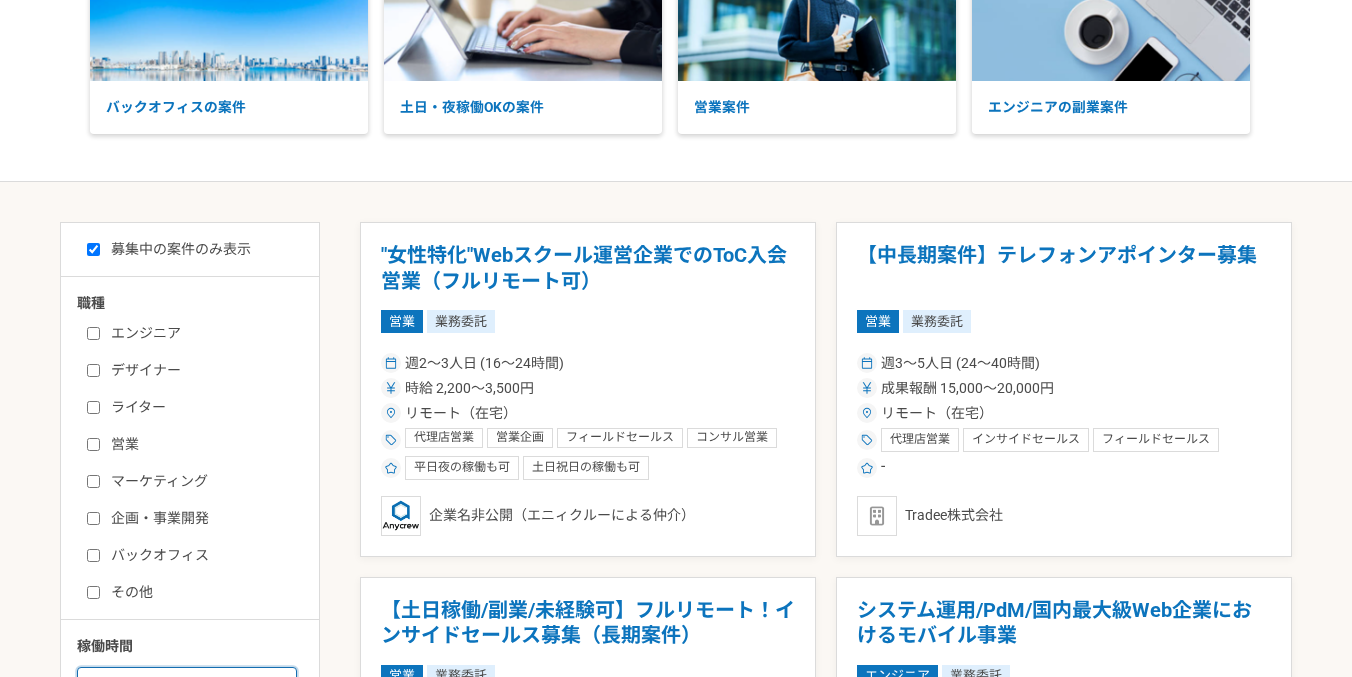 scroll, scrollTop: 0, scrollLeft: 0, axis: both 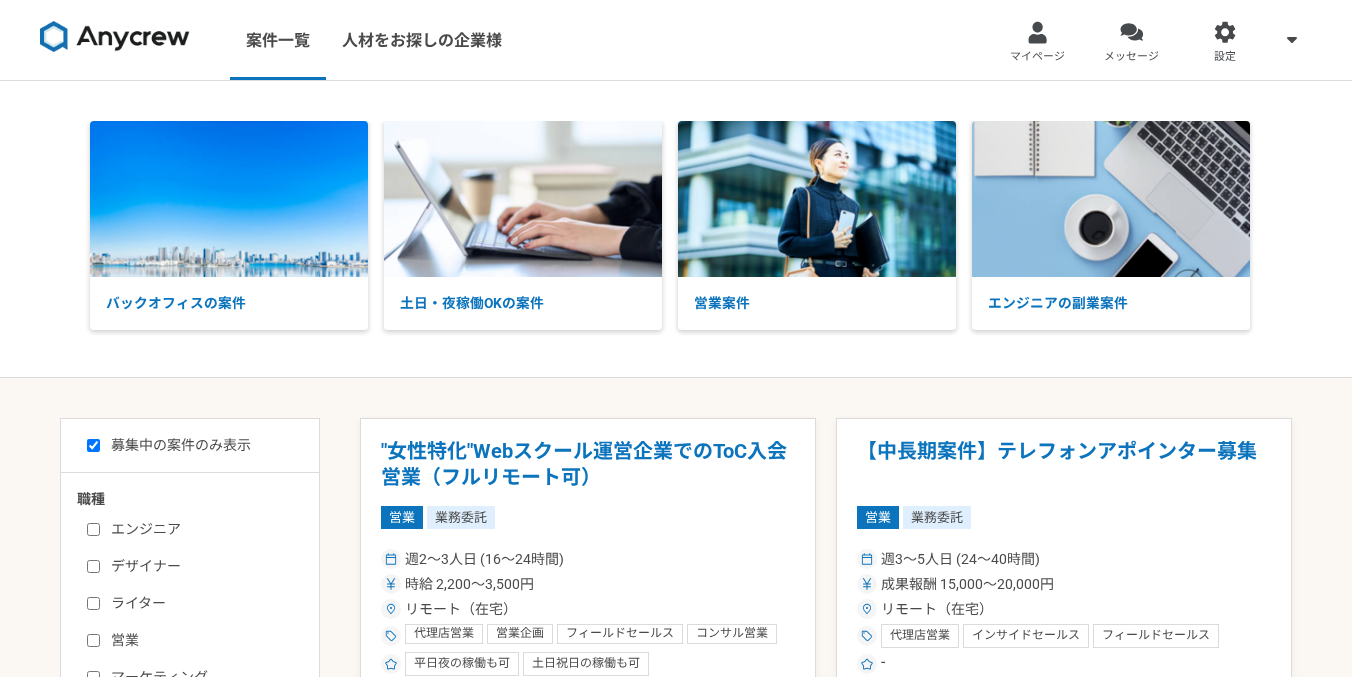 click on "募集中の案件のみ表示" at bounding box center [169, 445] 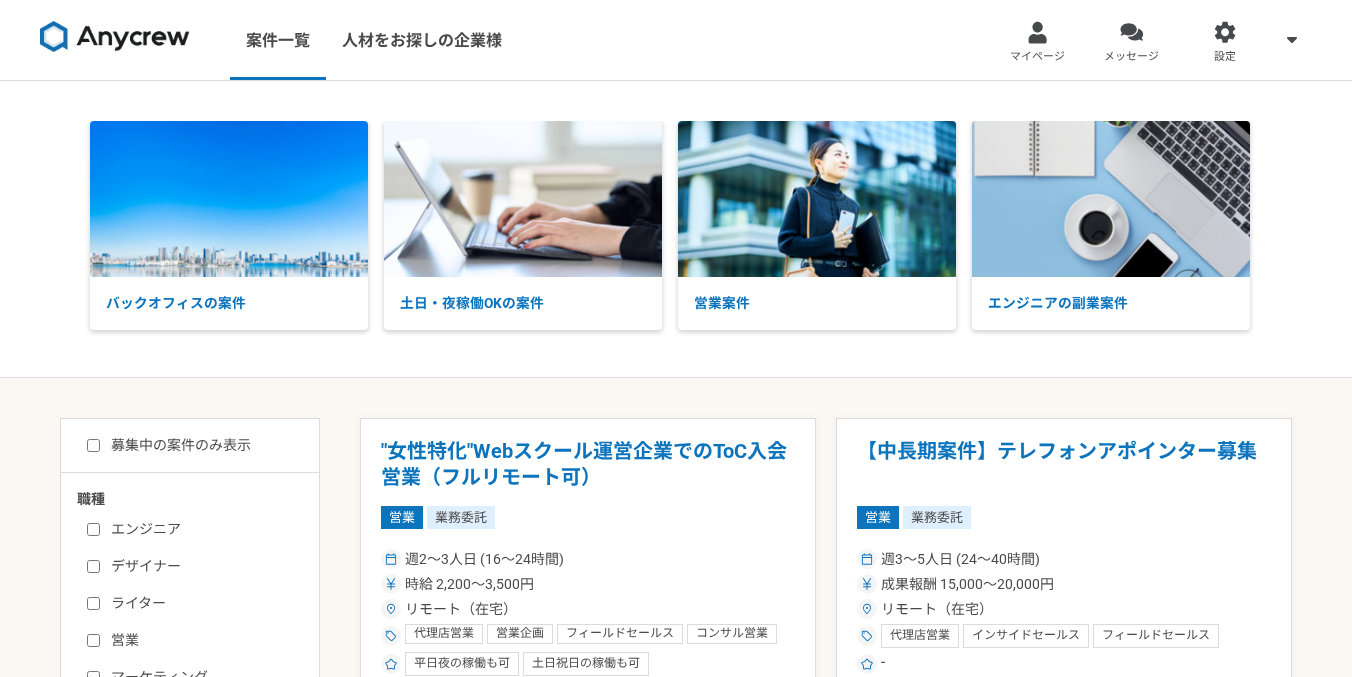 checkbox on "false" 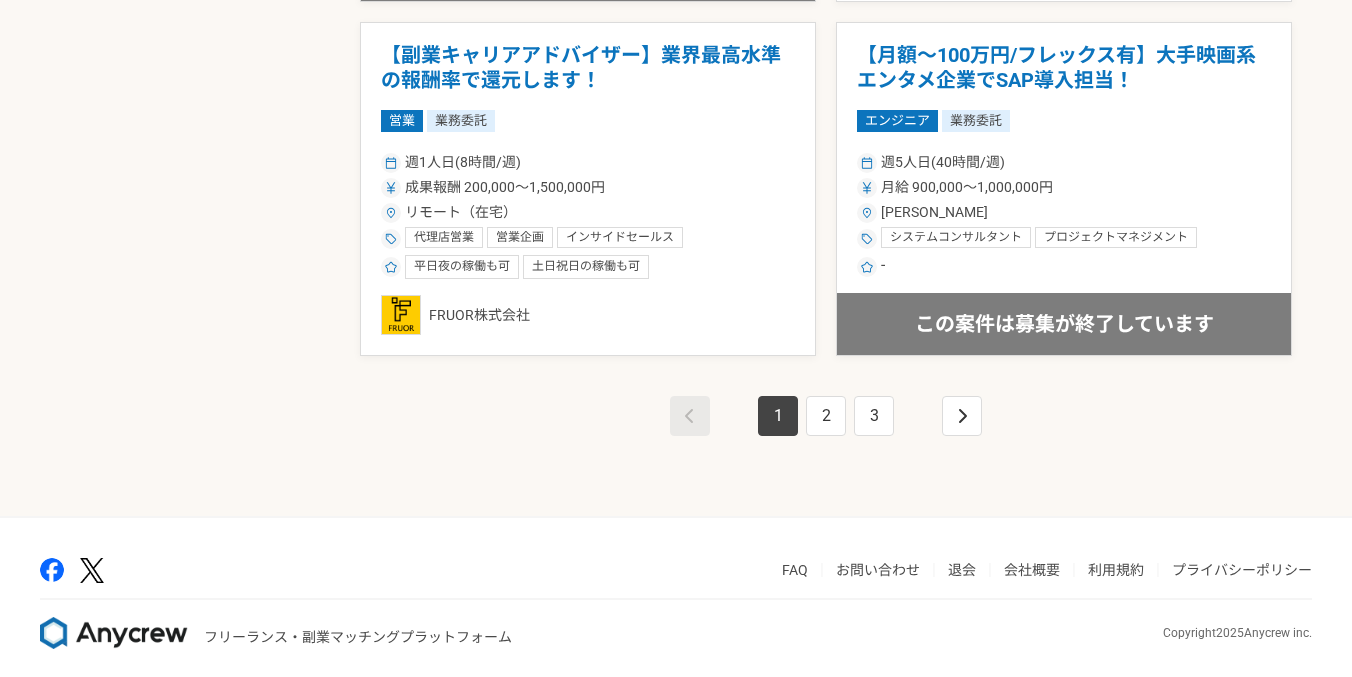scroll, scrollTop: 3601, scrollLeft: 0, axis: vertical 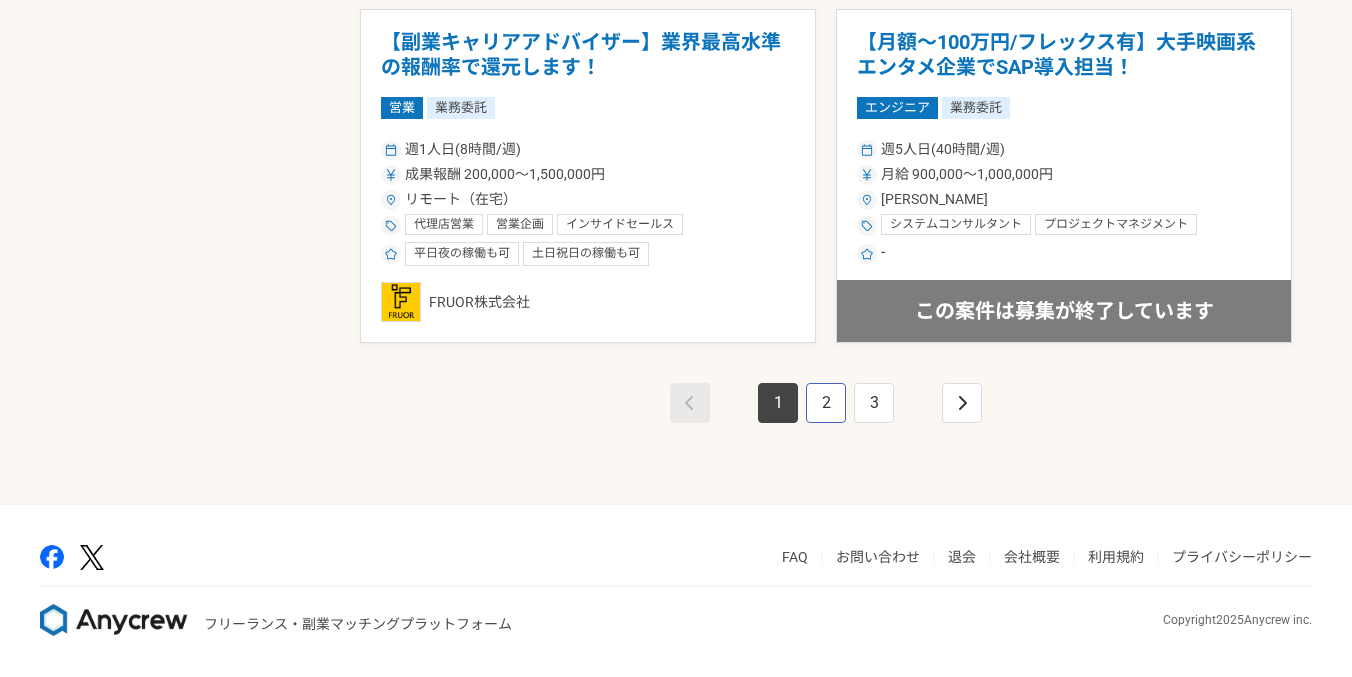 click on "2" at bounding box center [826, 403] 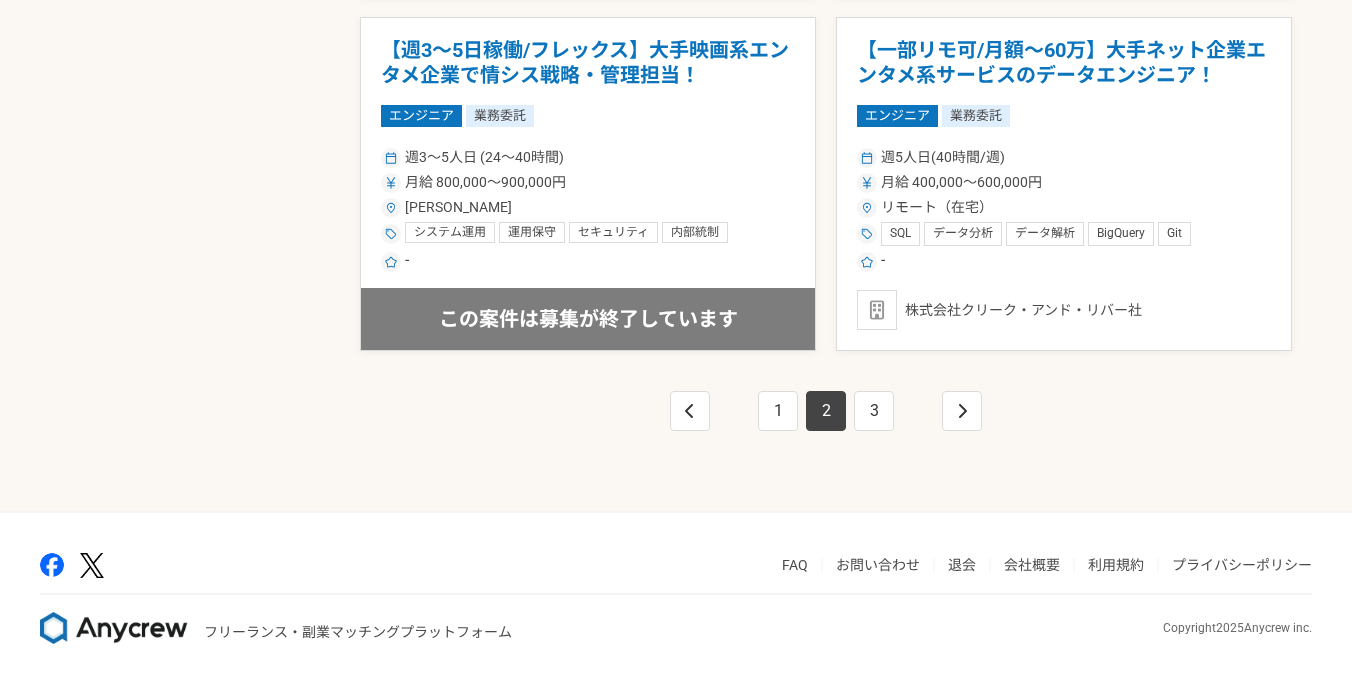 scroll, scrollTop: 3601, scrollLeft: 0, axis: vertical 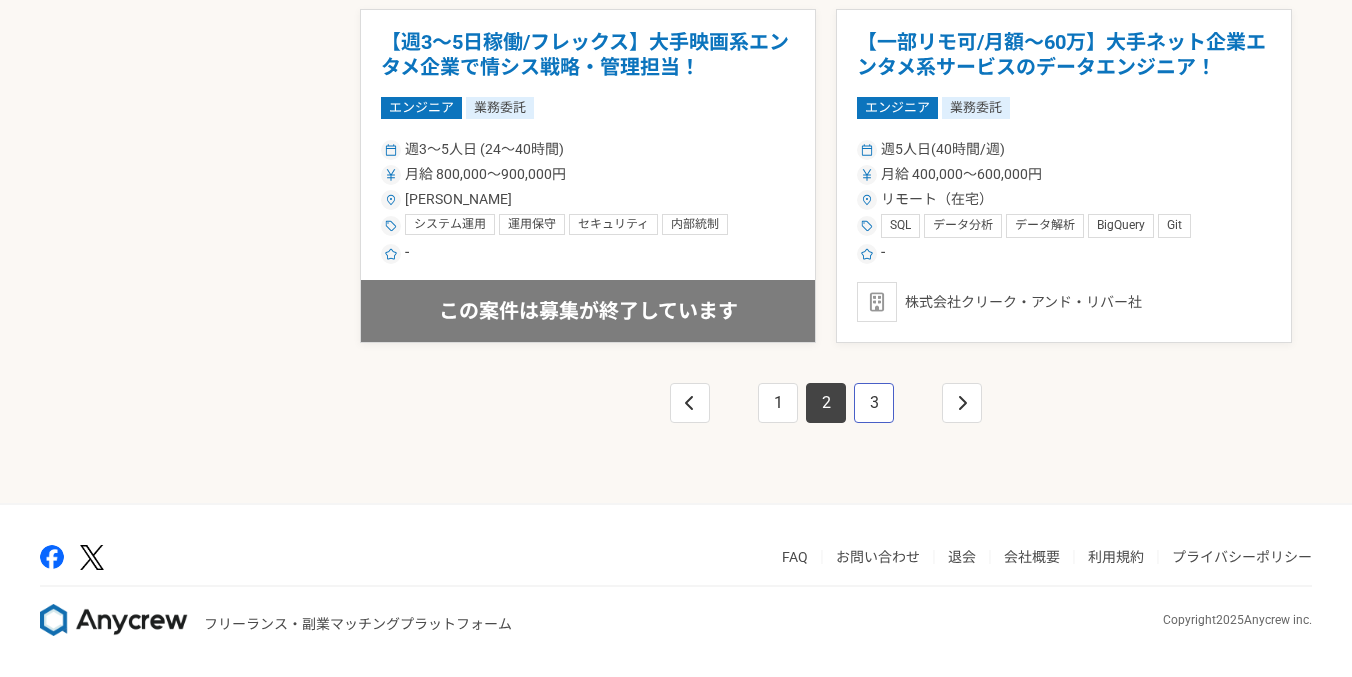 click on "3" at bounding box center (874, 403) 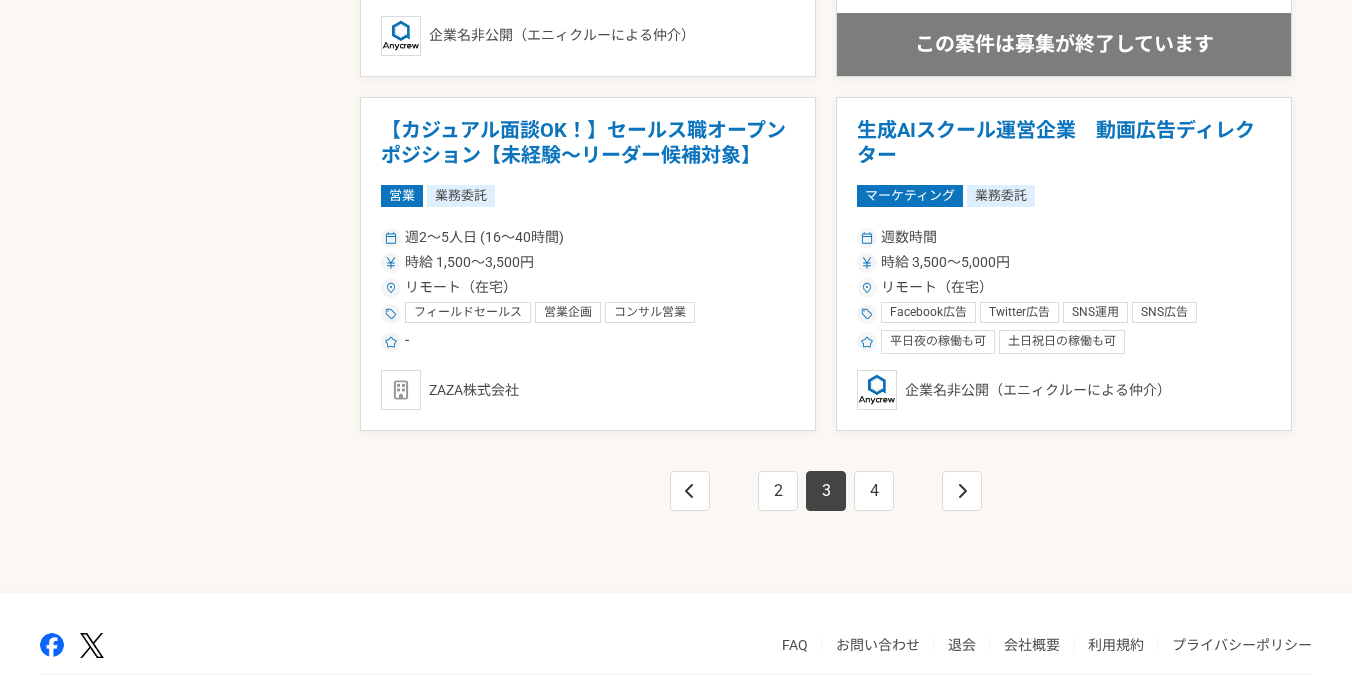 scroll, scrollTop: 3573, scrollLeft: 0, axis: vertical 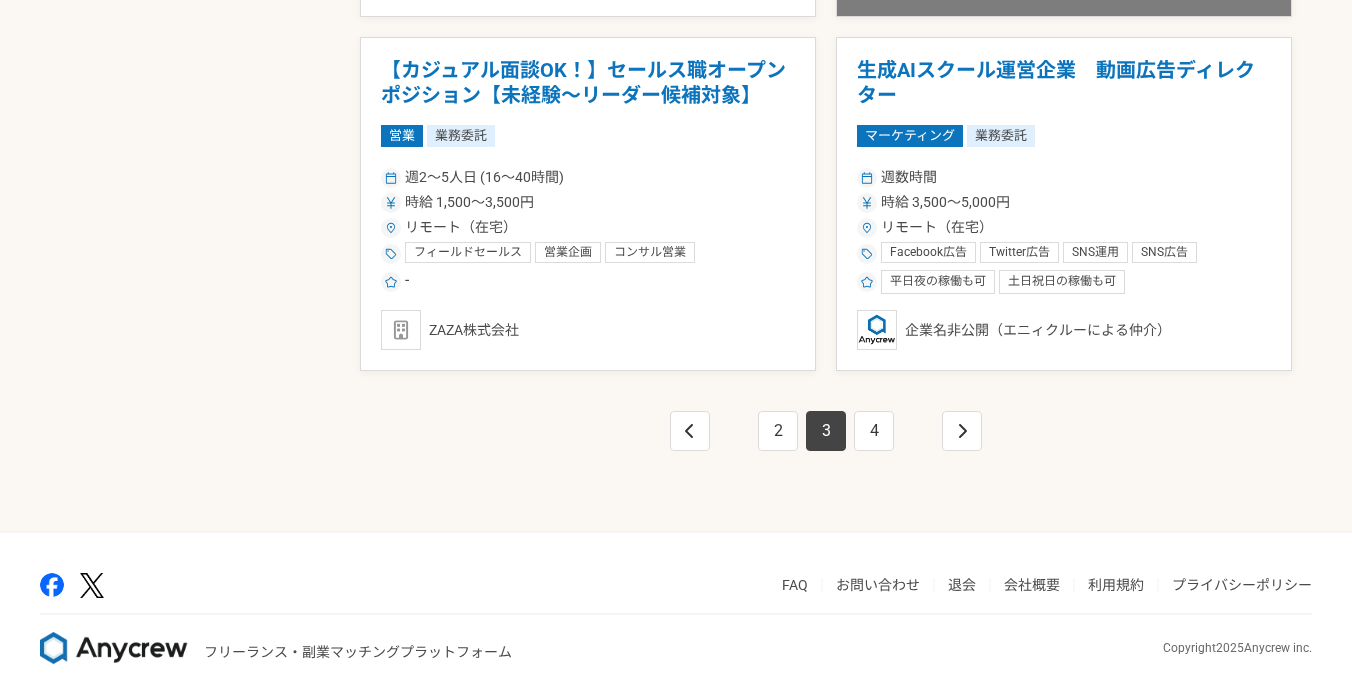 click on "2 3 4" at bounding box center (826, 451) 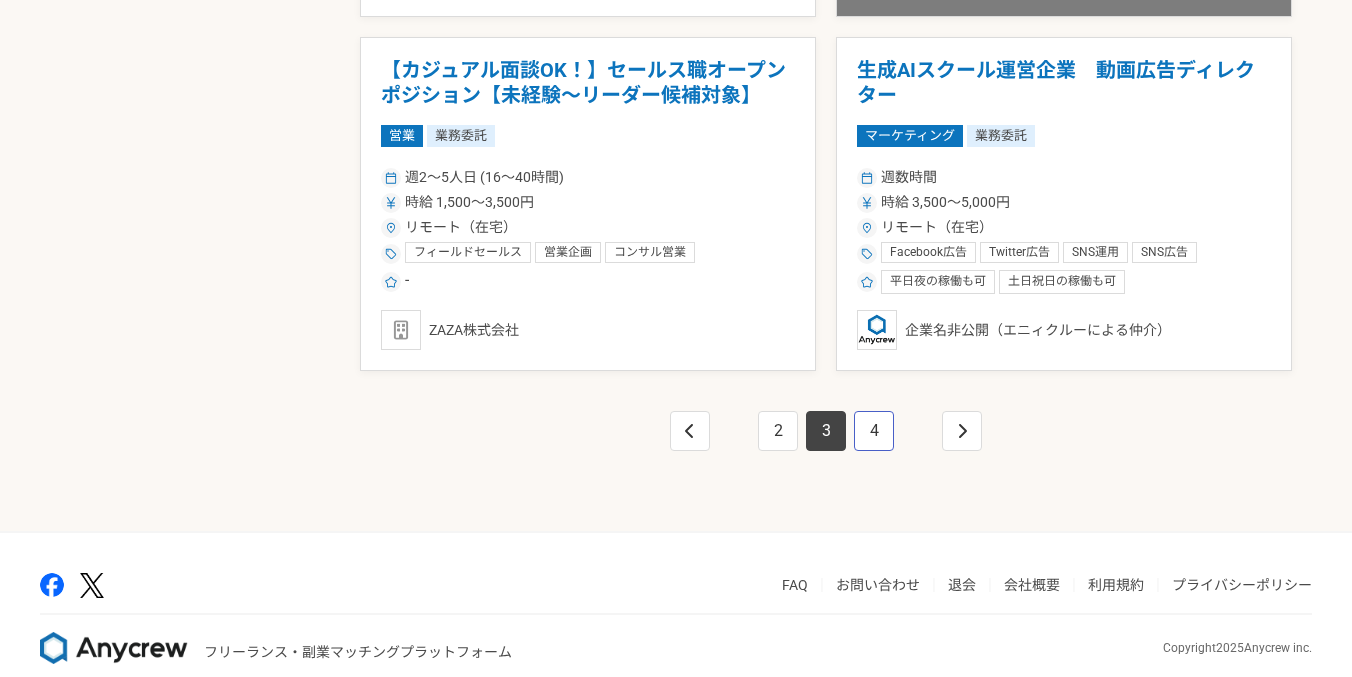 click on "4" at bounding box center (874, 431) 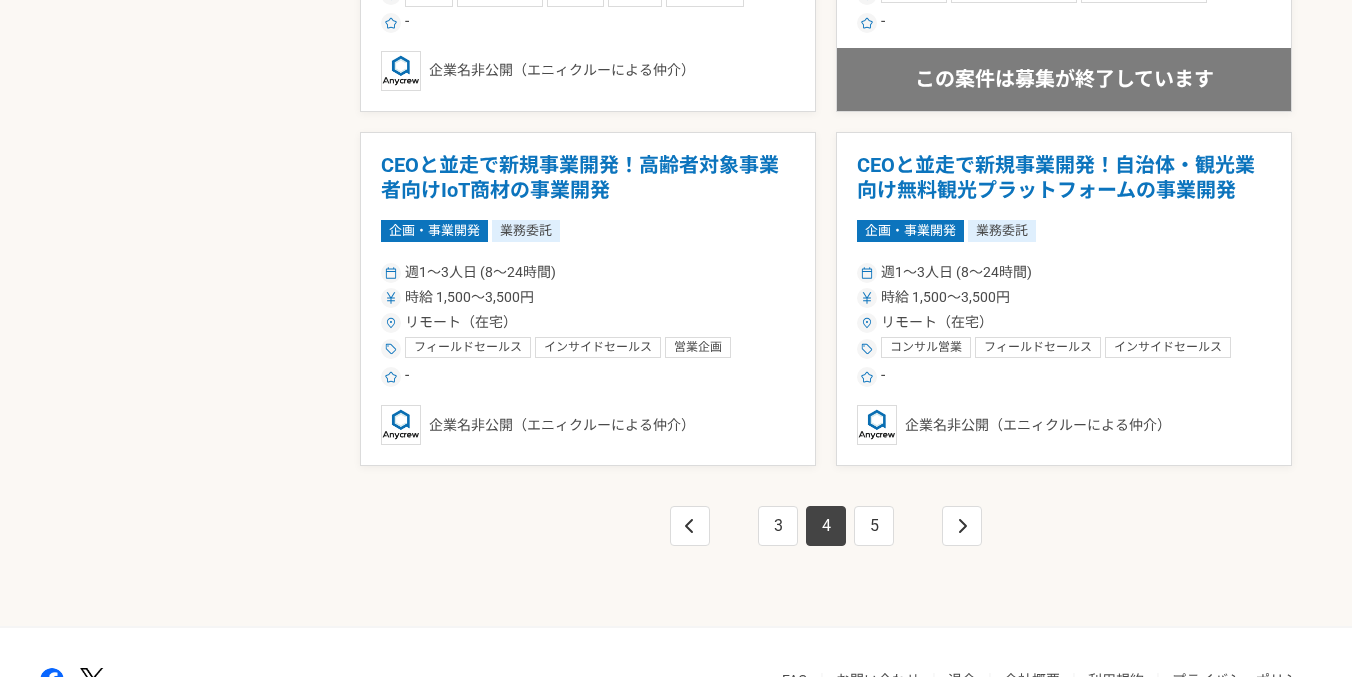 scroll, scrollTop: 3587, scrollLeft: 0, axis: vertical 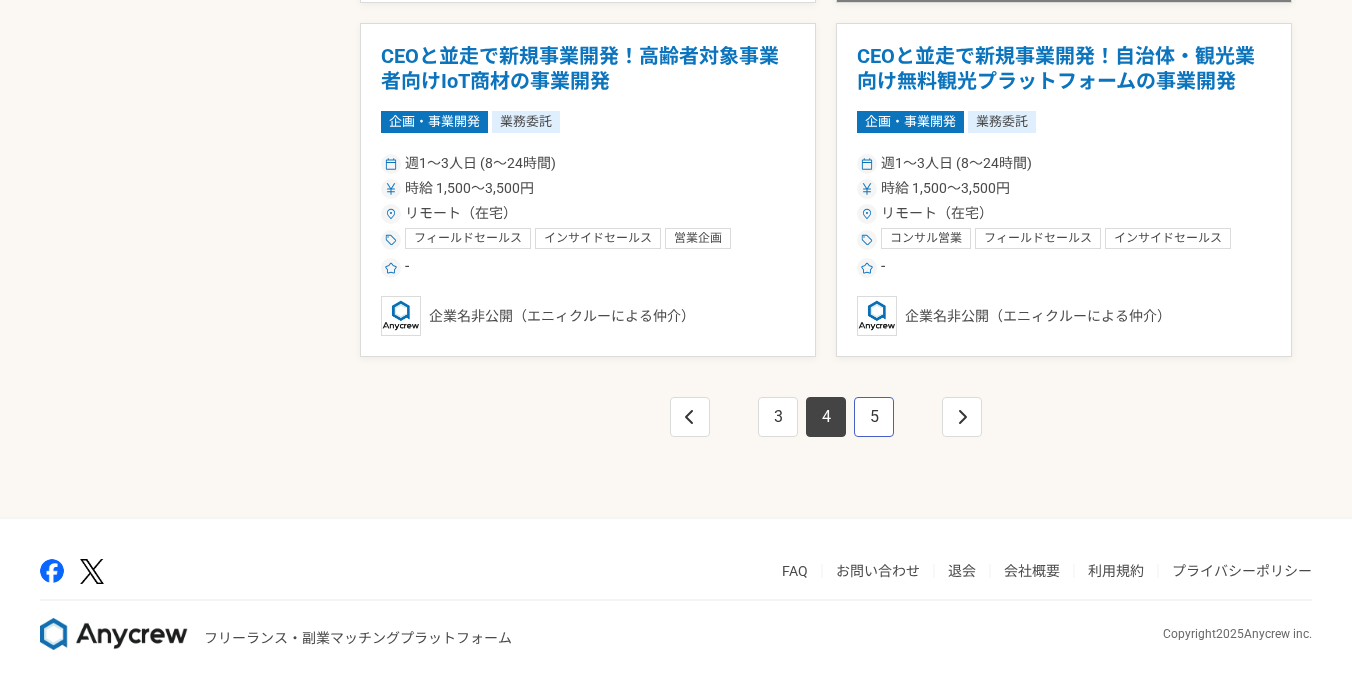 click on "5" at bounding box center (874, 417) 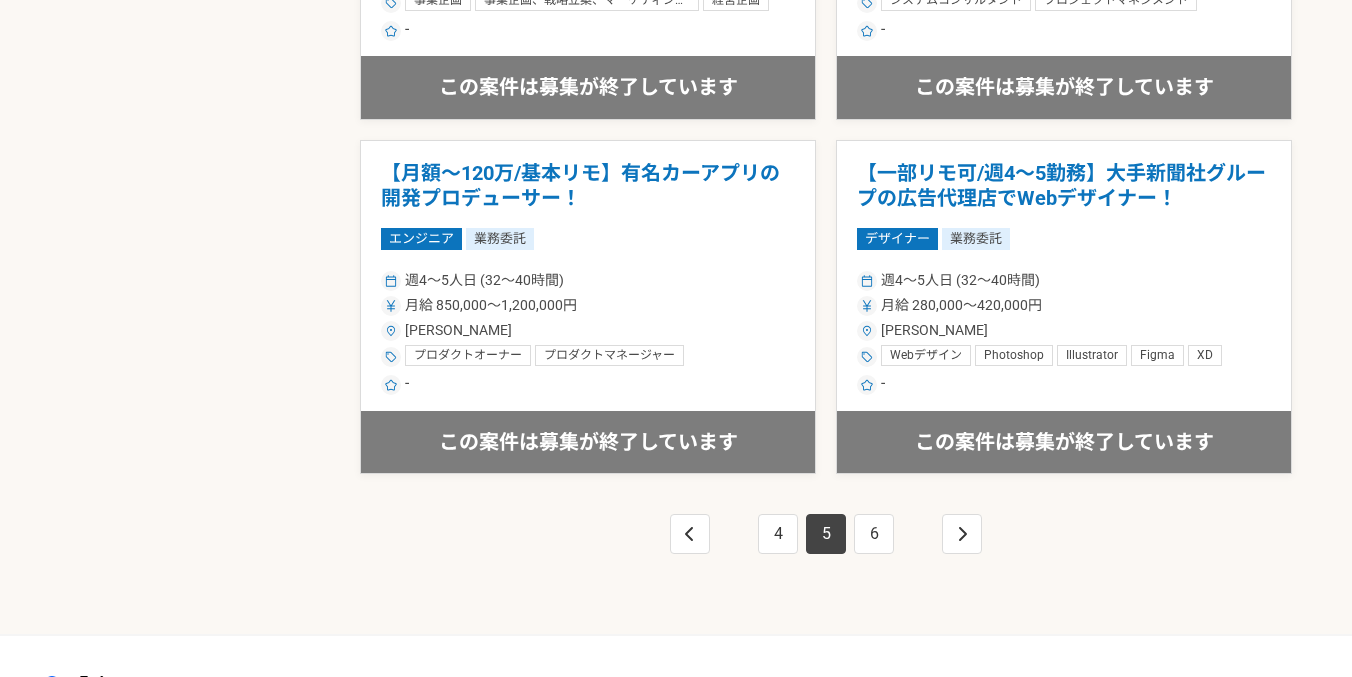 scroll, scrollTop: 3601, scrollLeft: 0, axis: vertical 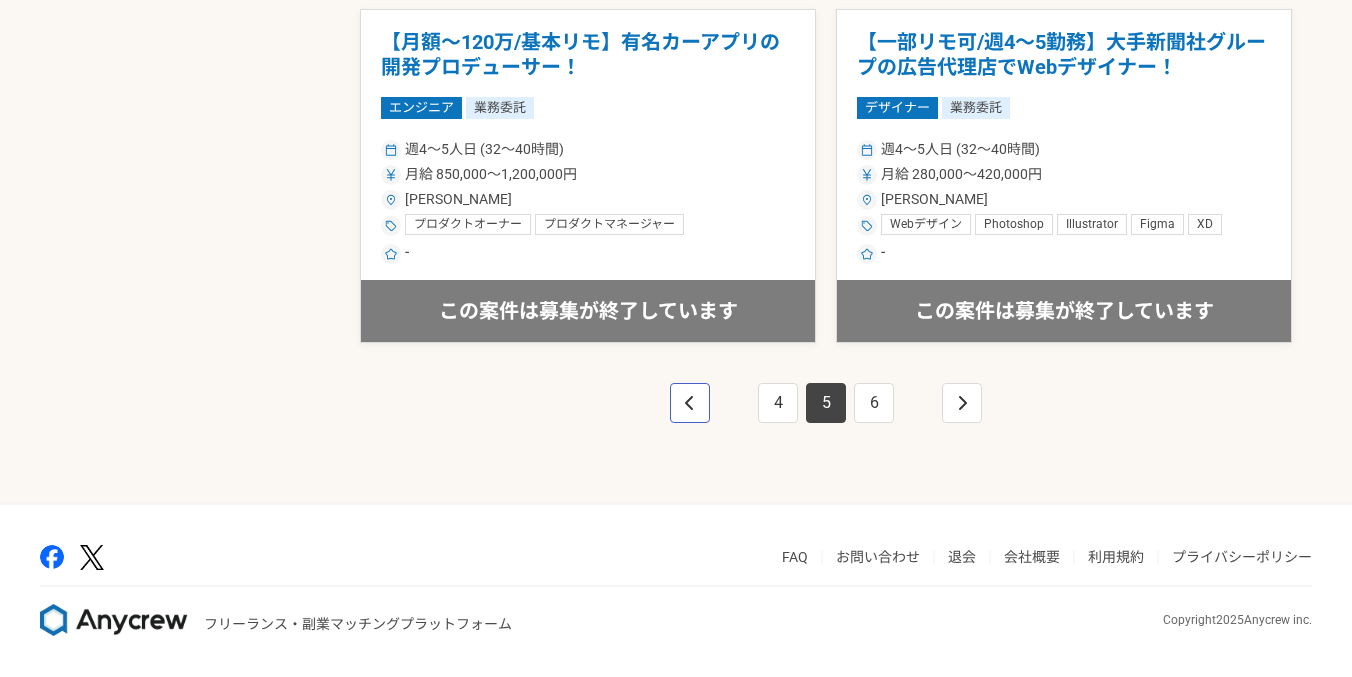 click at bounding box center [690, 403] 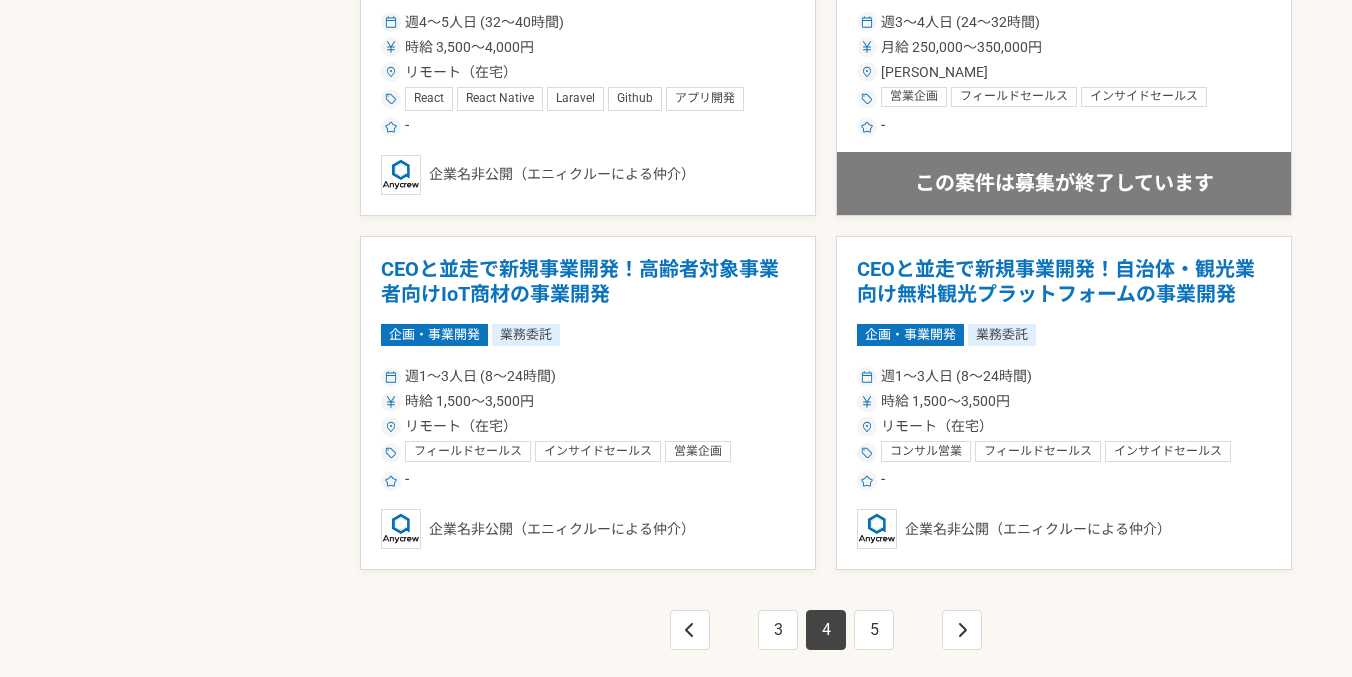 scroll, scrollTop: 3601, scrollLeft: 0, axis: vertical 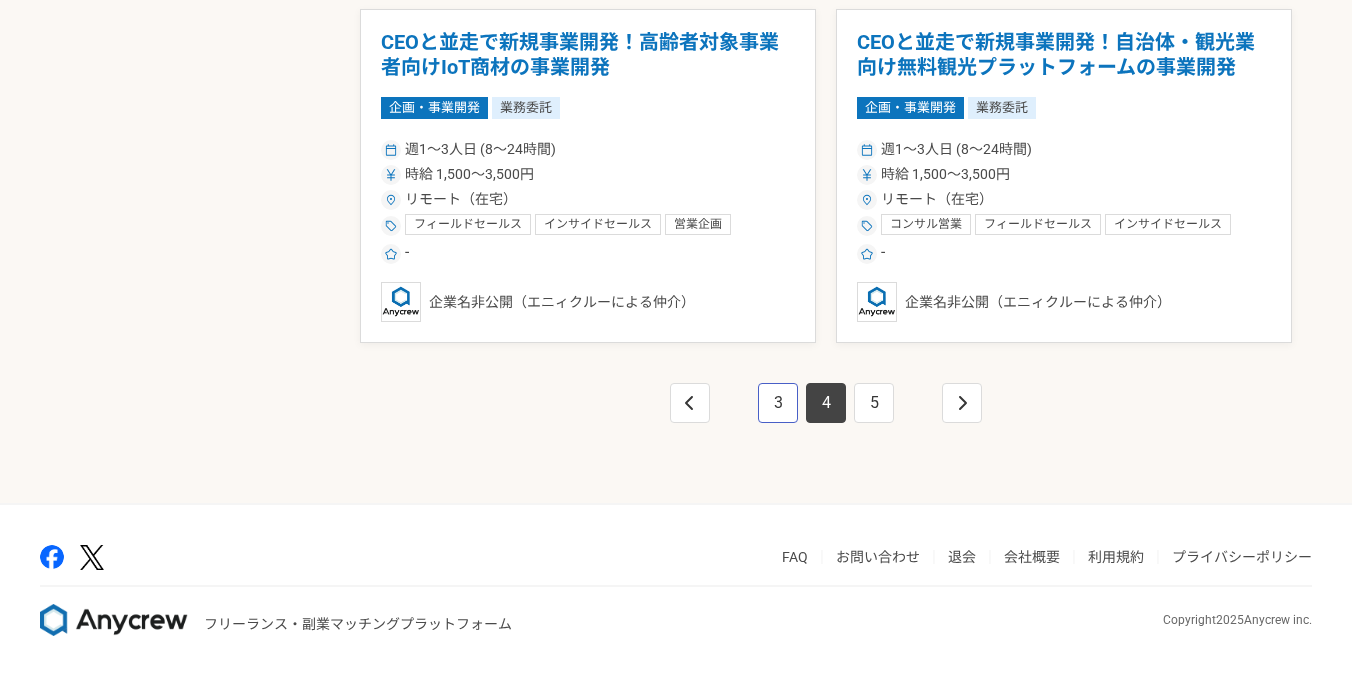 click on "3" at bounding box center [778, 403] 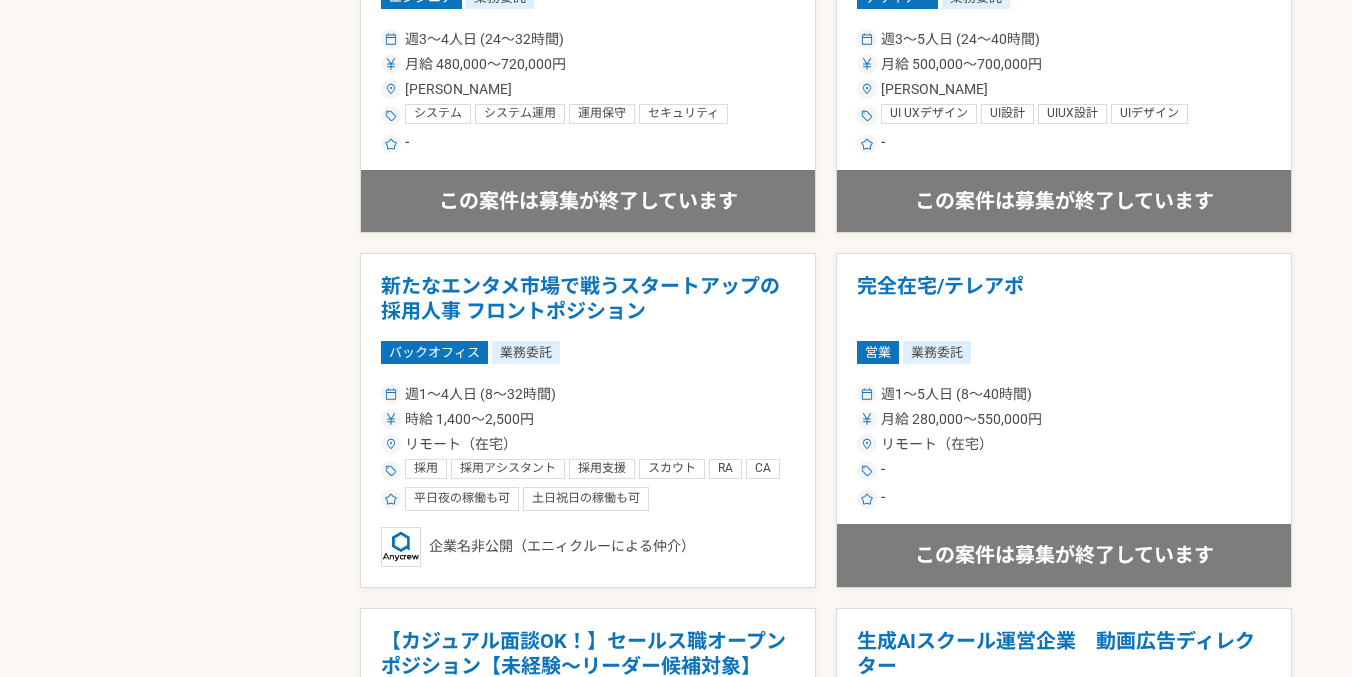 scroll, scrollTop: 3601, scrollLeft: 0, axis: vertical 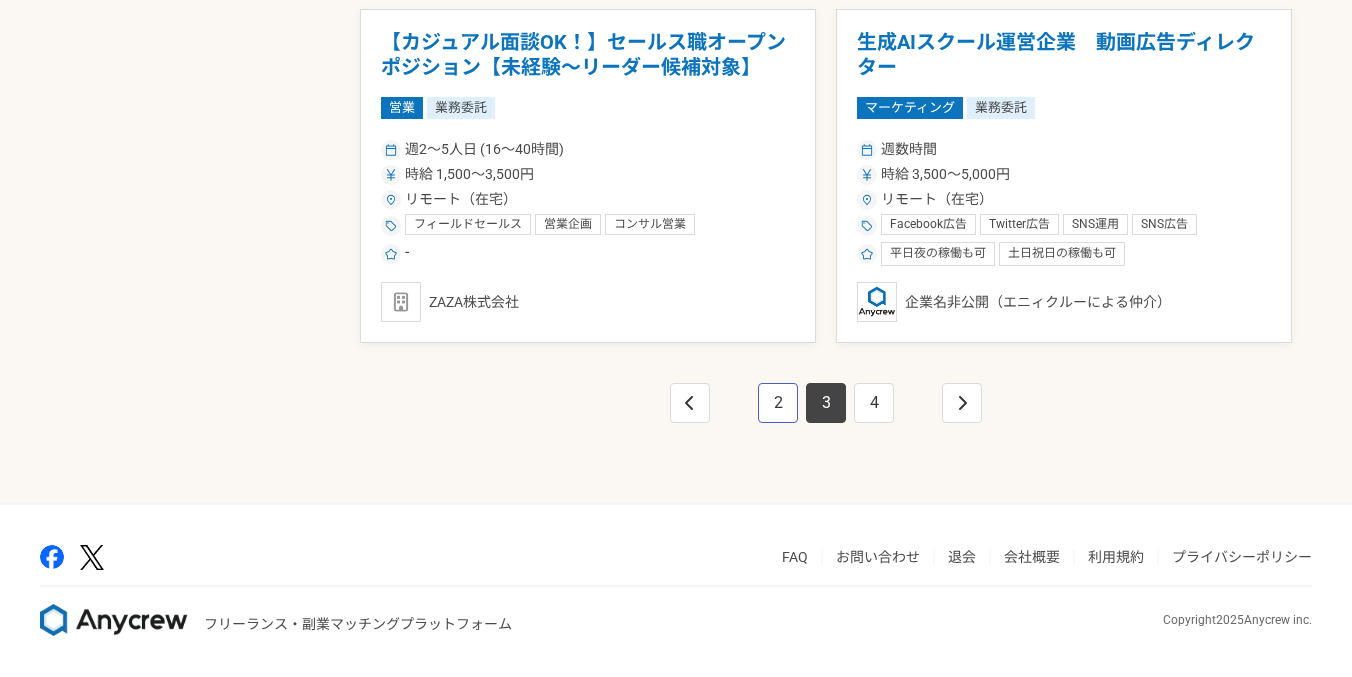 click on "2" at bounding box center [778, 403] 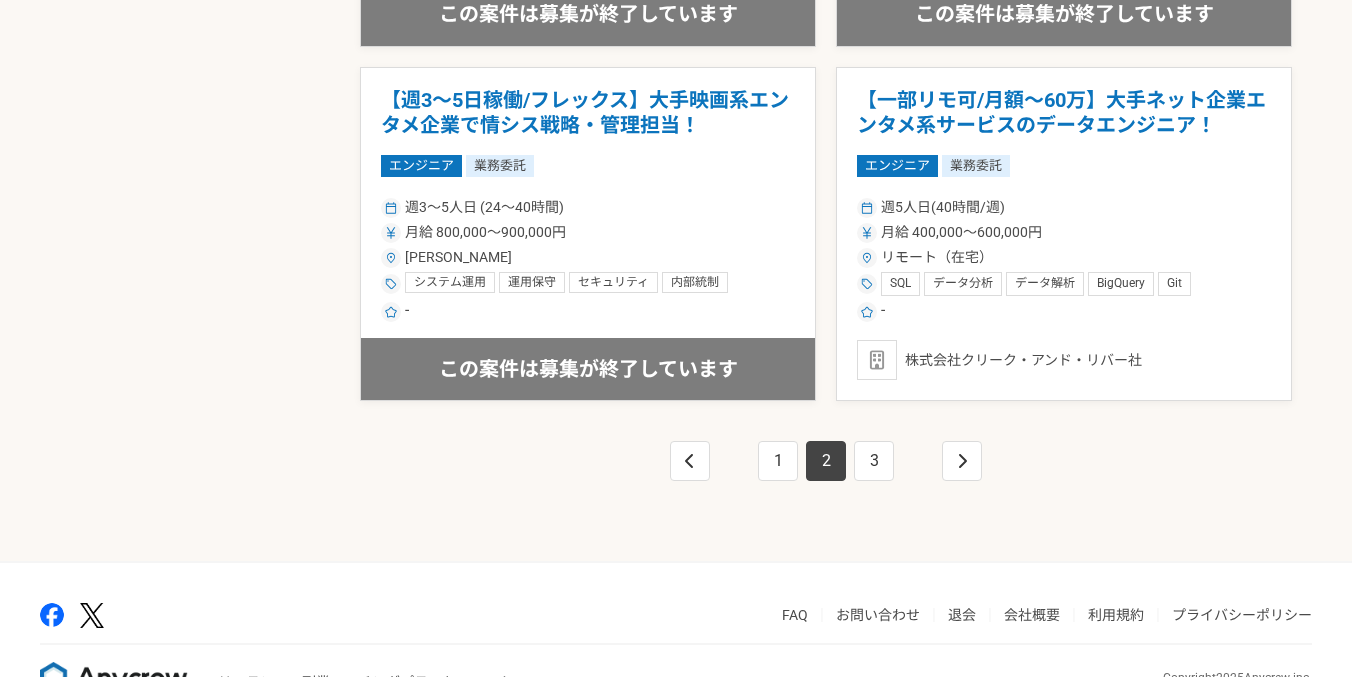 scroll, scrollTop: 3601, scrollLeft: 0, axis: vertical 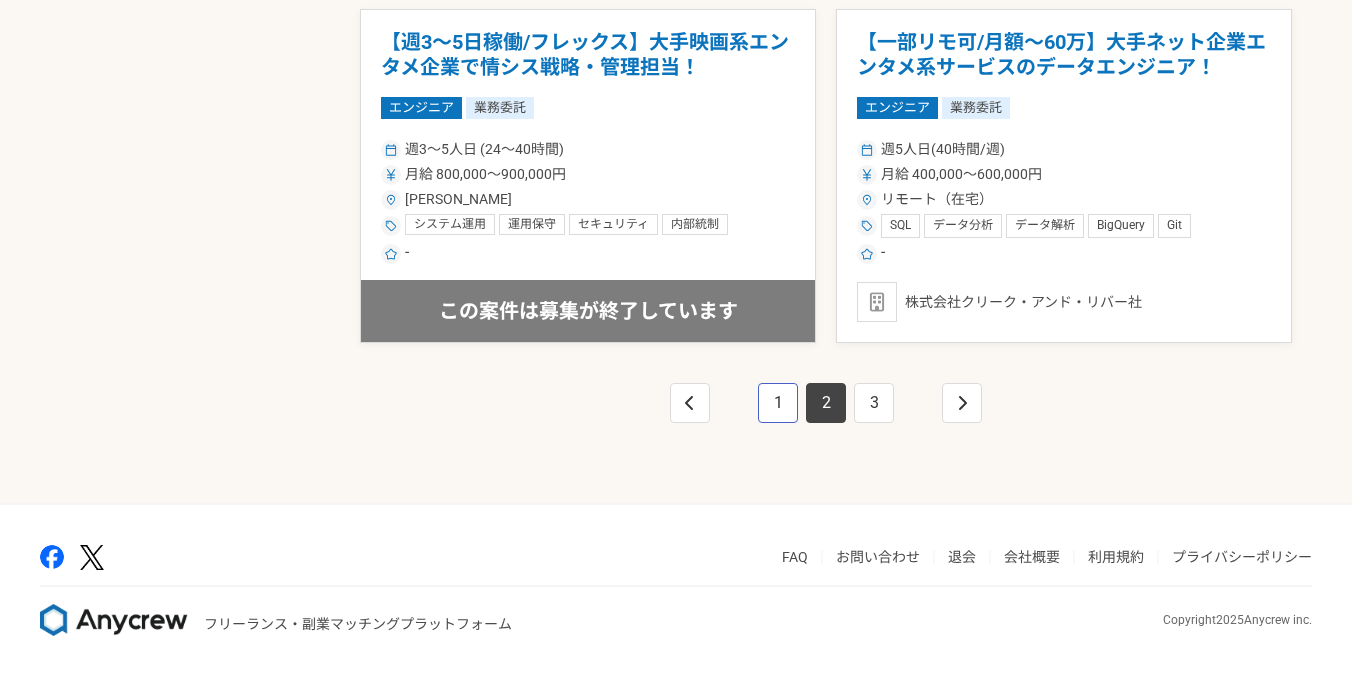 click on "1" at bounding box center [778, 403] 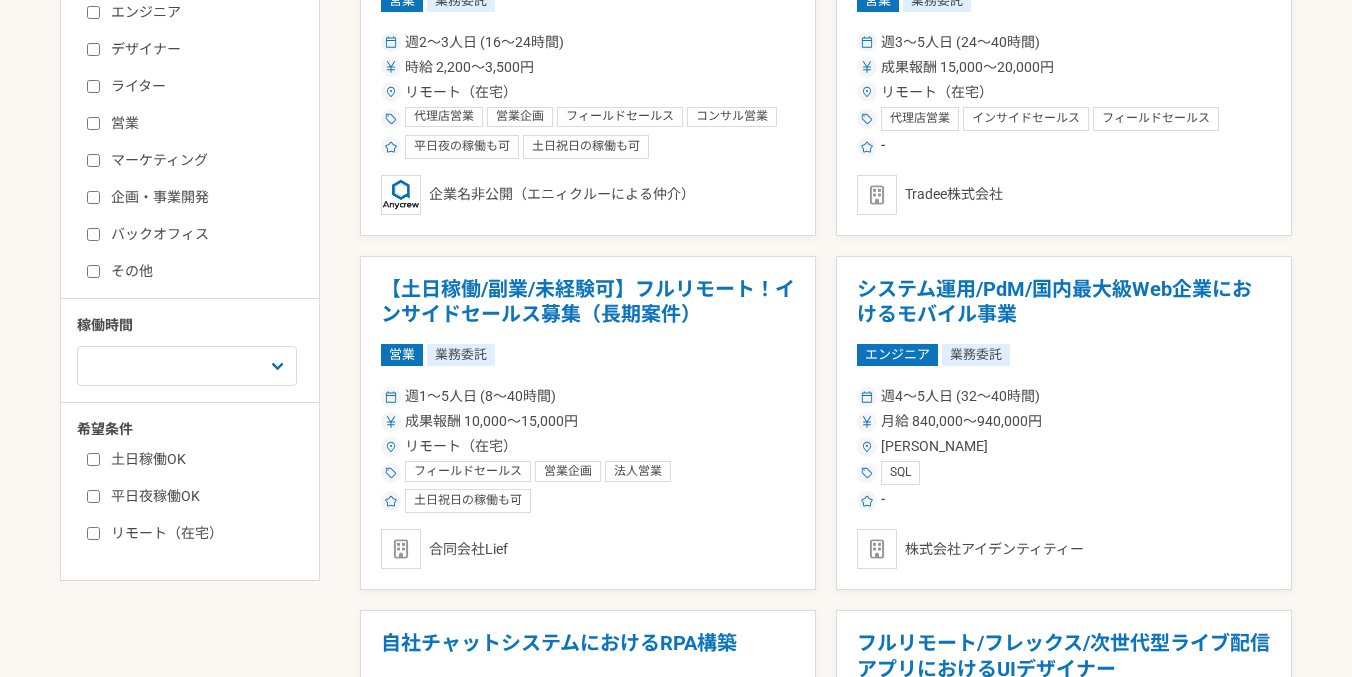 scroll, scrollTop: 497, scrollLeft: 0, axis: vertical 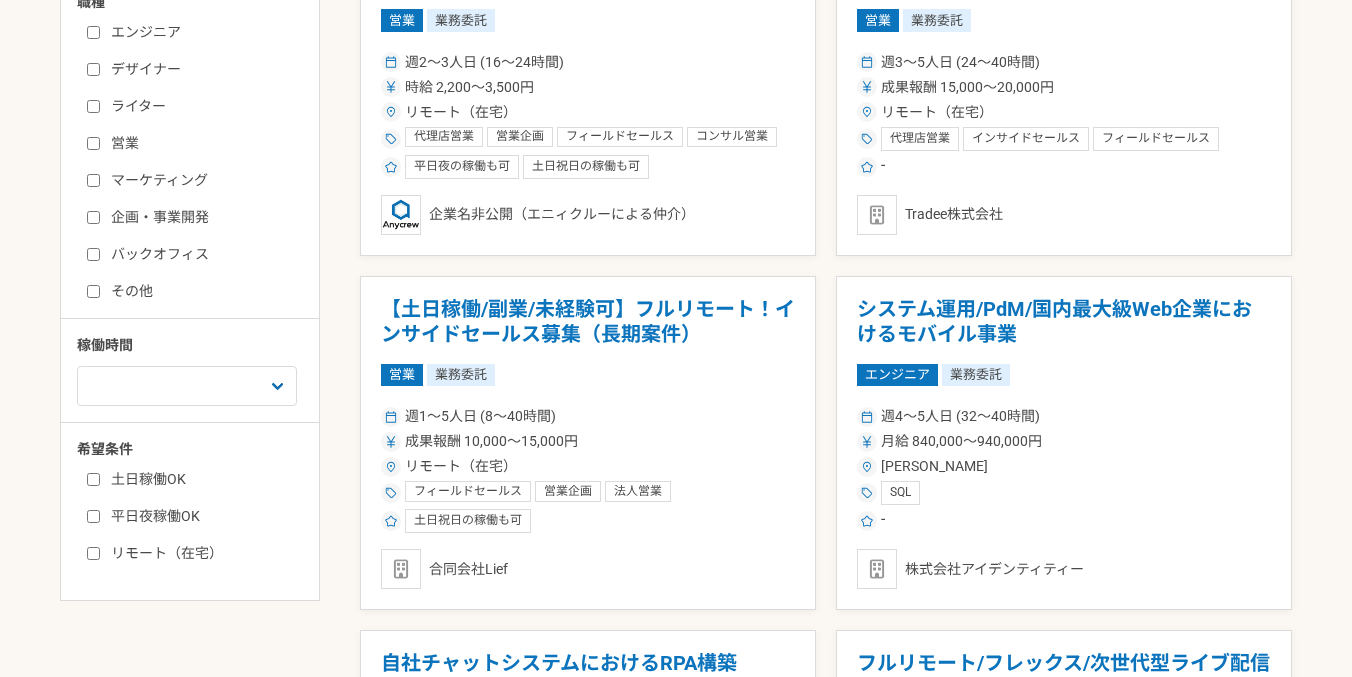 click on "営業" at bounding box center [93, 143] 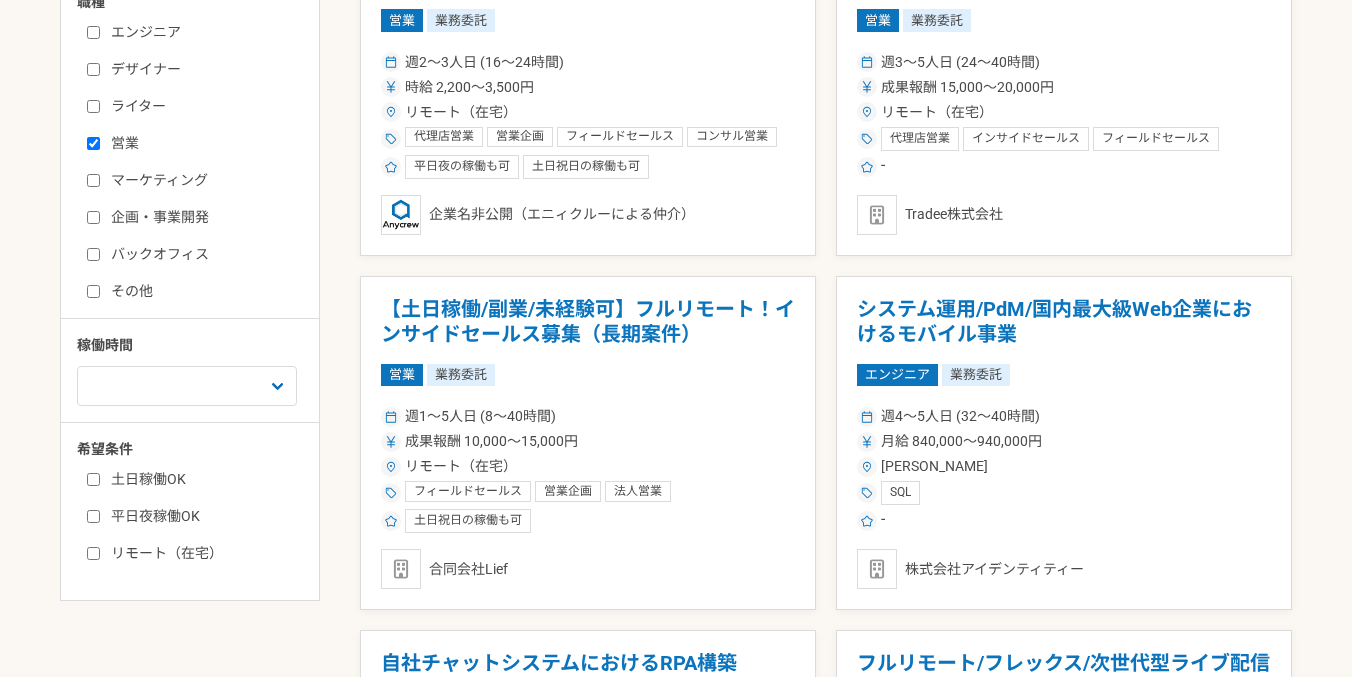 checkbox on "true" 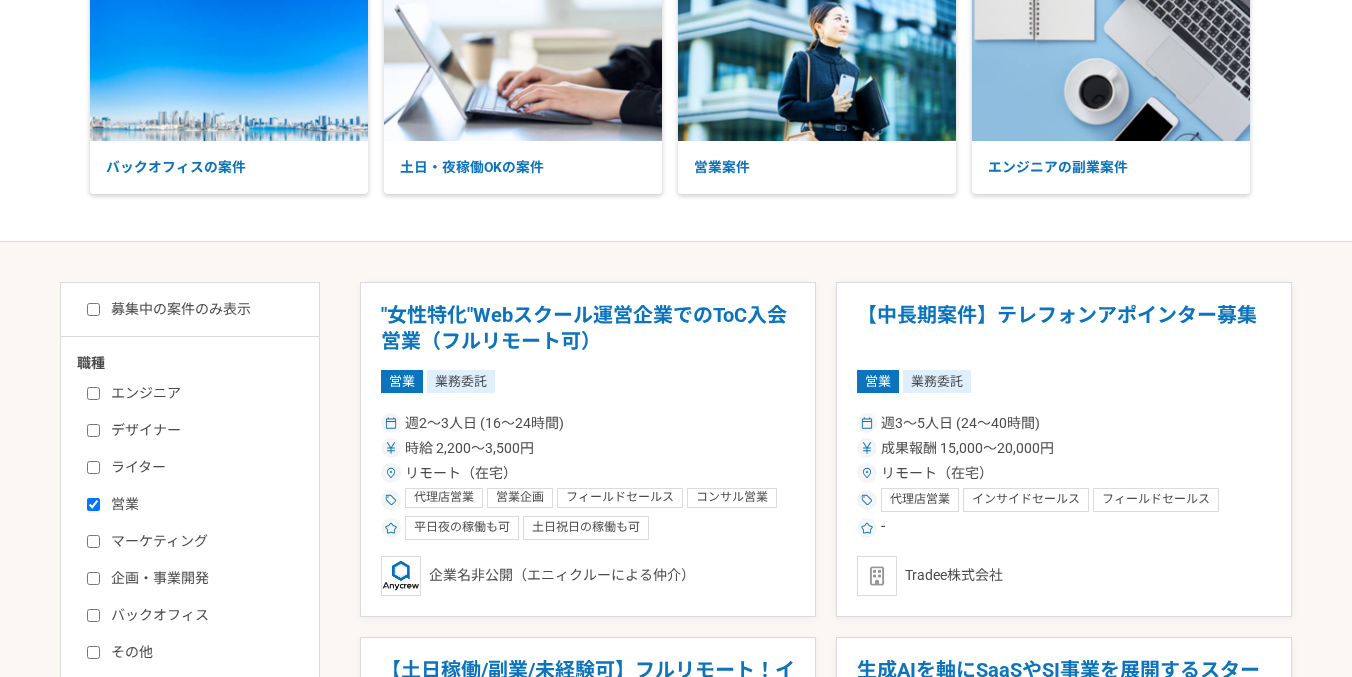 scroll, scrollTop: 55, scrollLeft: 0, axis: vertical 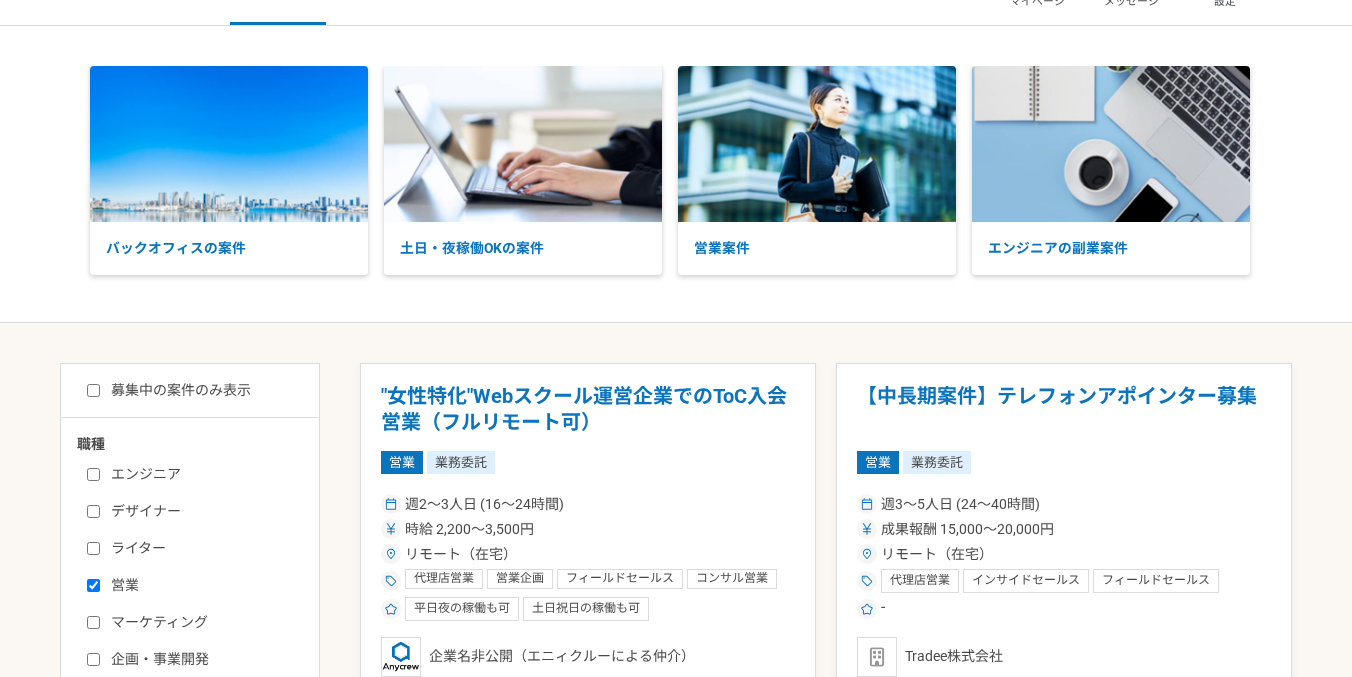 click on "募集中の案件のみ表示" at bounding box center (93, 390) 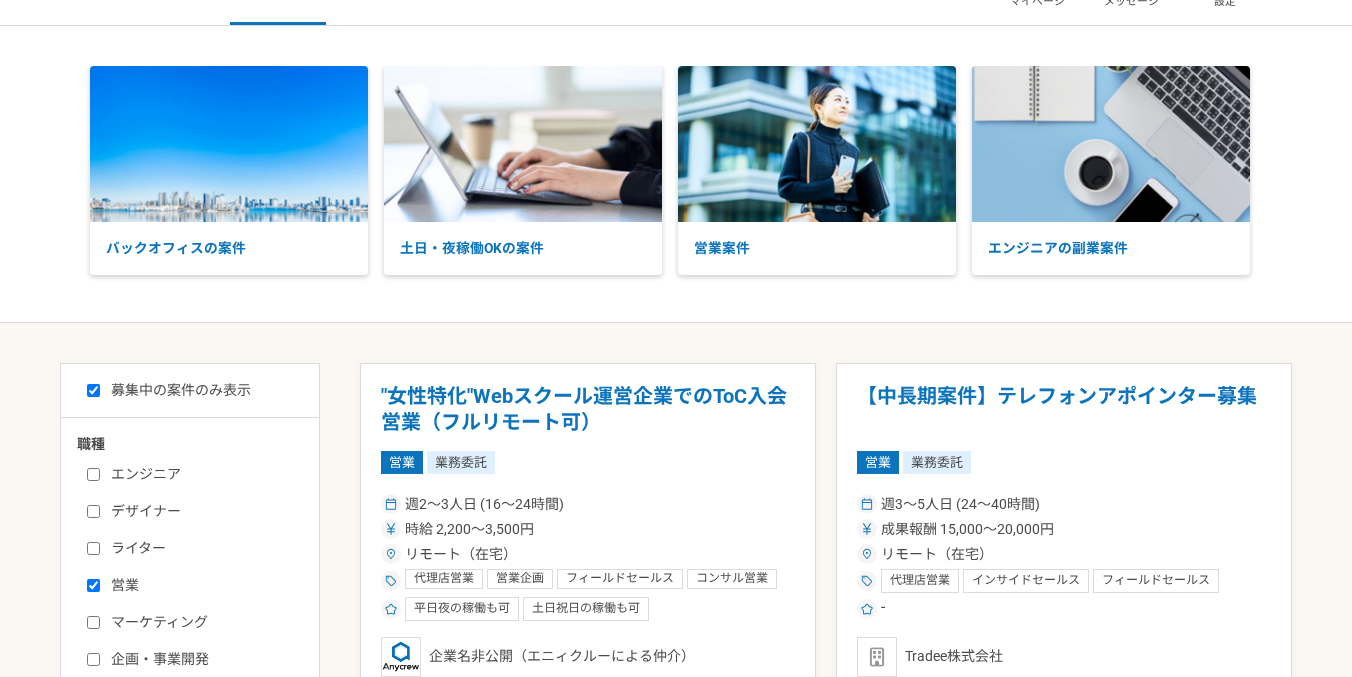 checkbox on "true" 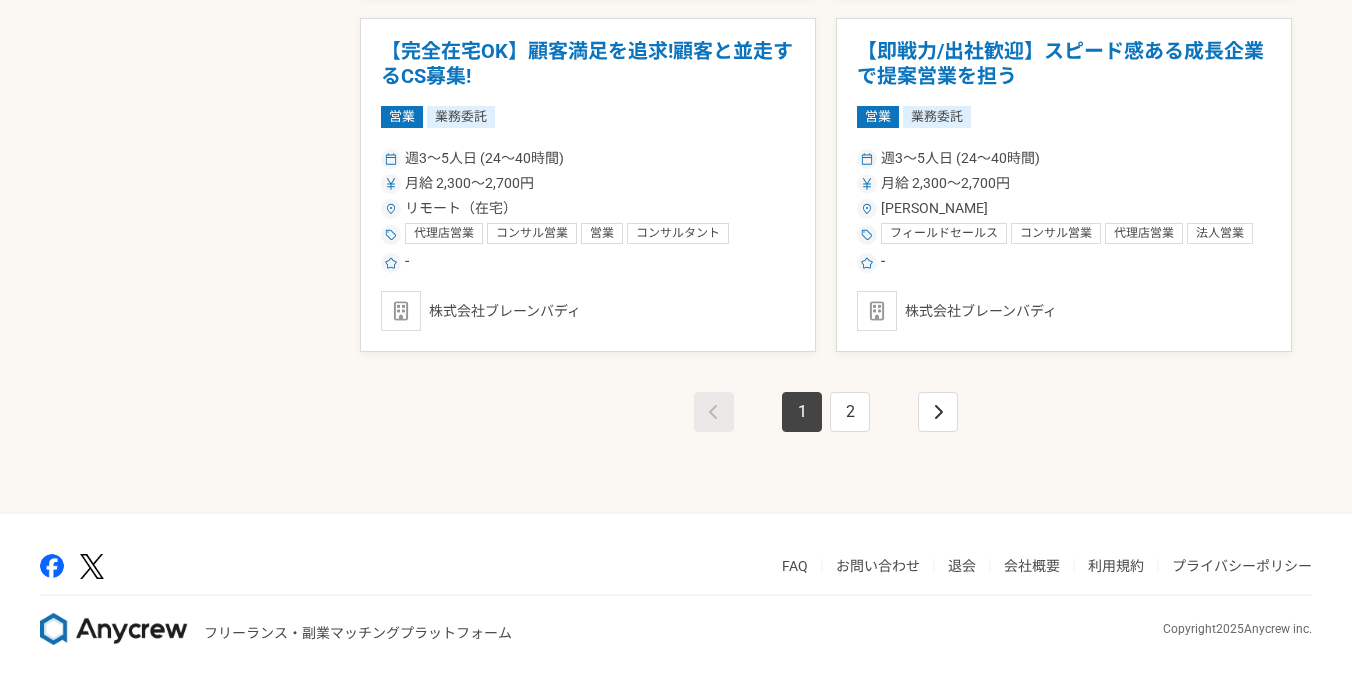 scroll, scrollTop: 3601, scrollLeft: 0, axis: vertical 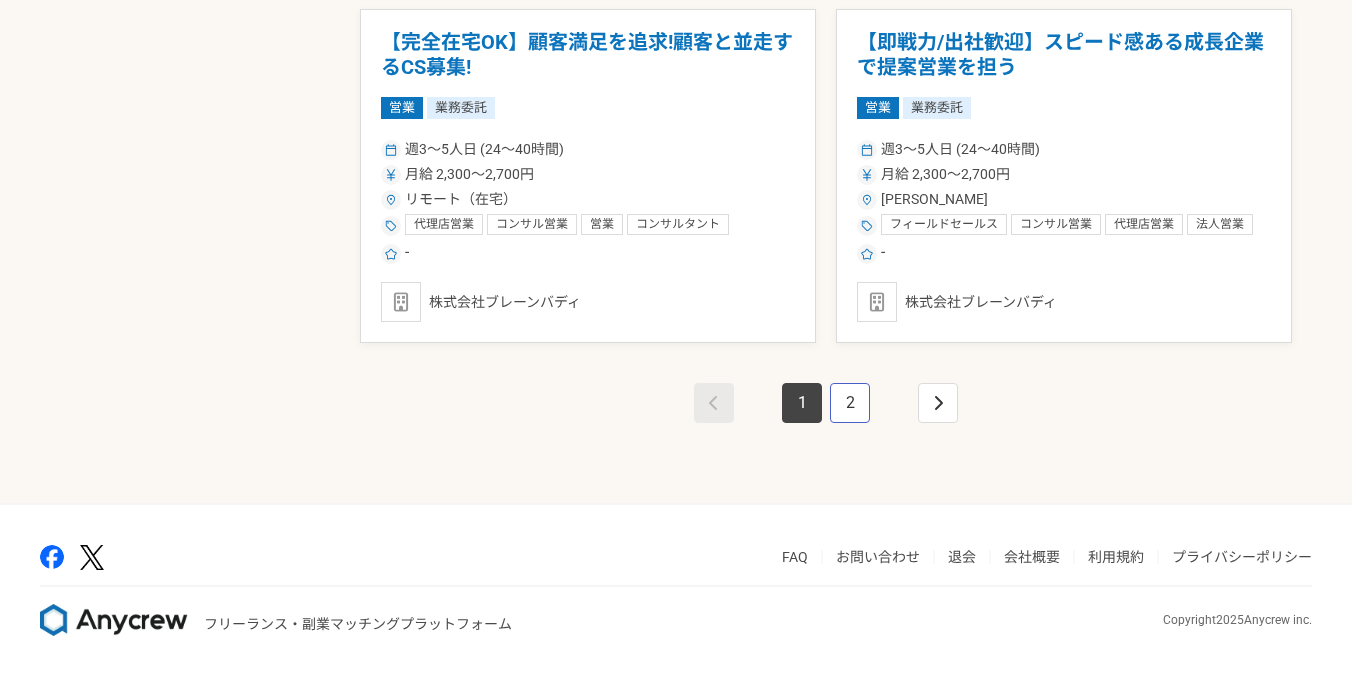 click on "2" at bounding box center [850, 403] 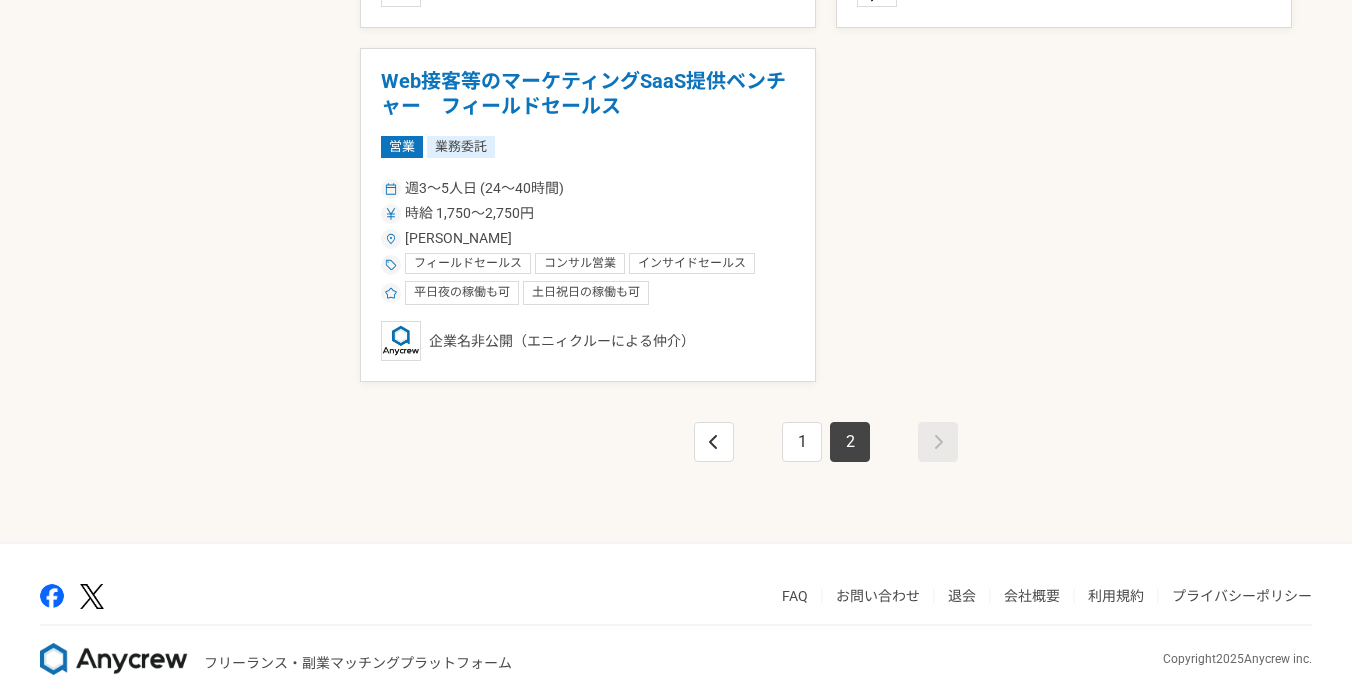 scroll, scrollTop: 2537, scrollLeft: 0, axis: vertical 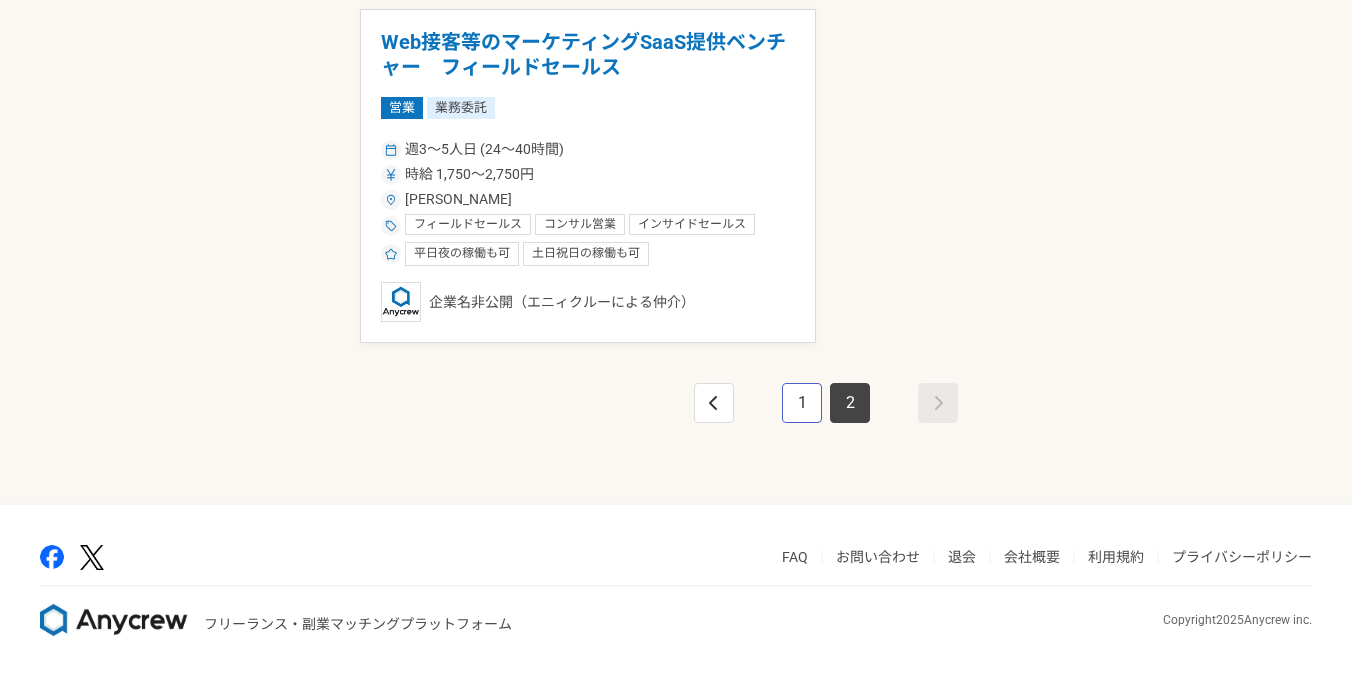 click on "1" at bounding box center (802, 403) 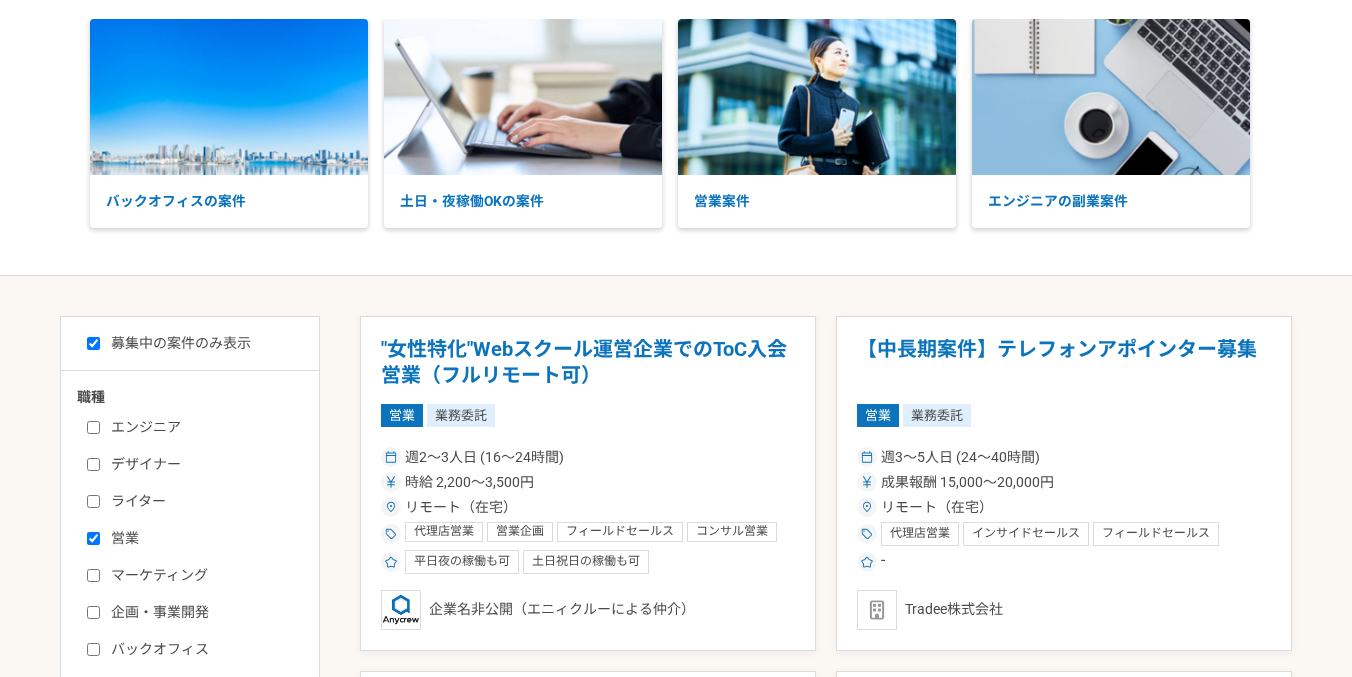 scroll, scrollTop: 205, scrollLeft: 0, axis: vertical 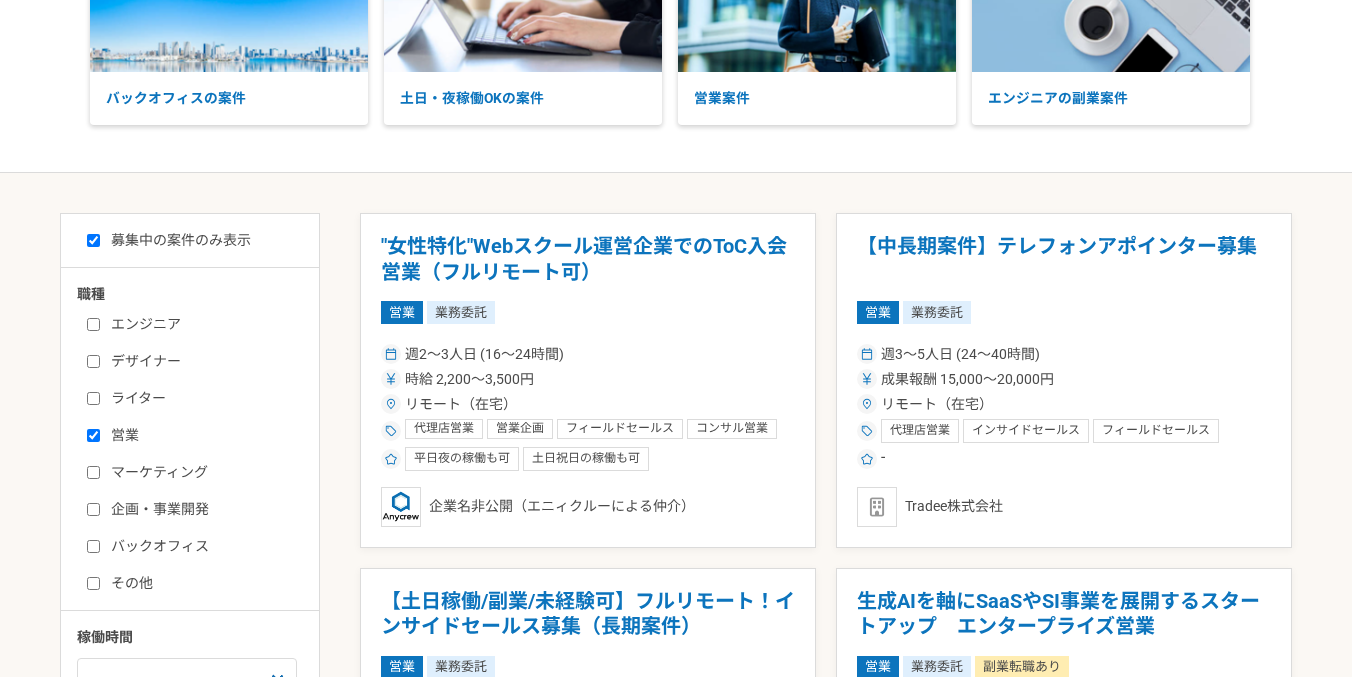 click on "営業" at bounding box center [93, 435] 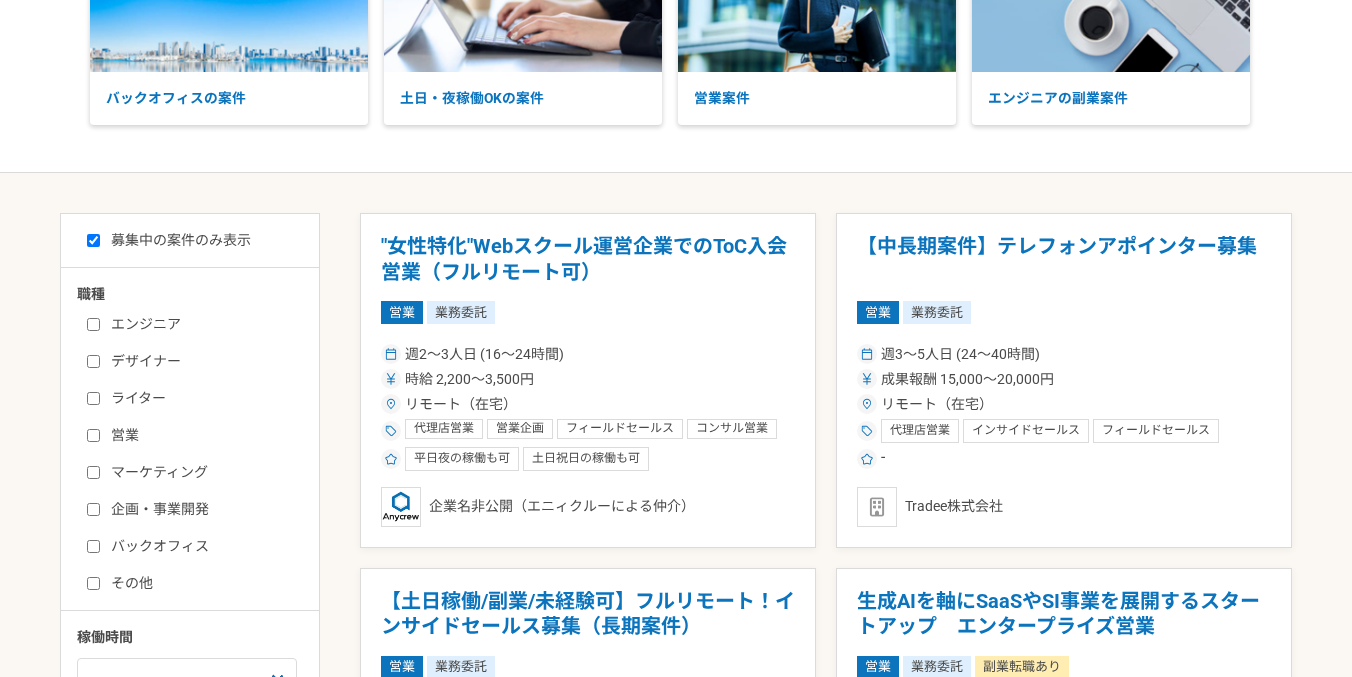 checkbox on "false" 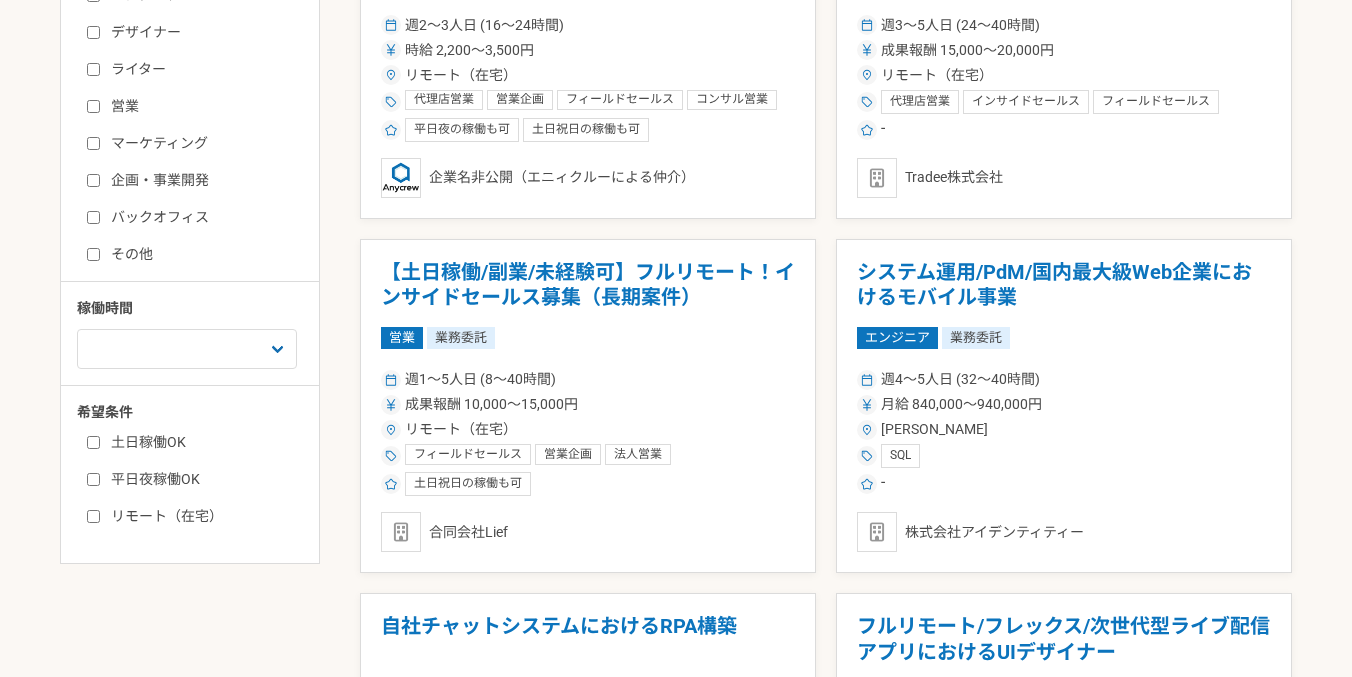 scroll, scrollTop: 587, scrollLeft: 0, axis: vertical 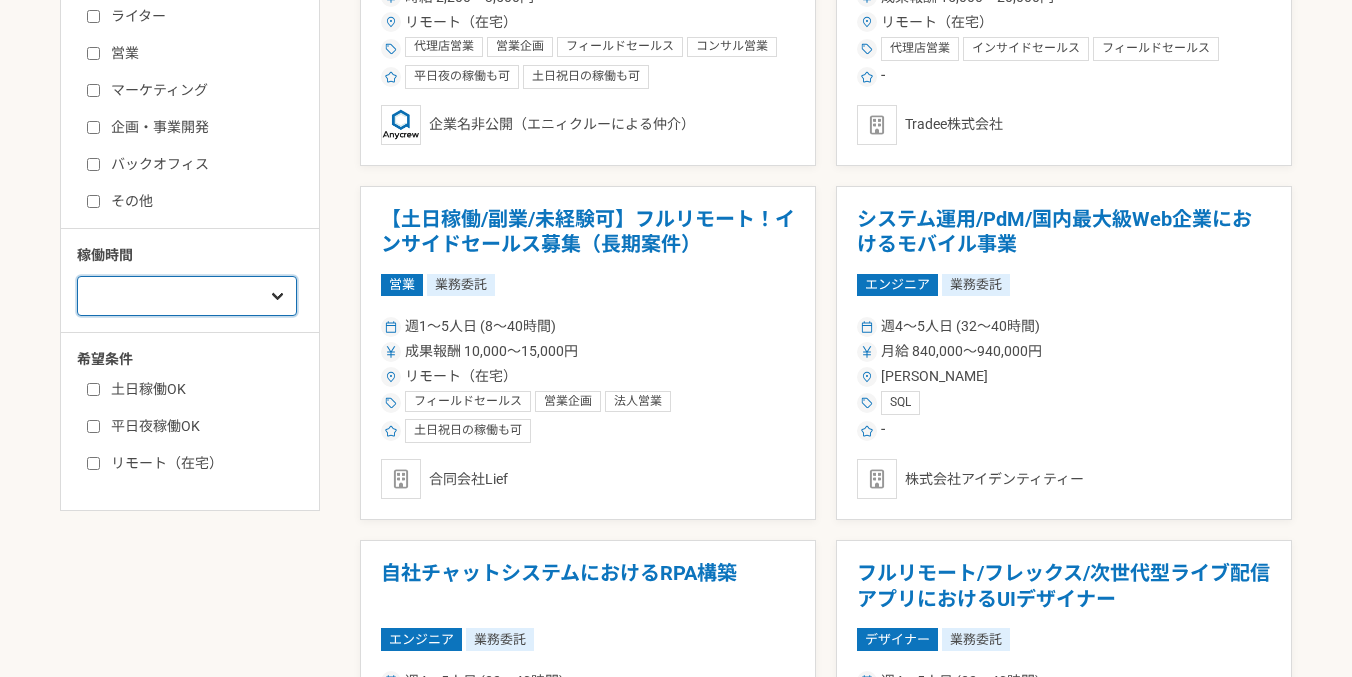 click on "週1人日（8時間）以下 週2人日（16時間）以下 週3人日（24時間）以下 週4人日（32時間）以下 週5人日（40時間）以下" at bounding box center [187, 296] 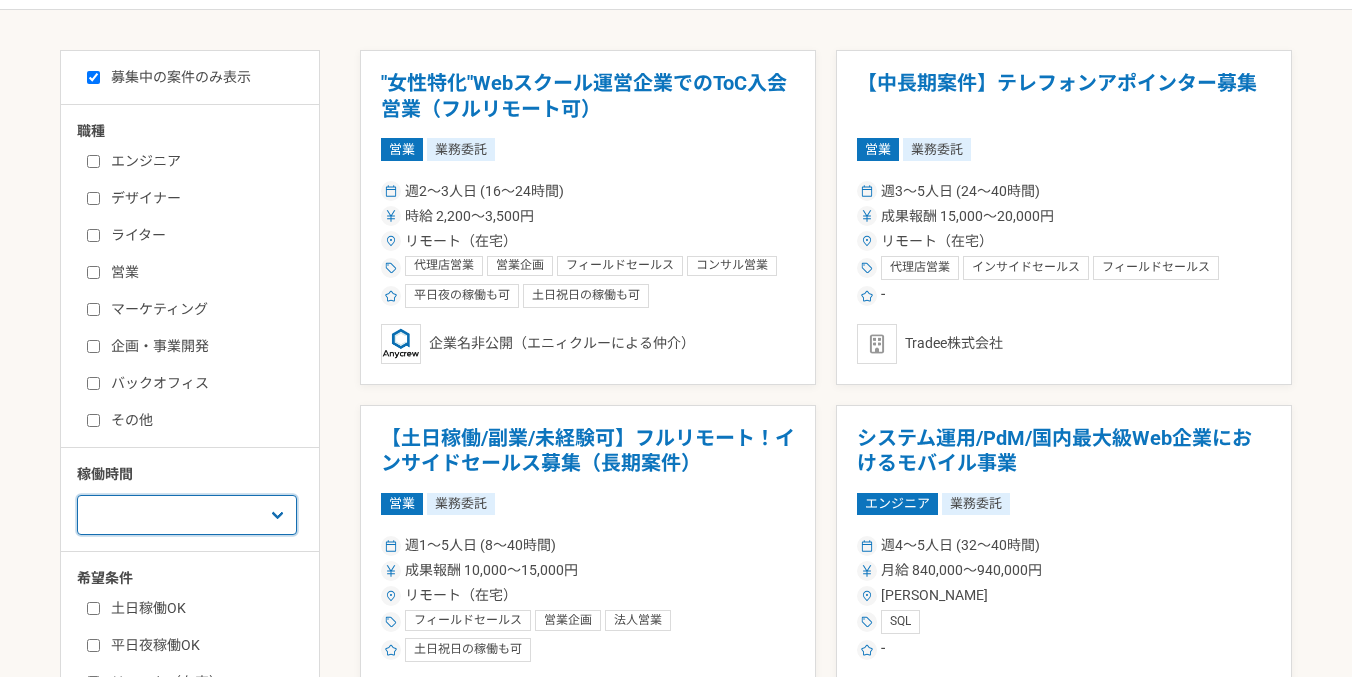 scroll, scrollTop: 369, scrollLeft: 0, axis: vertical 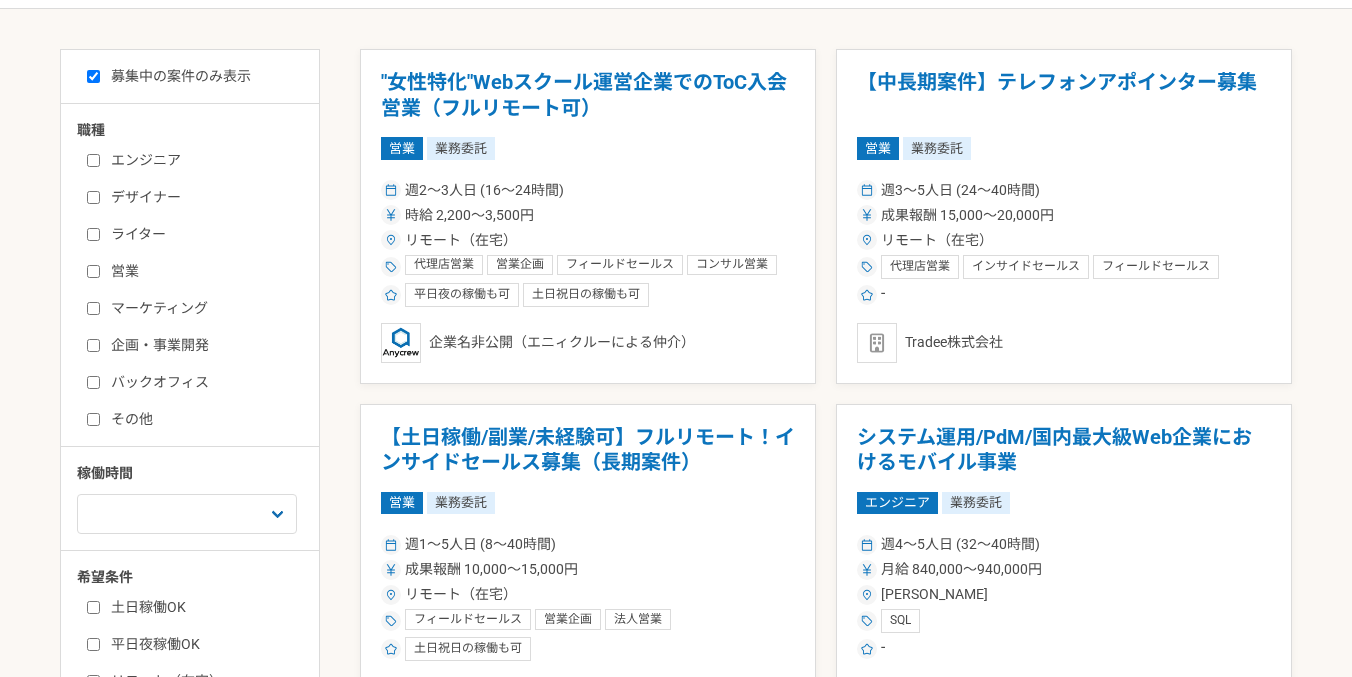 click on "バックオフィス" at bounding box center (93, 382) 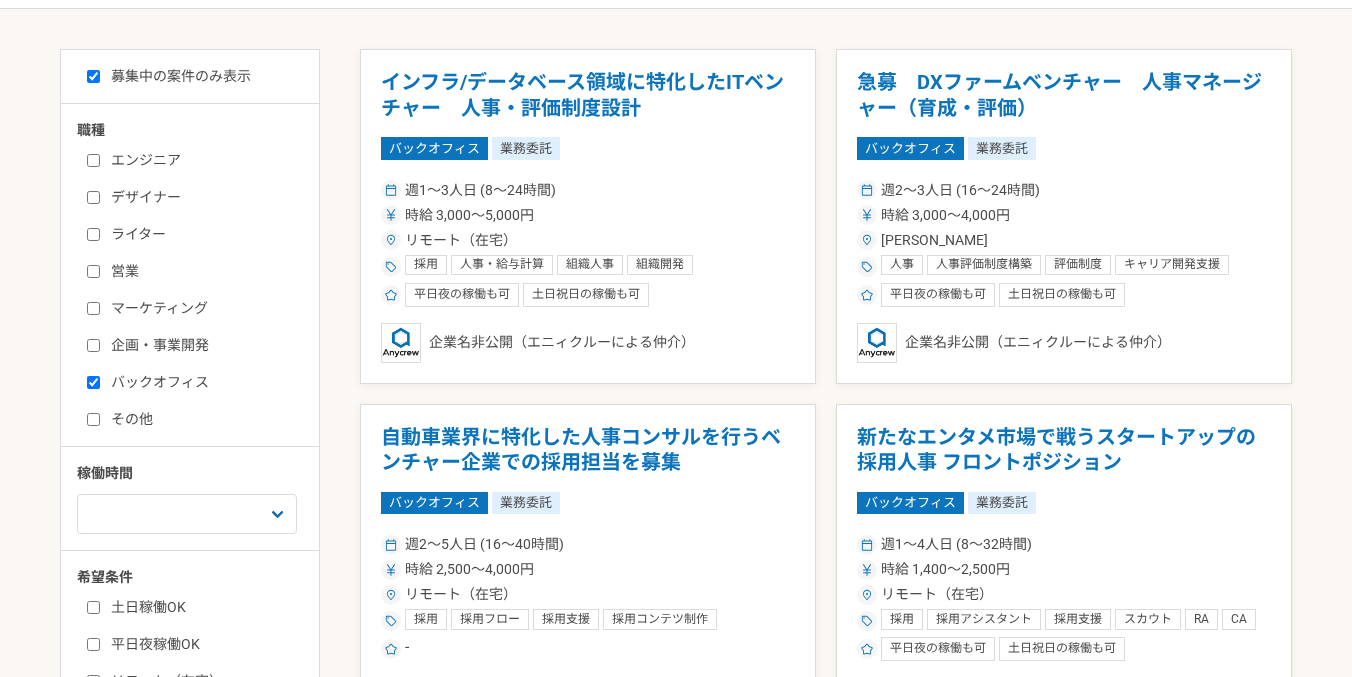 click on "バックオフィス" at bounding box center (93, 382) 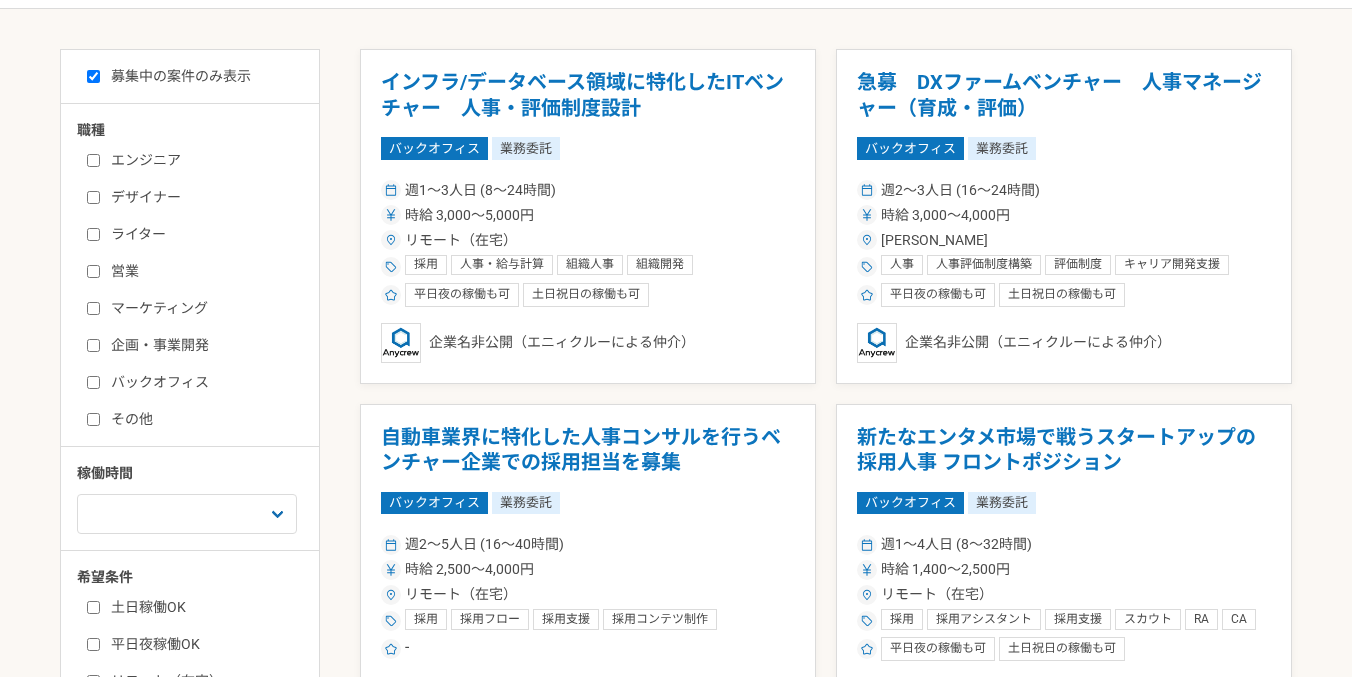 checkbox on "false" 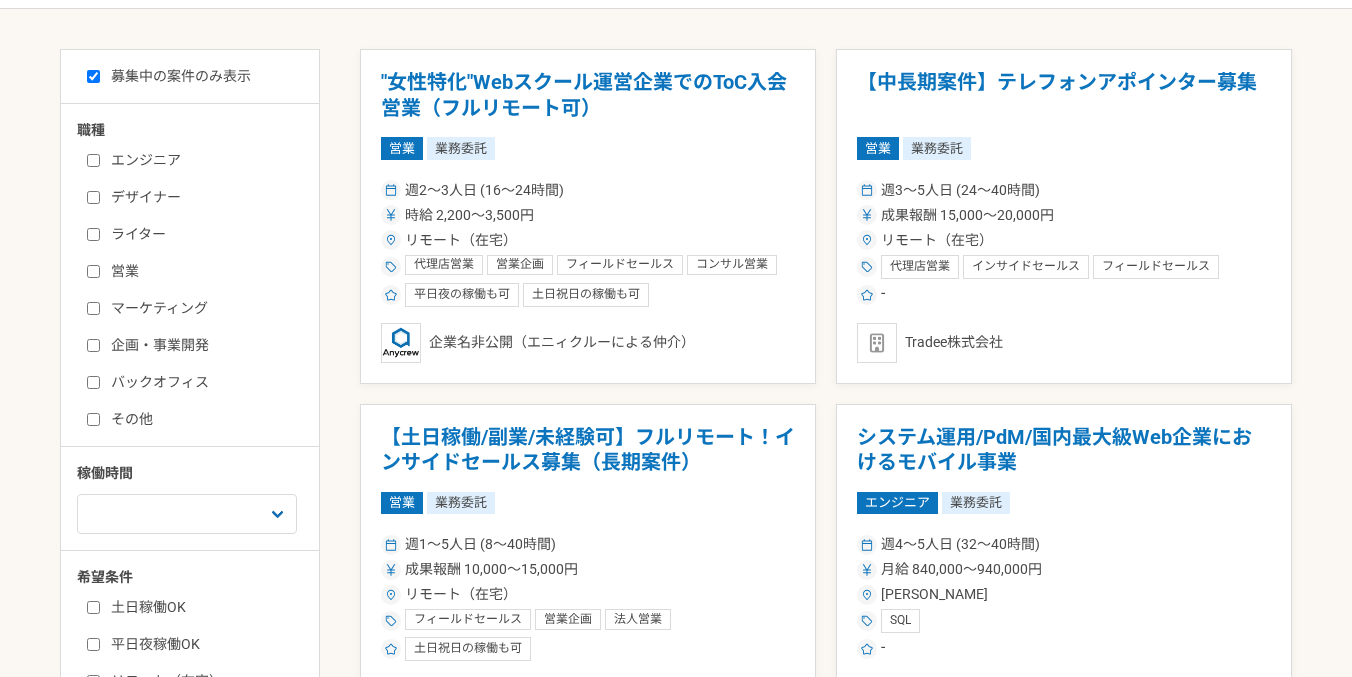 click on "募集中の案件のみ表示 職種 エンジニア デザイナー ライター 営業 マーケティング 企画・事業開発 バックオフィス その他 稼働時間 週1人日（8時間）以下 週2人日（16時間）以下 週3人日（24時間）以下 週4人日（32時間）以下 週5人日（40時間）以下 希望条件 土日稼働OK 平日夜稼働OK リモート（在宅） "女性特化"Webスクール運営企業でのToC入会営業（フルリモート可） 営業 業務委託 週2〜3人日 (16〜24時間) 時給 2,200〜3,500円 リモート（在宅） 代理店営業 営業企画 フィールドセールス コンサル営業 インサイドセールス 営業 営業事務 営業アシスタント 営業指導 セールス 平日夜の稼働も可 土日祝日の稼働も可 企業名非公開（[PERSON_NAME]による仲介） 【中長期案件】テレフォンアポインター募集 営業 業務委託 週3〜5人日 (24〜40時間) 成果報酬 15,000〜20,000円" at bounding box center (676, 1892) 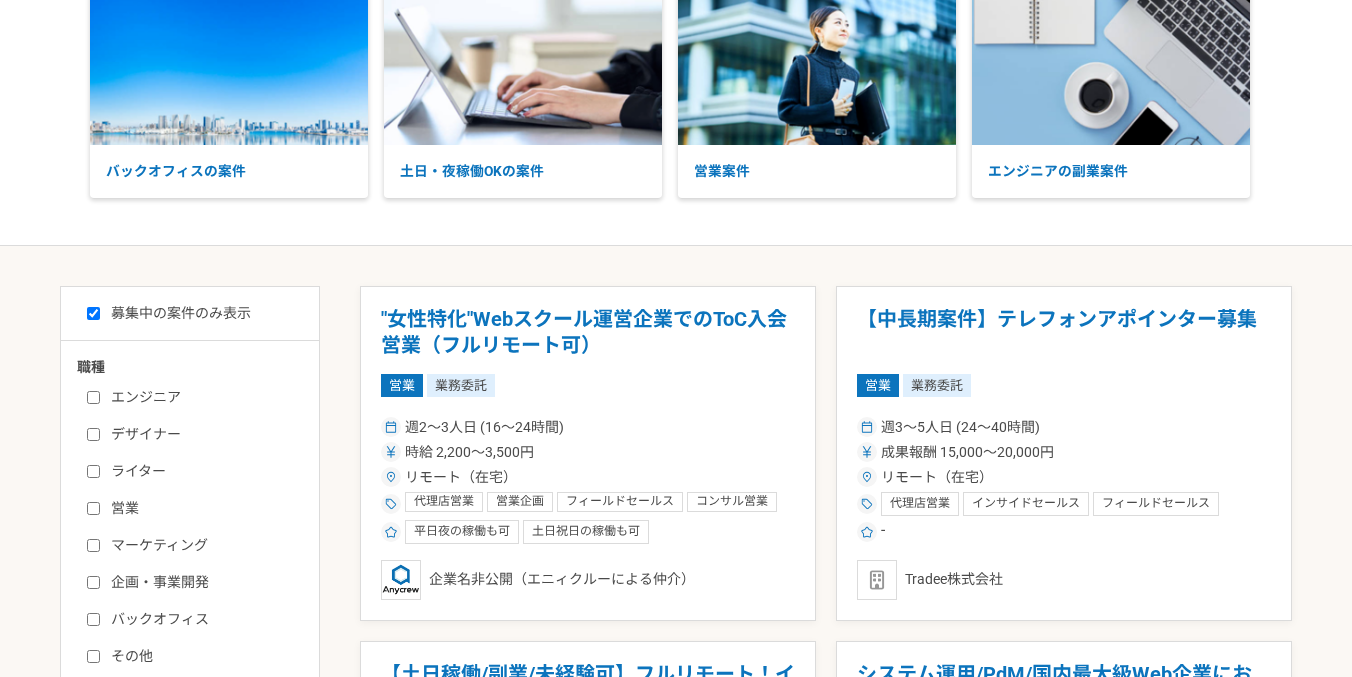 scroll, scrollTop: 0, scrollLeft: 0, axis: both 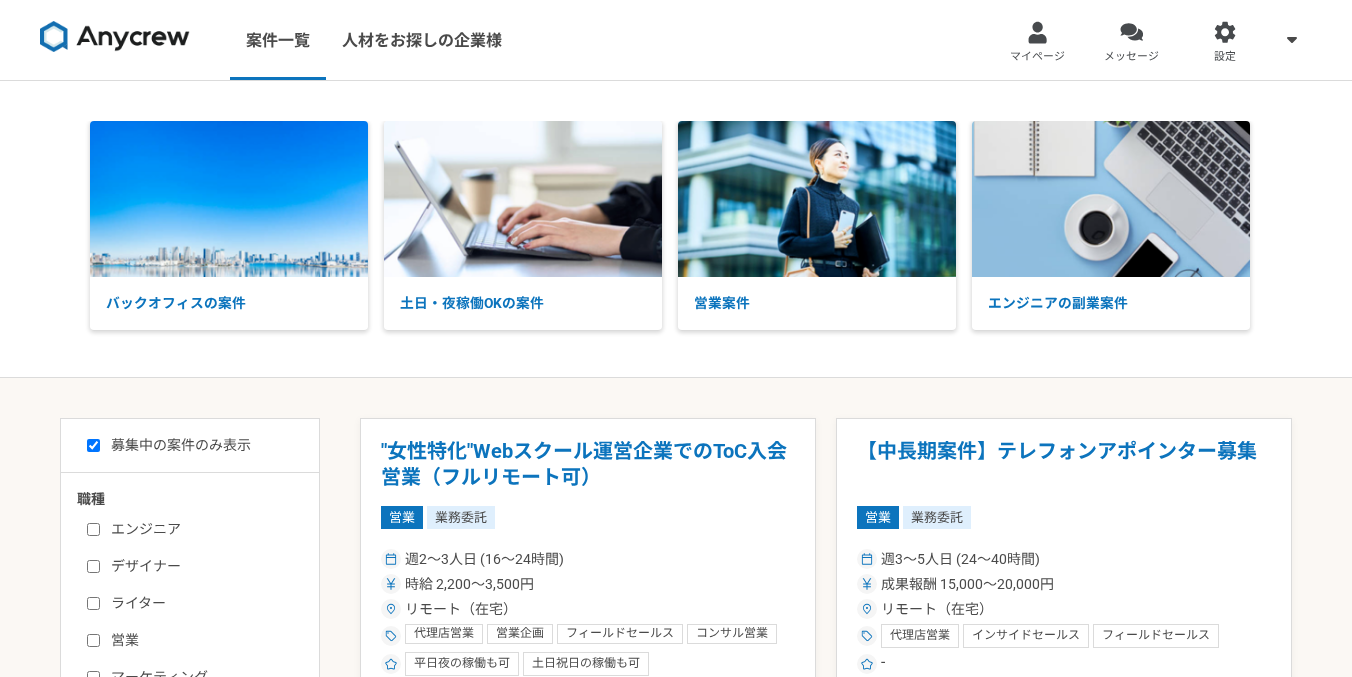 click on "メッセージ" at bounding box center [1132, 40] 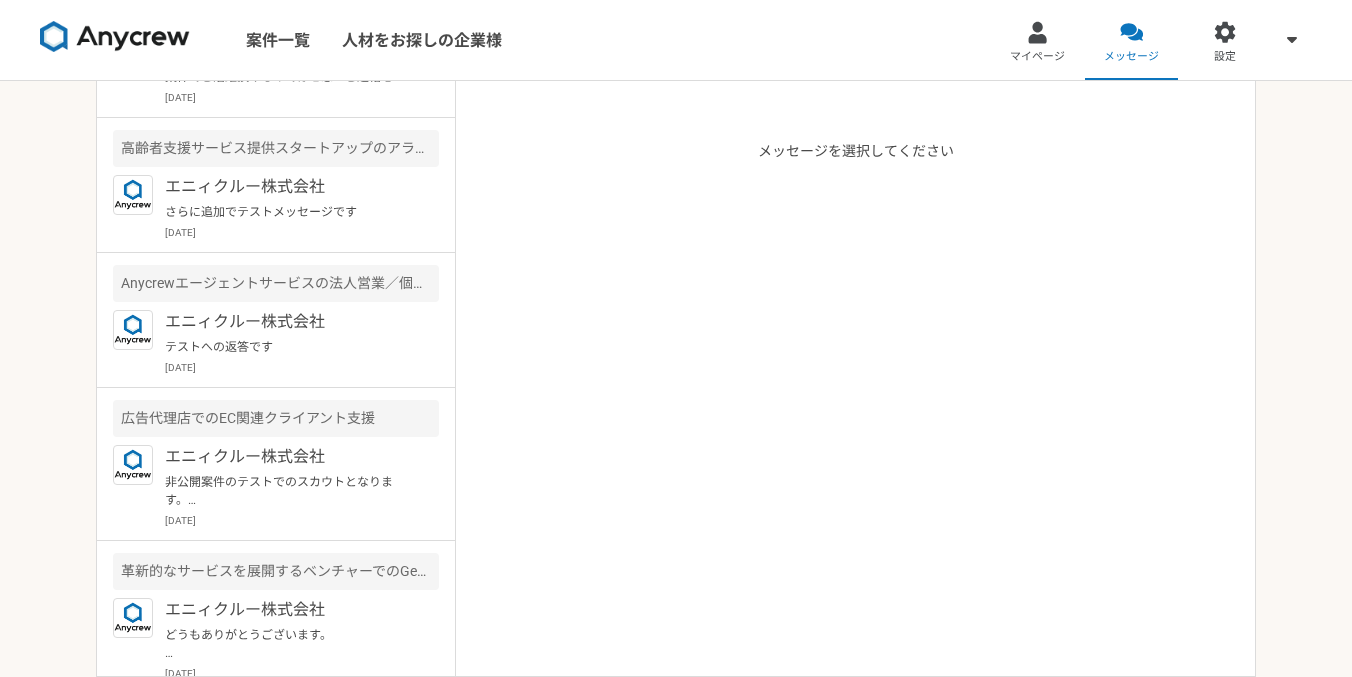 scroll, scrollTop: 0, scrollLeft: 0, axis: both 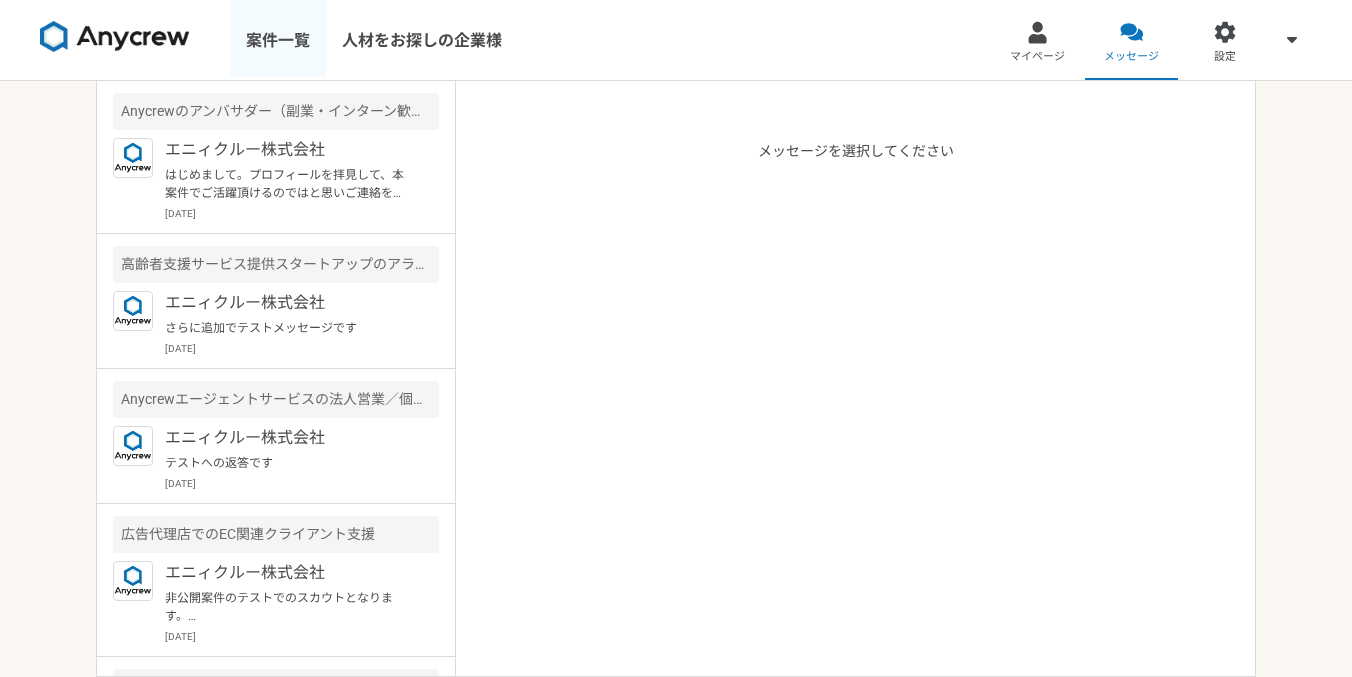 drag, startPoint x: 354, startPoint y: 288, endPoint x: 302, endPoint y: 53, distance: 240.68445 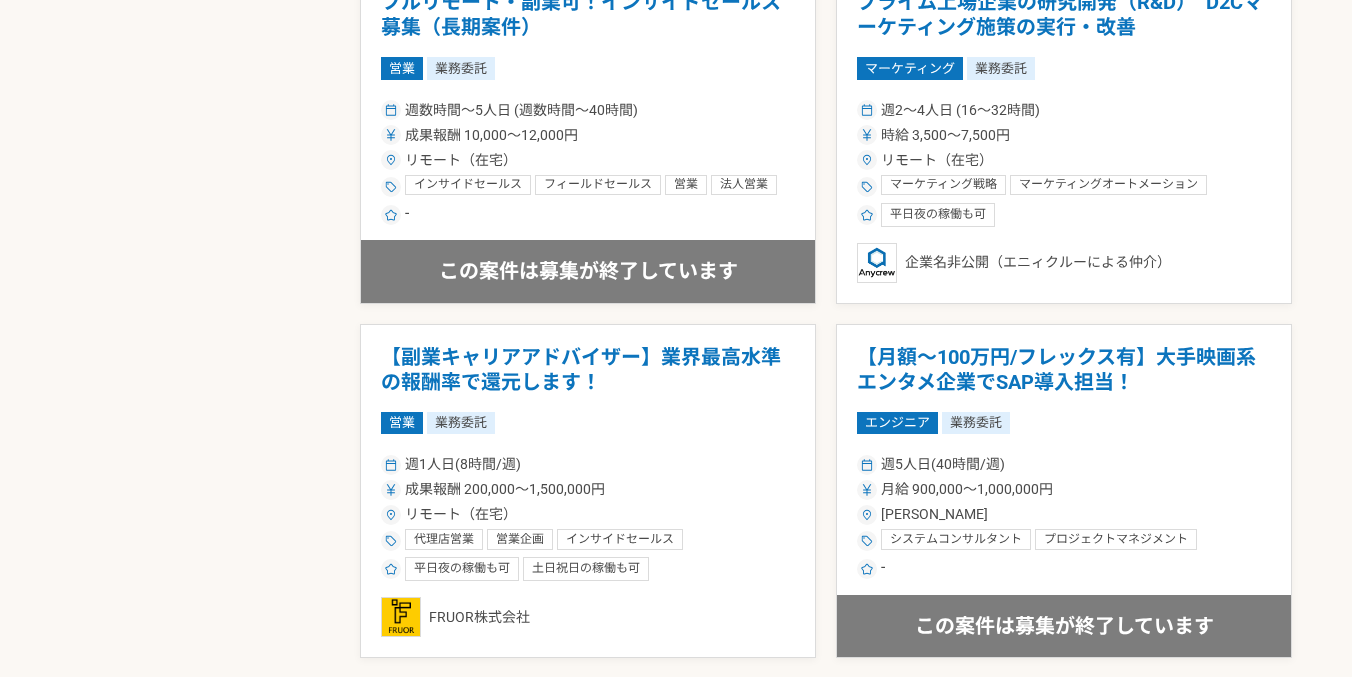 scroll, scrollTop: 3601, scrollLeft: 0, axis: vertical 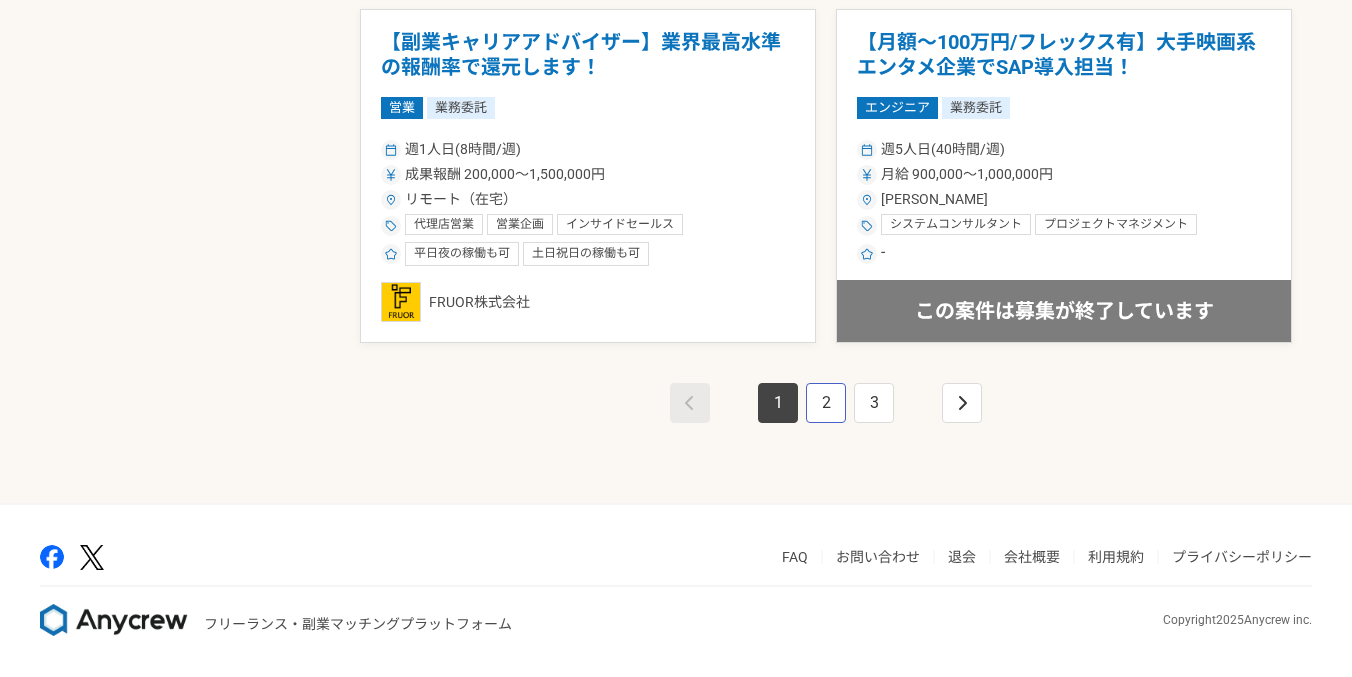 click on "2" at bounding box center [826, 403] 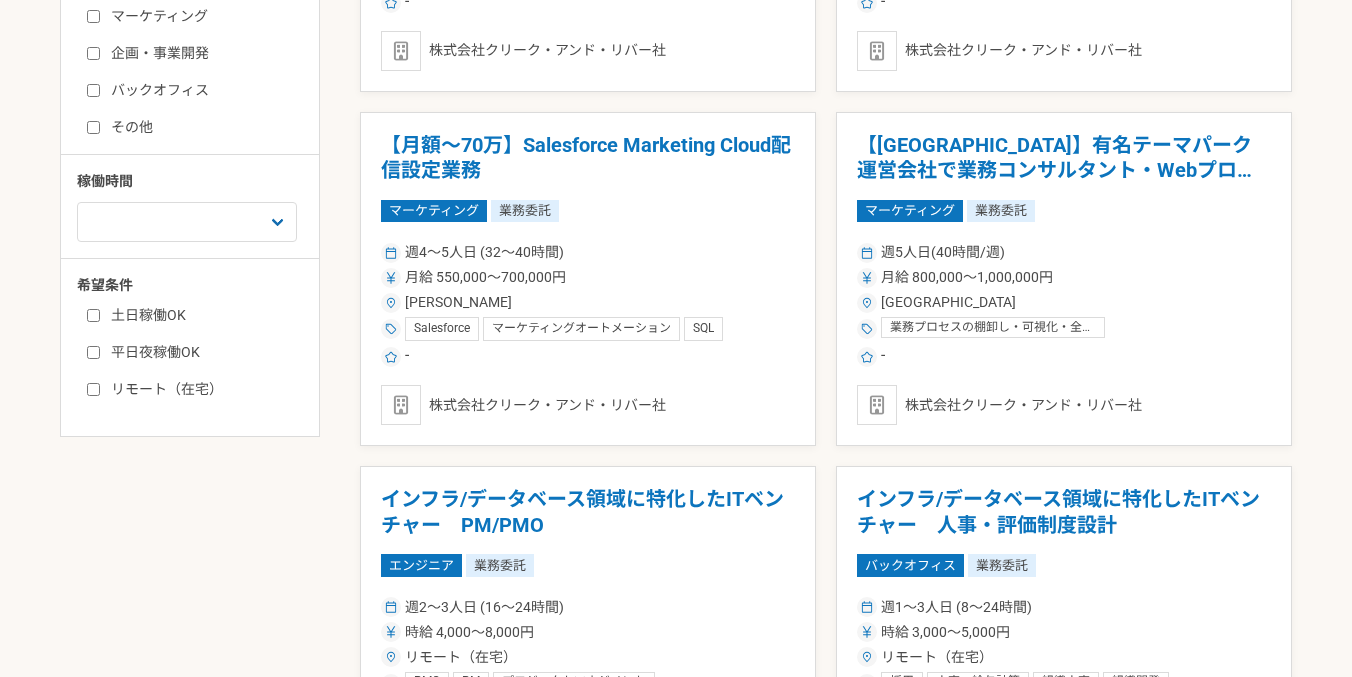 scroll, scrollTop: 0, scrollLeft: 0, axis: both 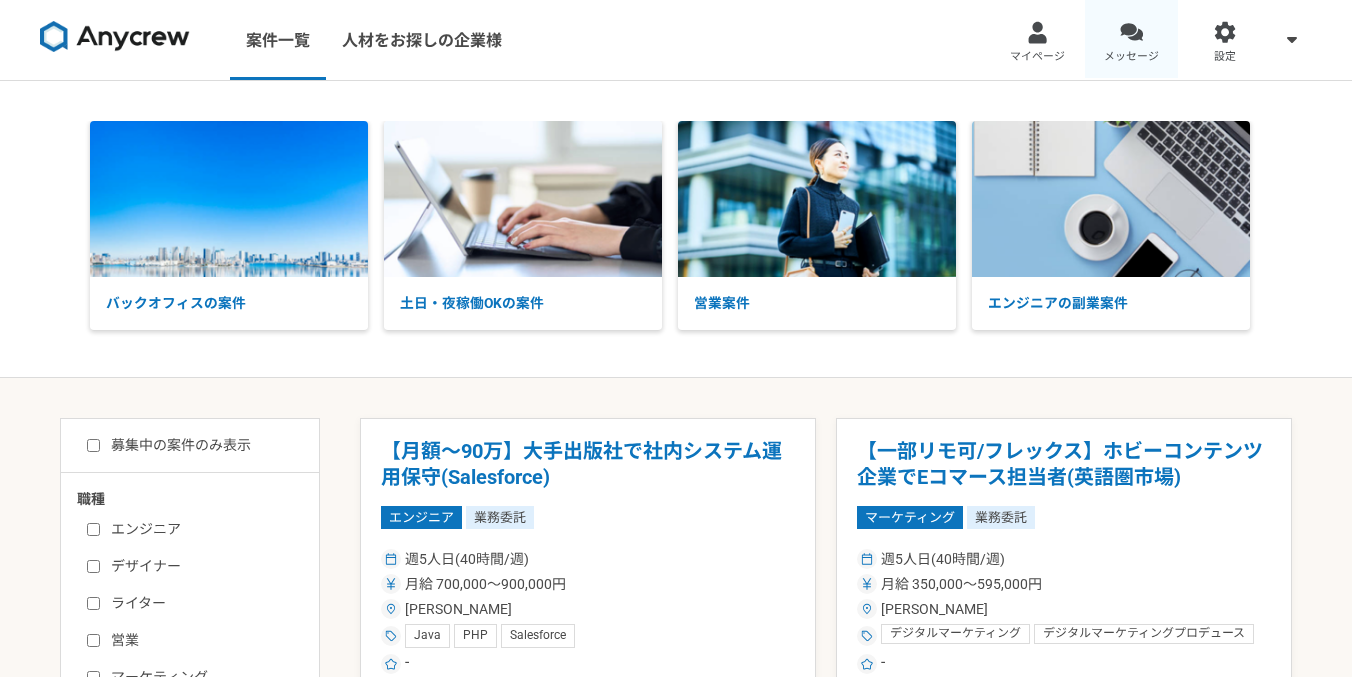 click on "メッセージ" at bounding box center (1132, 40) 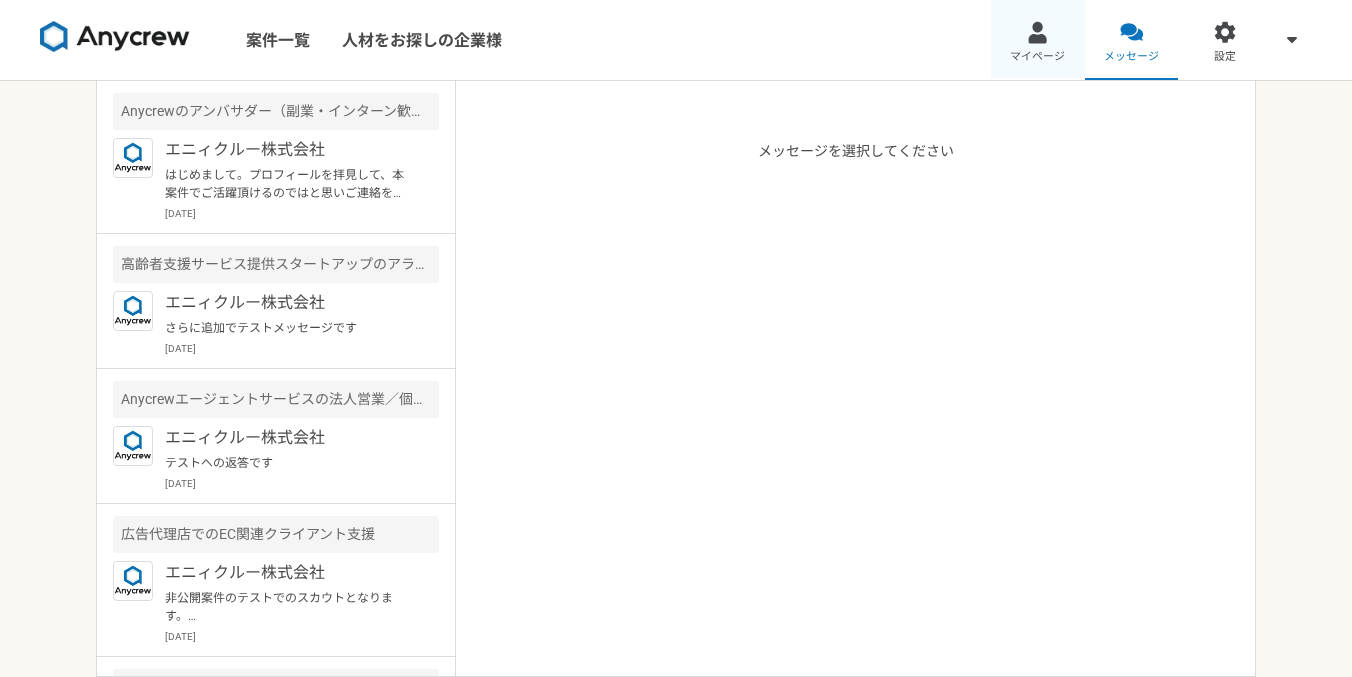 click on "マイページ" at bounding box center (1037, 57) 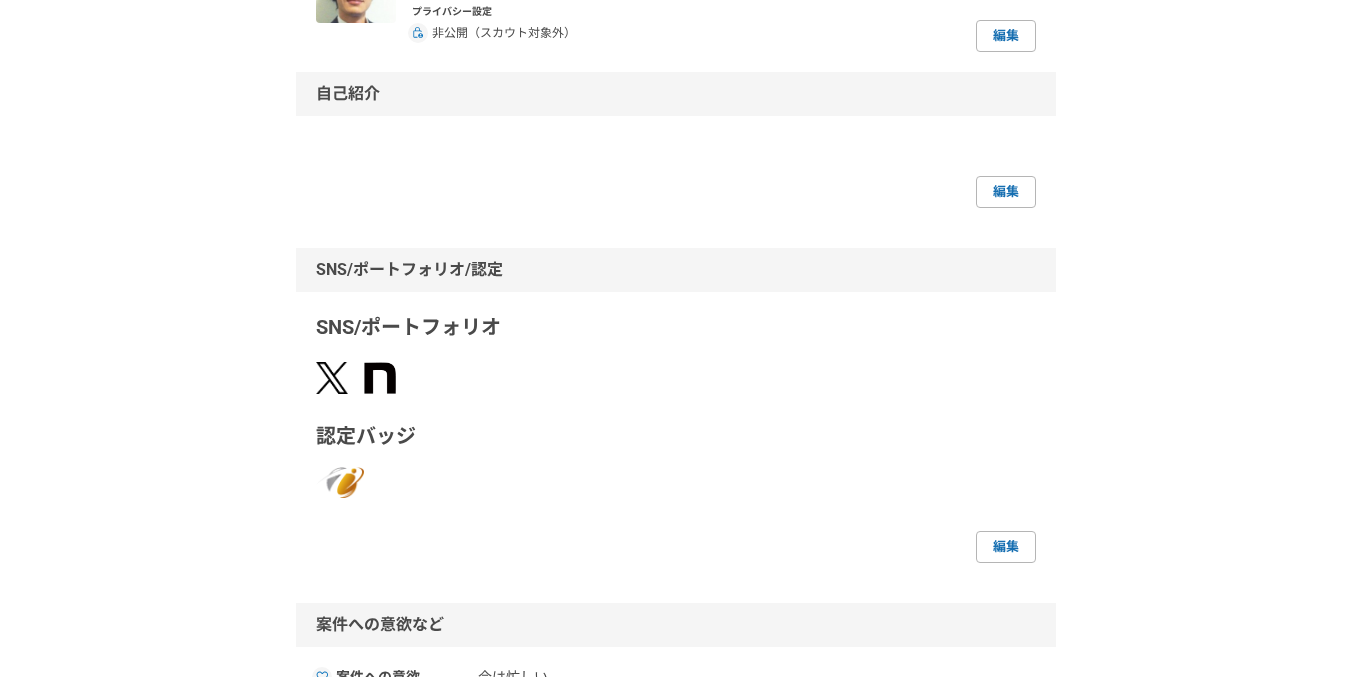scroll, scrollTop: 0, scrollLeft: 0, axis: both 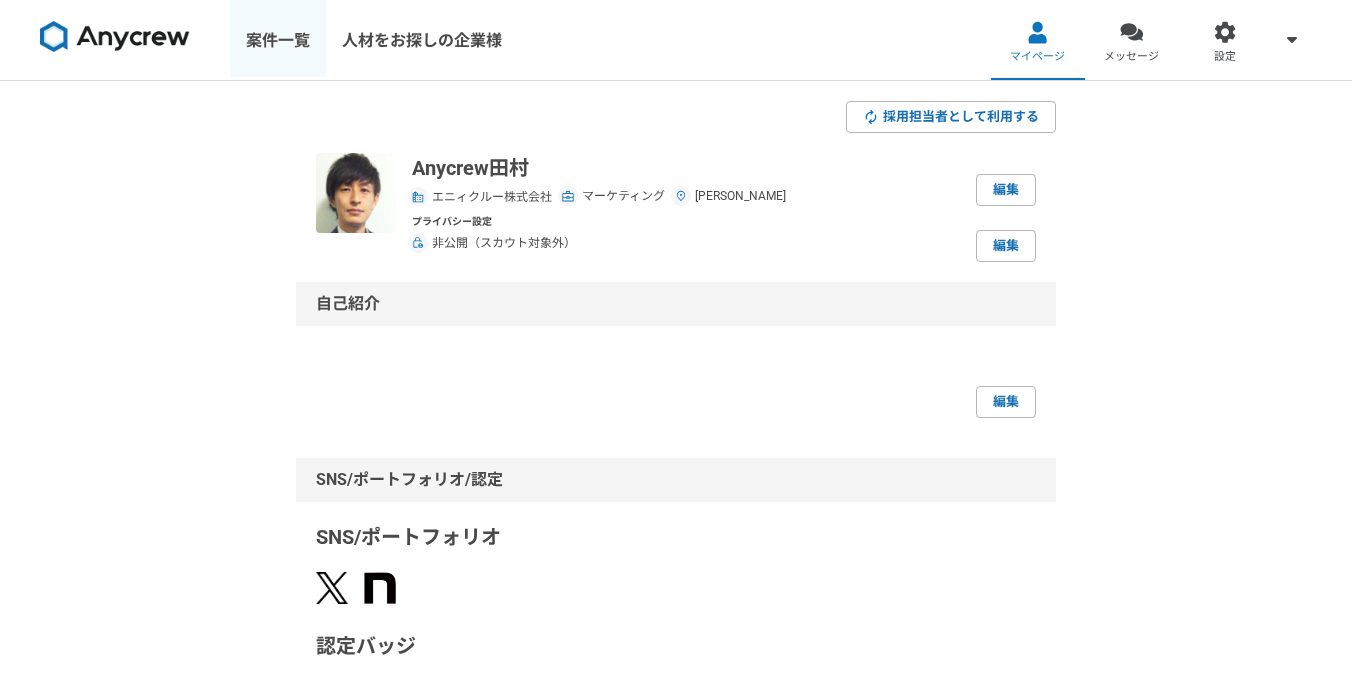 click on "案件一覧" at bounding box center [278, 40] 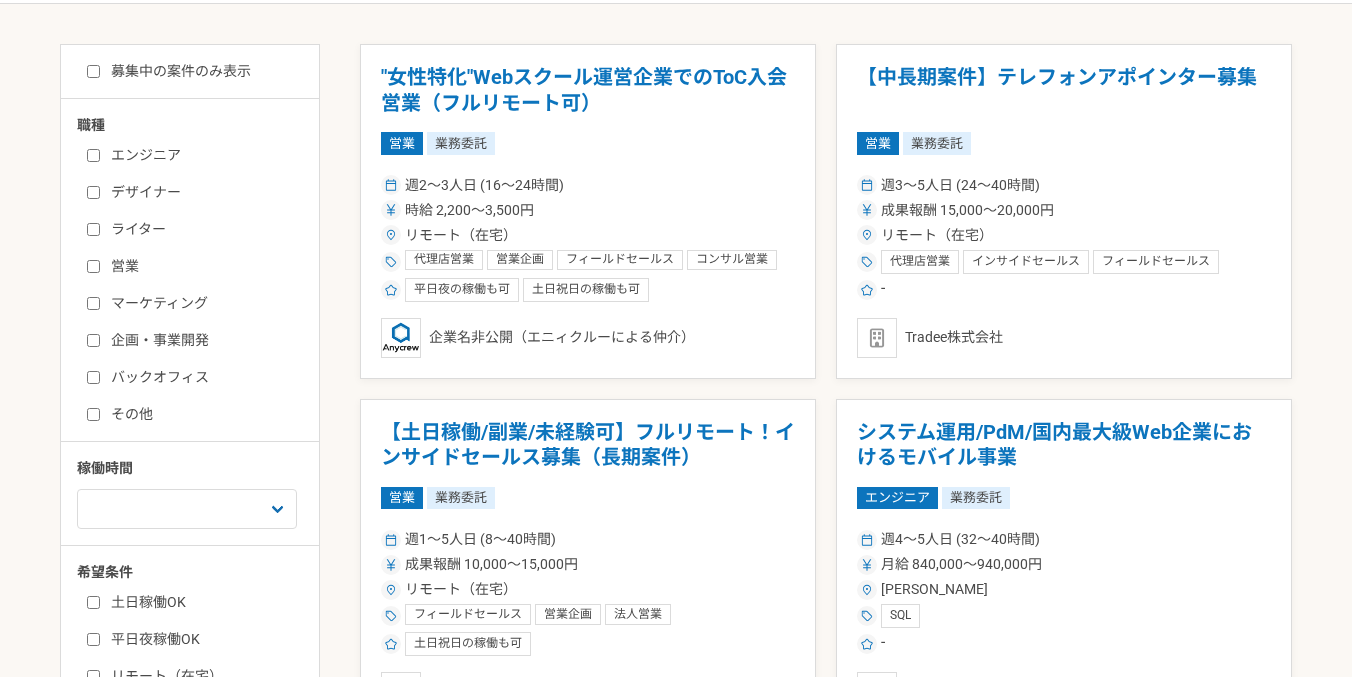 scroll, scrollTop: 0, scrollLeft: 0, axis: both 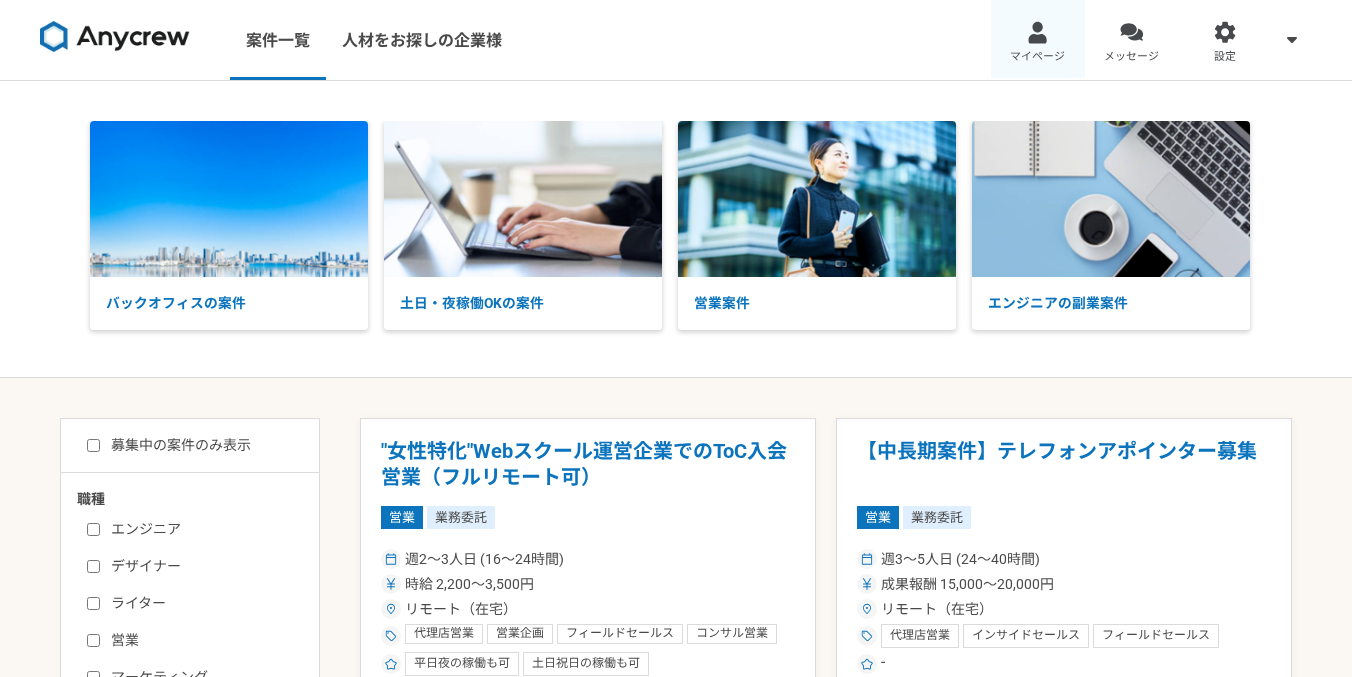 click at bounding box center [1037, 32] 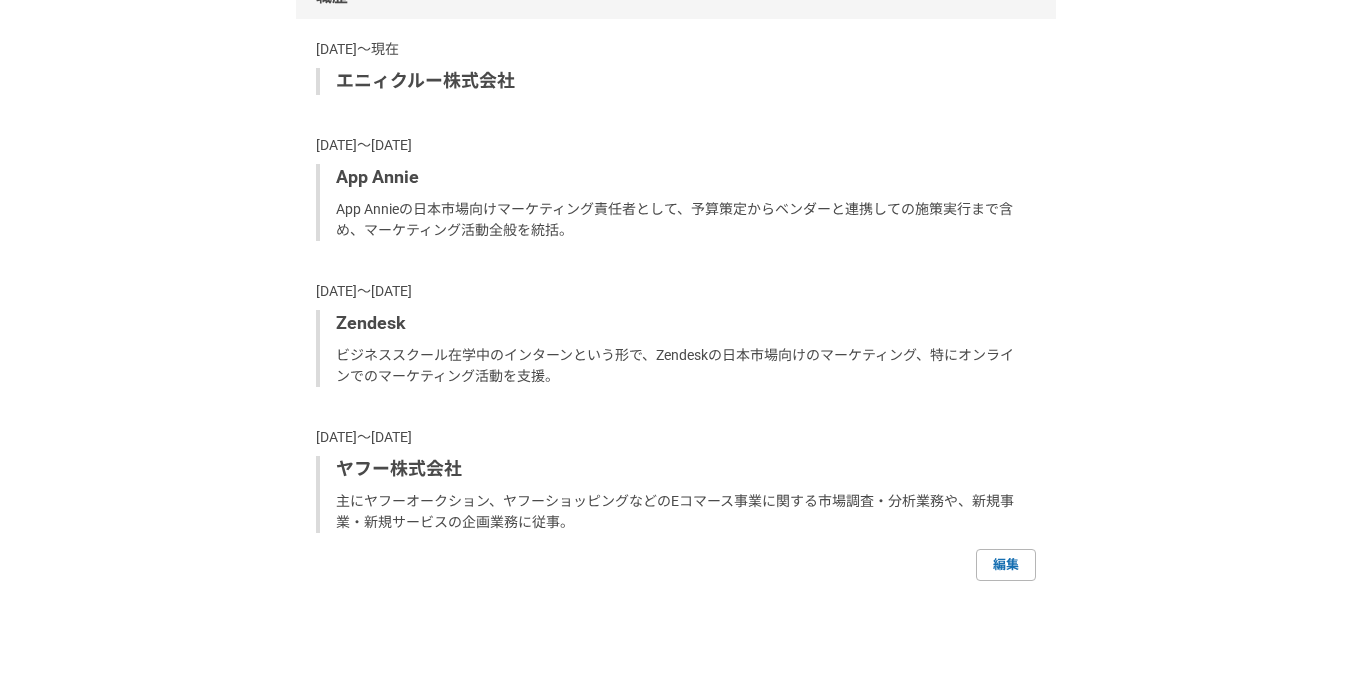 scroll, scrollTop: 1606, scrollLeft: 0, axis: vertical 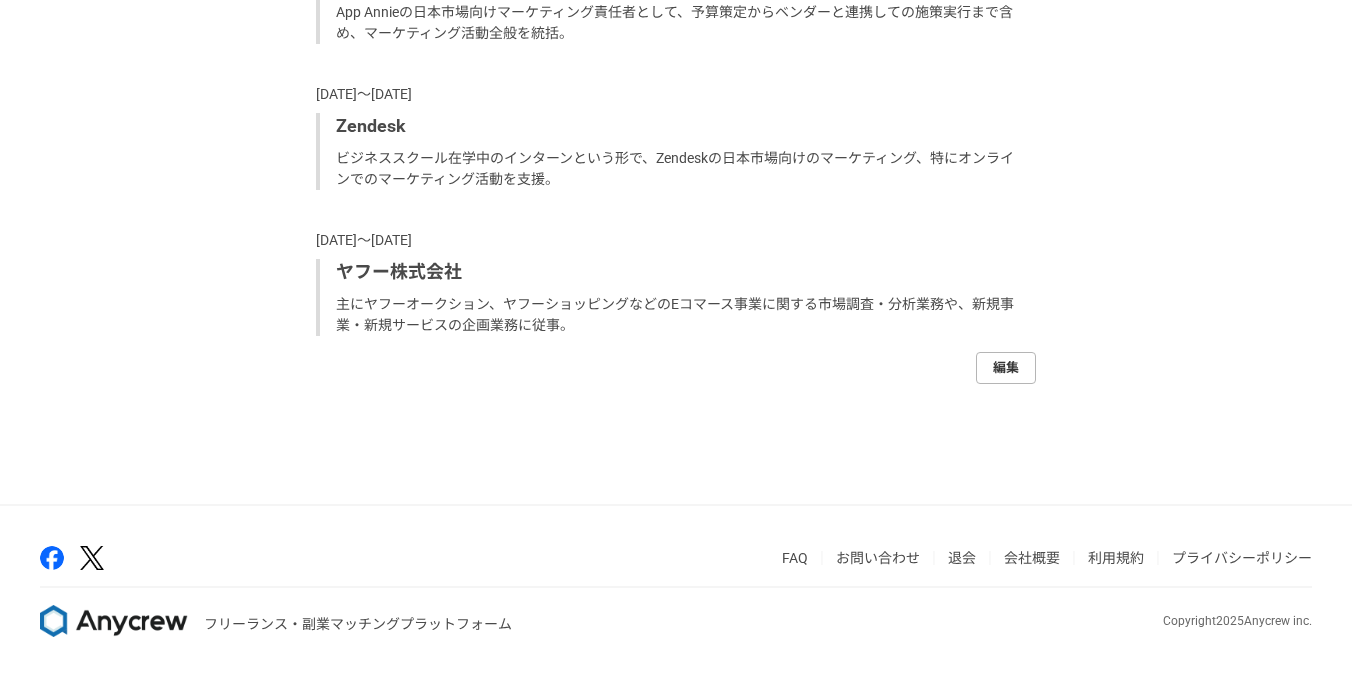 click on "編集" at bounding box center (1006, 368) 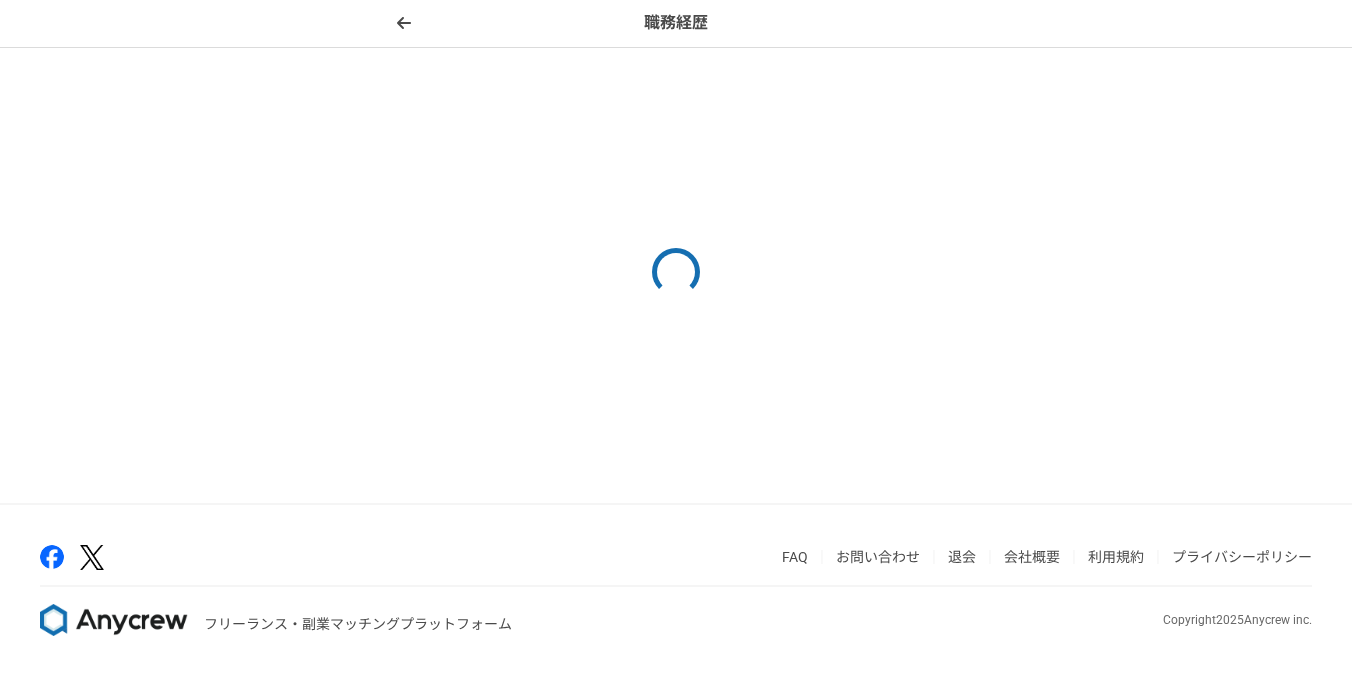 scroll, scrollTop: 0, scrollLeft: 0, axis: both 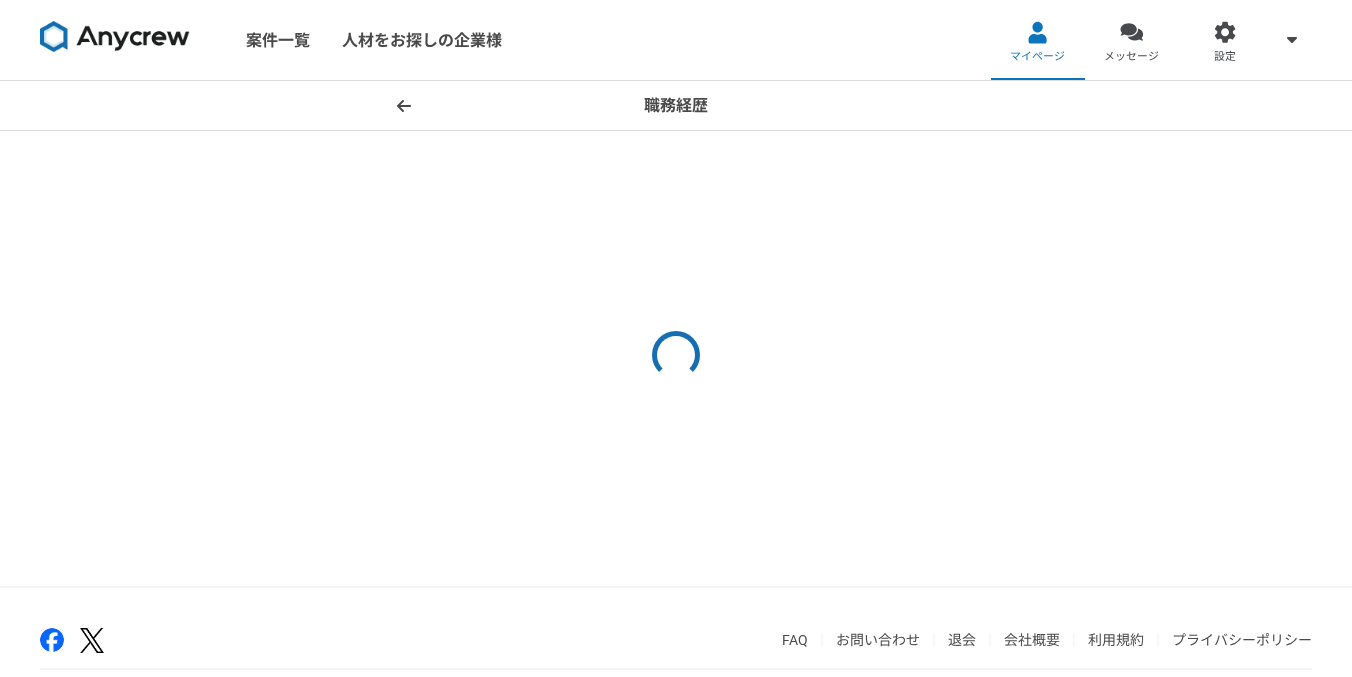 select on "[DATE]" 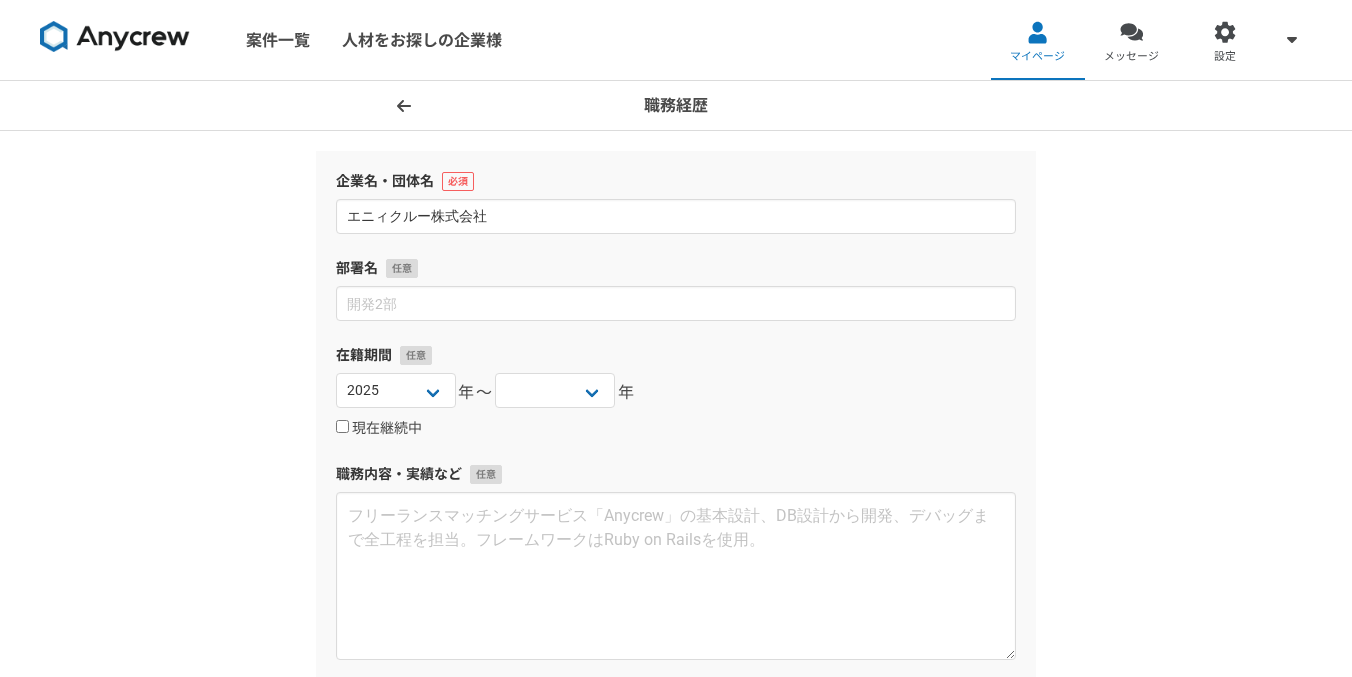 scroll, scrollTop: 157, scrollLeft: 0, axis: vertical 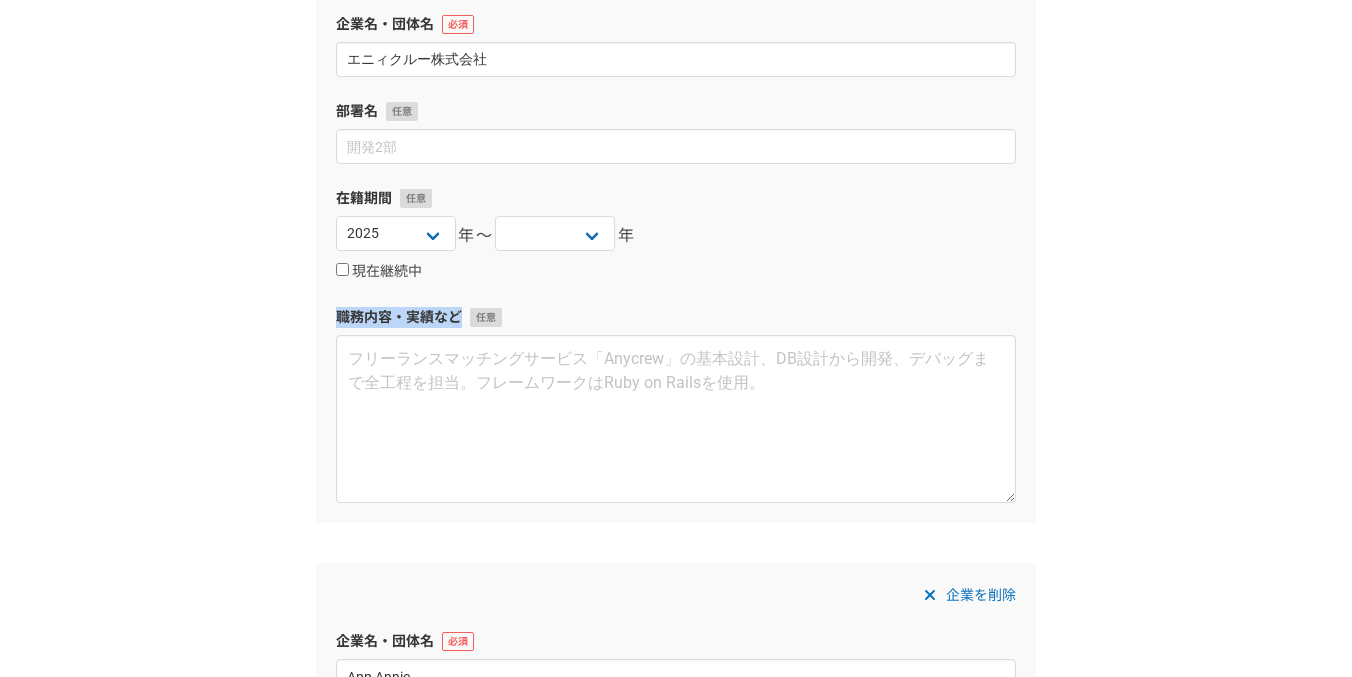 drag, startPoint x: 341, startPoint y: 315, endPoint x: 466, endPoint y: 316, distance: 125.004 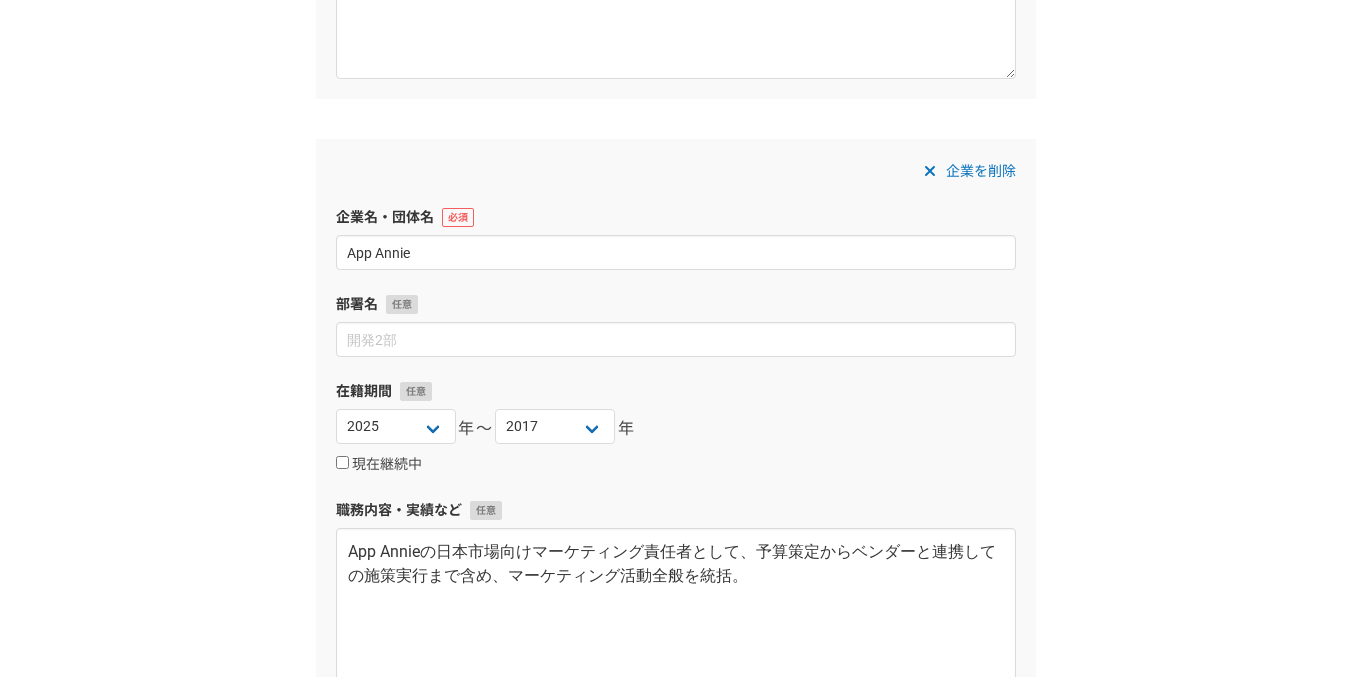 scroll, scrollTop: 0, scrollLeft: 0, axis: both 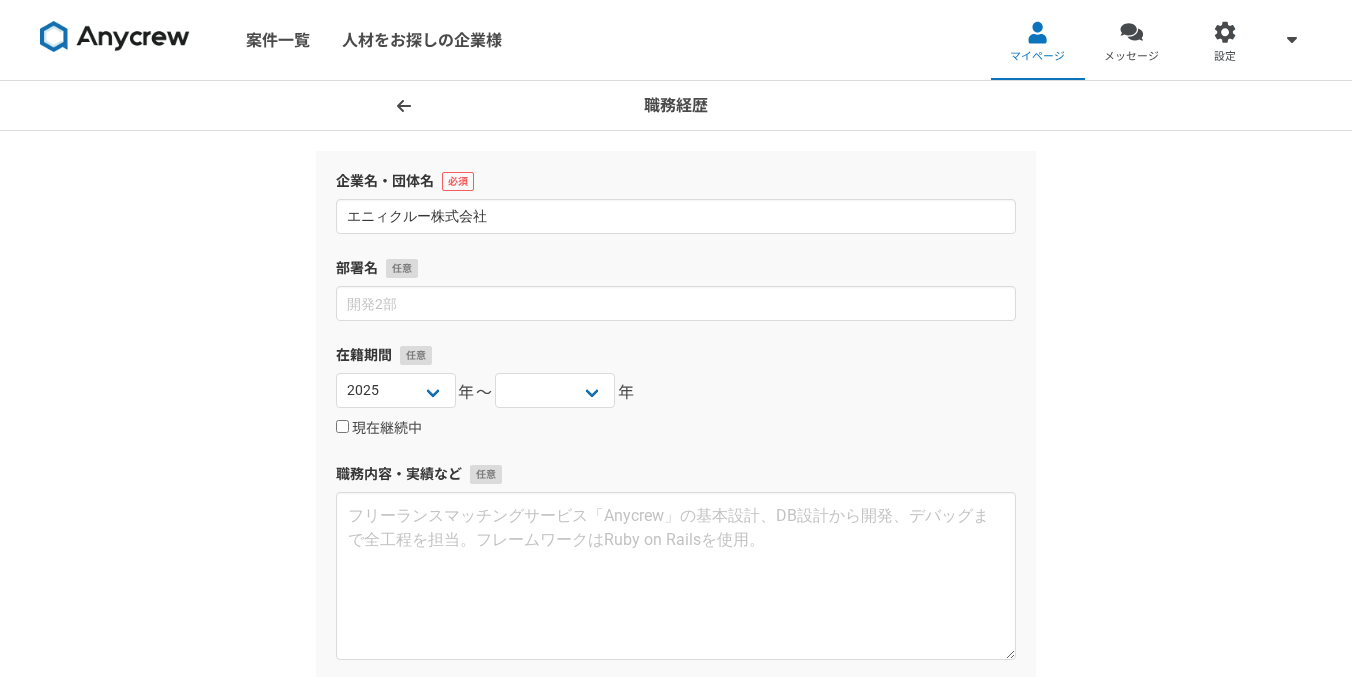 click 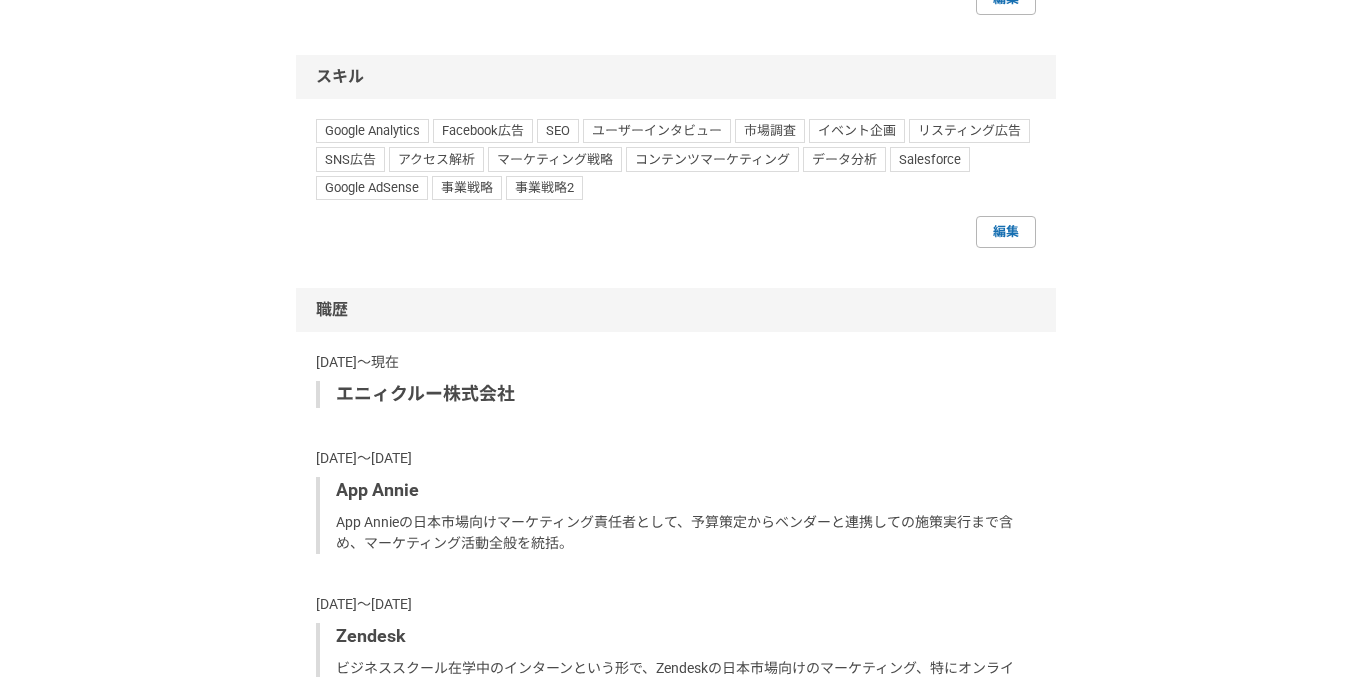 scroll, scrollTop: 1098, scrollLeft: 0, axis: vertical 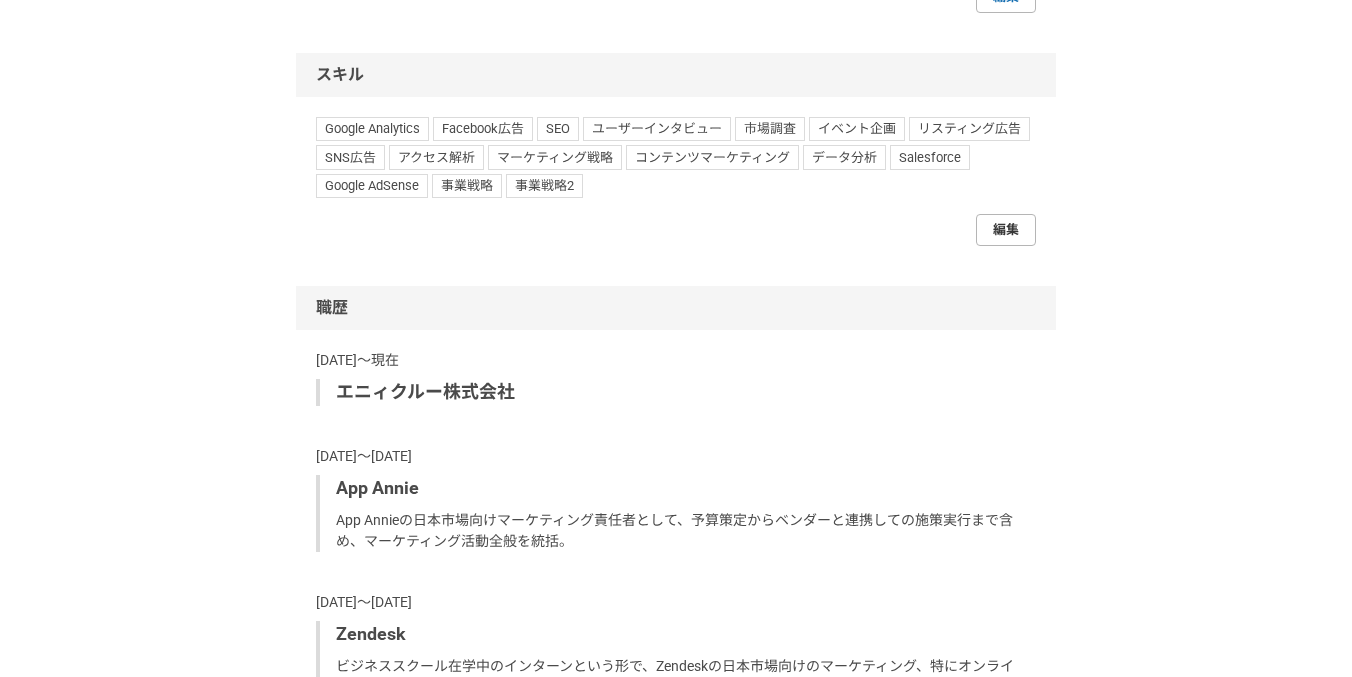 click on "編集" at bounding box center [1006, 230] 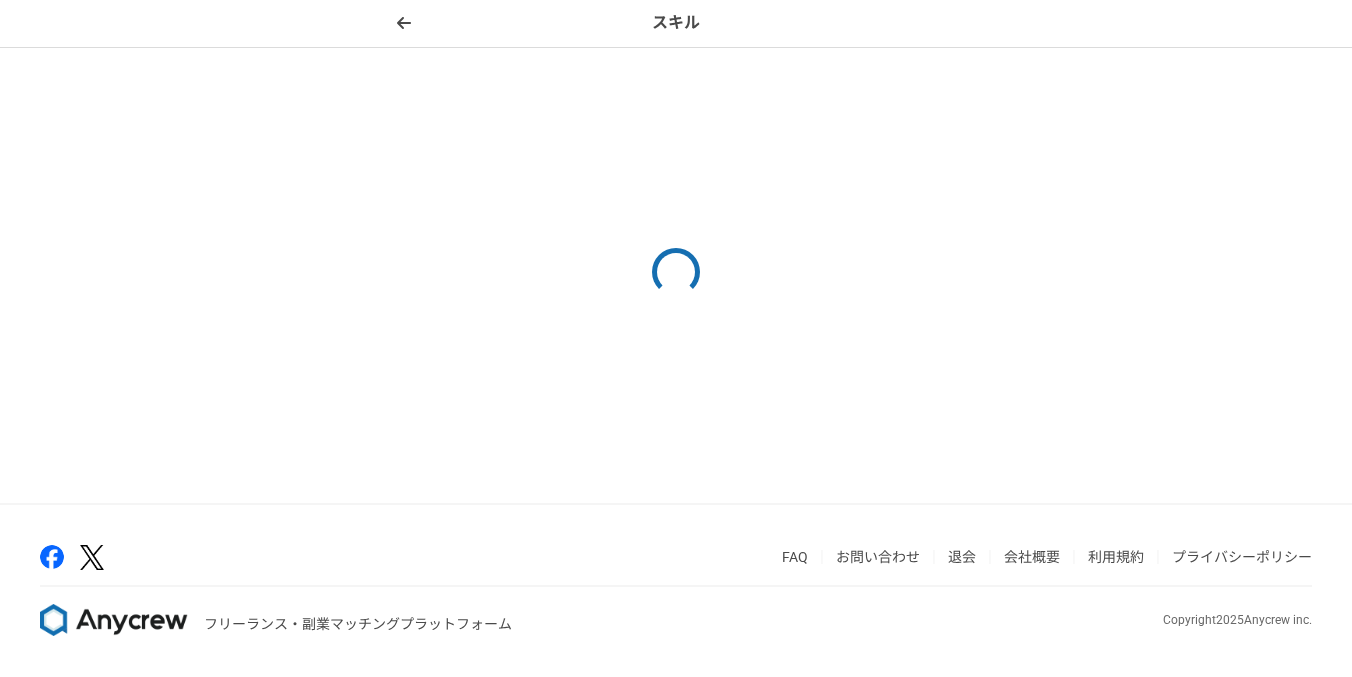 scroll, scrollTop: 0, scrollLeft: 0, axis: both 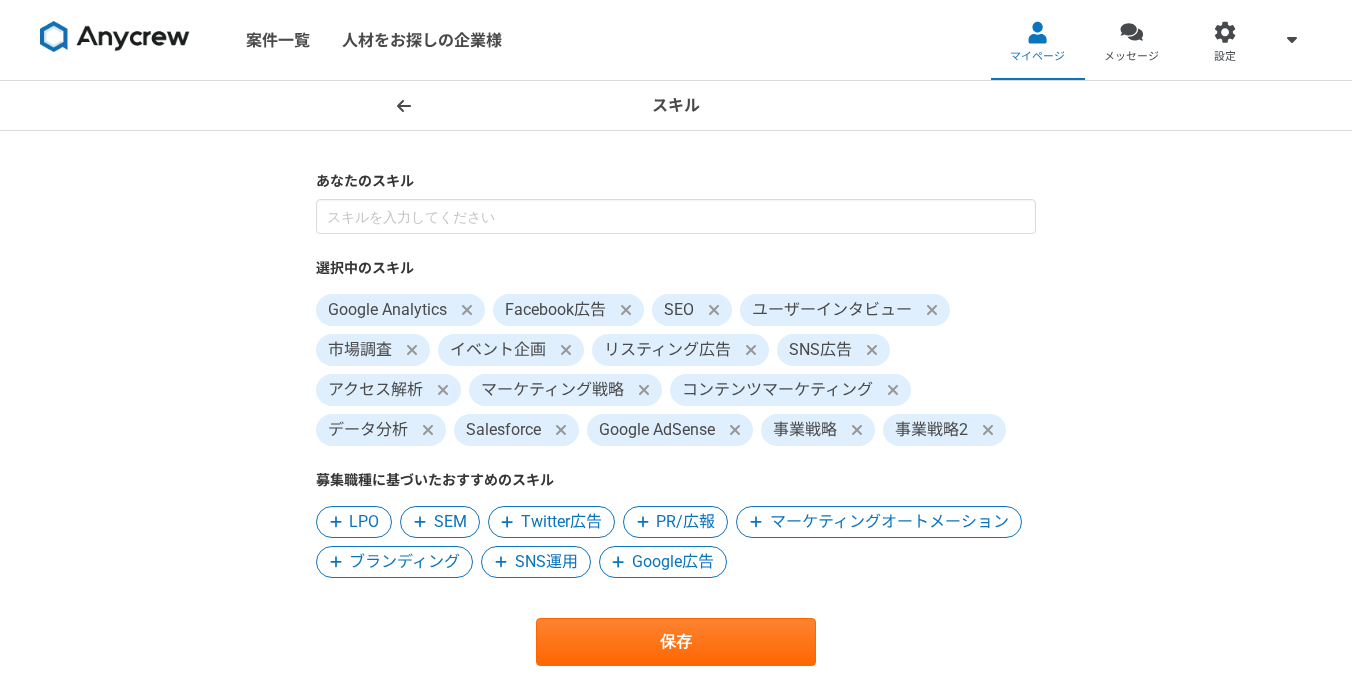 click 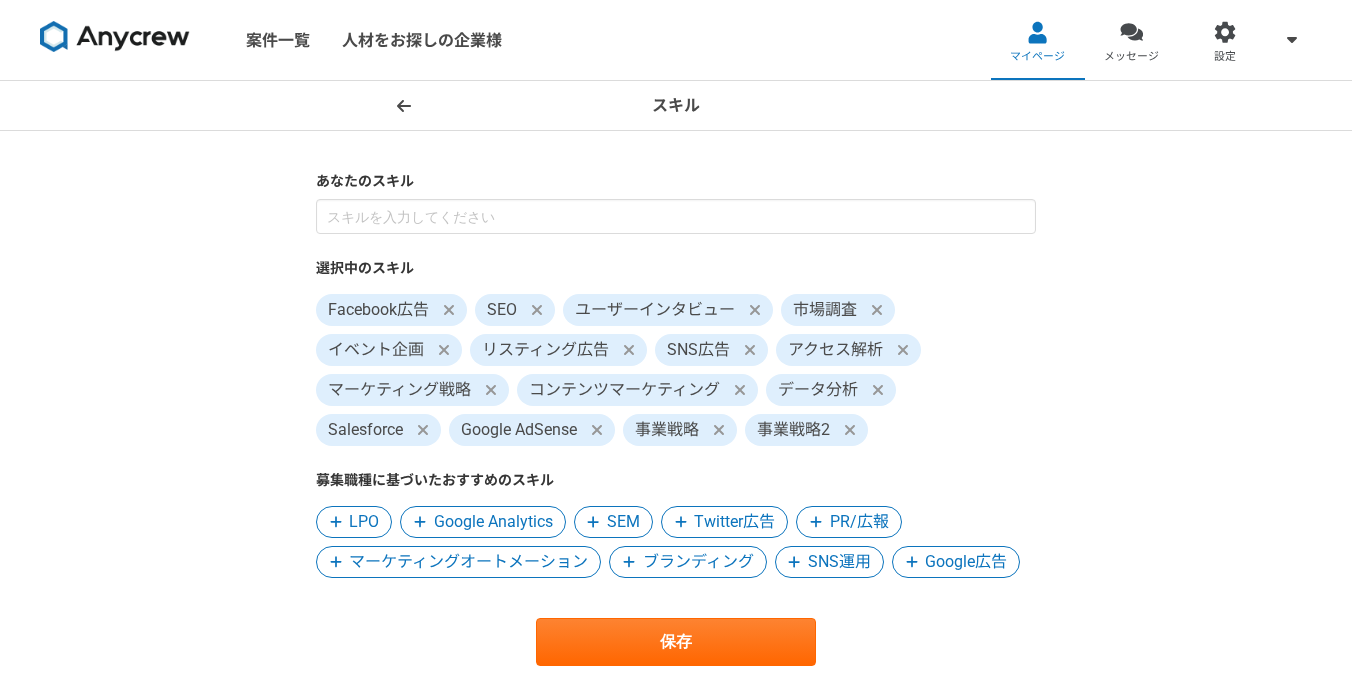 click on "Facebook広告" at bounding box center [391, 310] 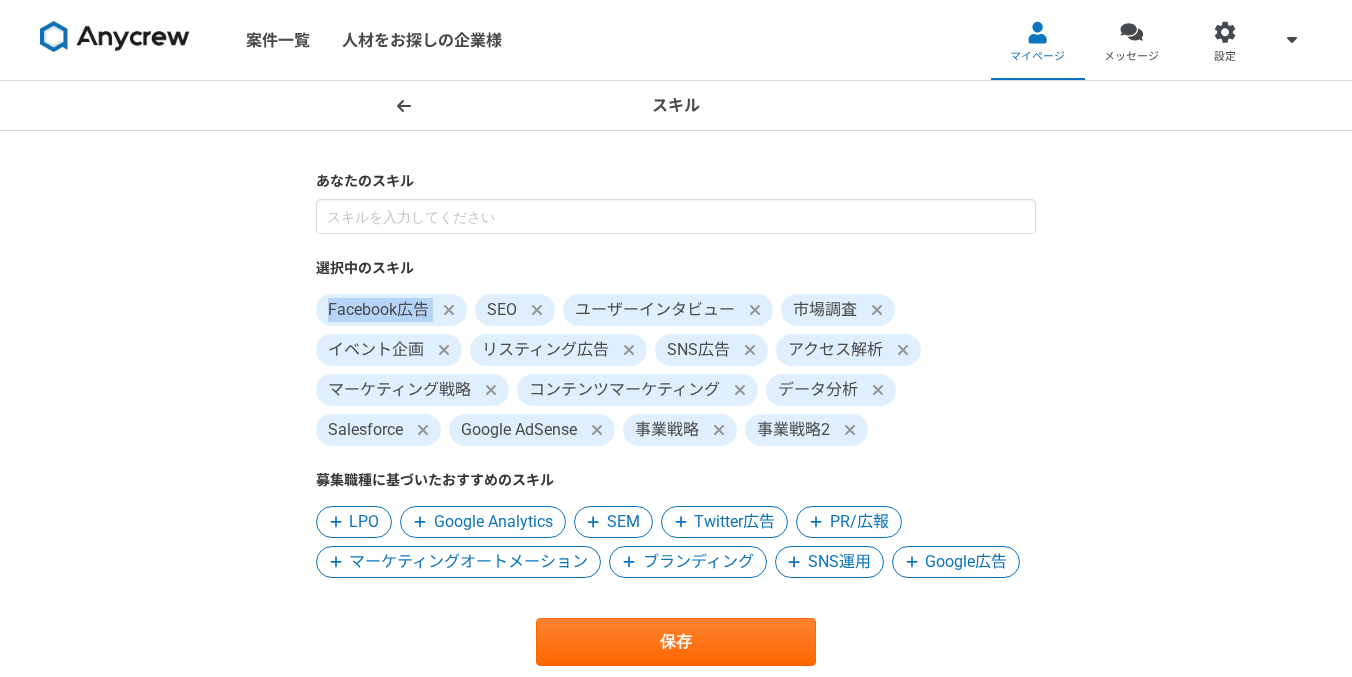 click on "Facebook広告" at bounding box center (391, 310) 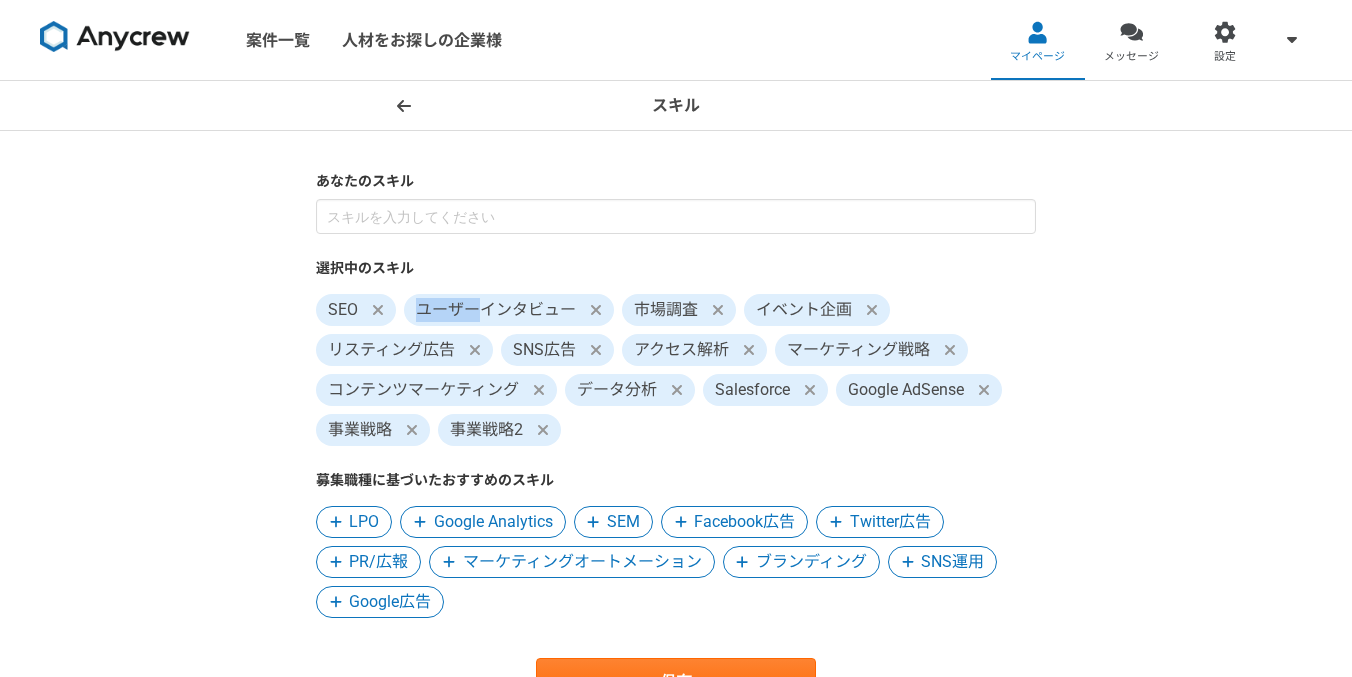 click on "ユーザーインタビュー" at bounding box center [509, 310] 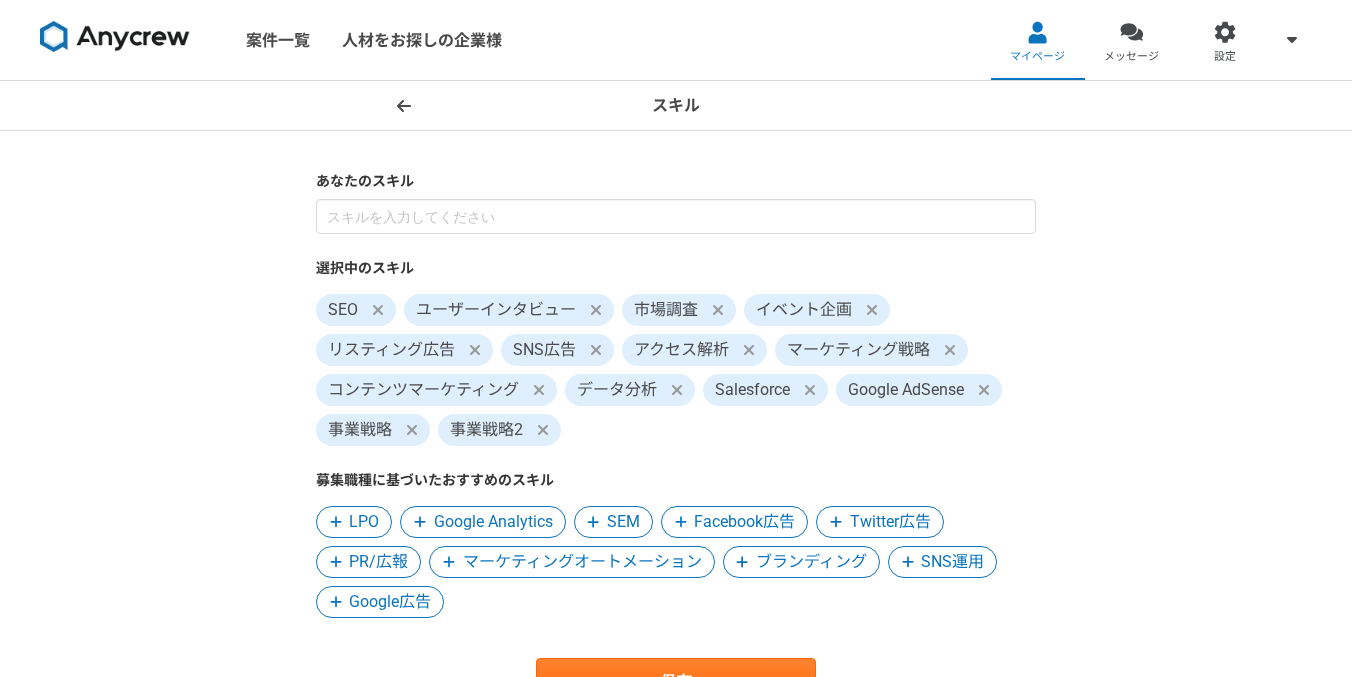 click 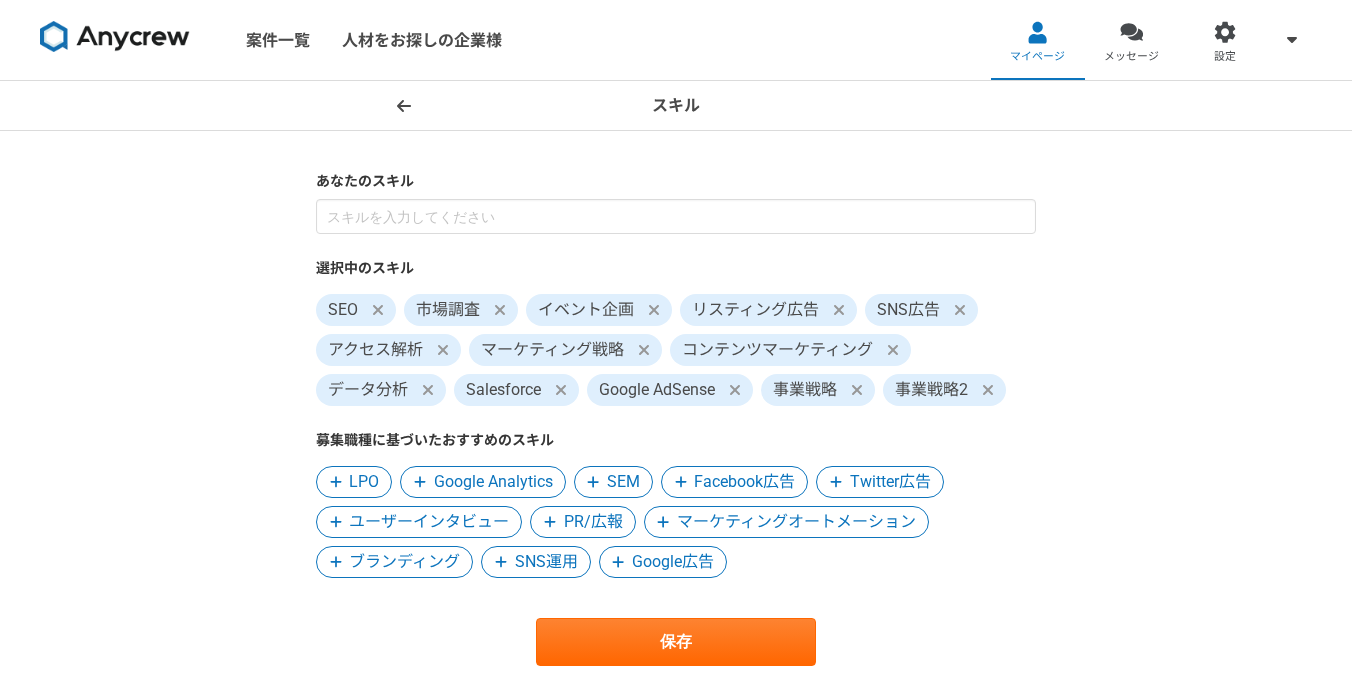 click at bounding box center (654, 310) 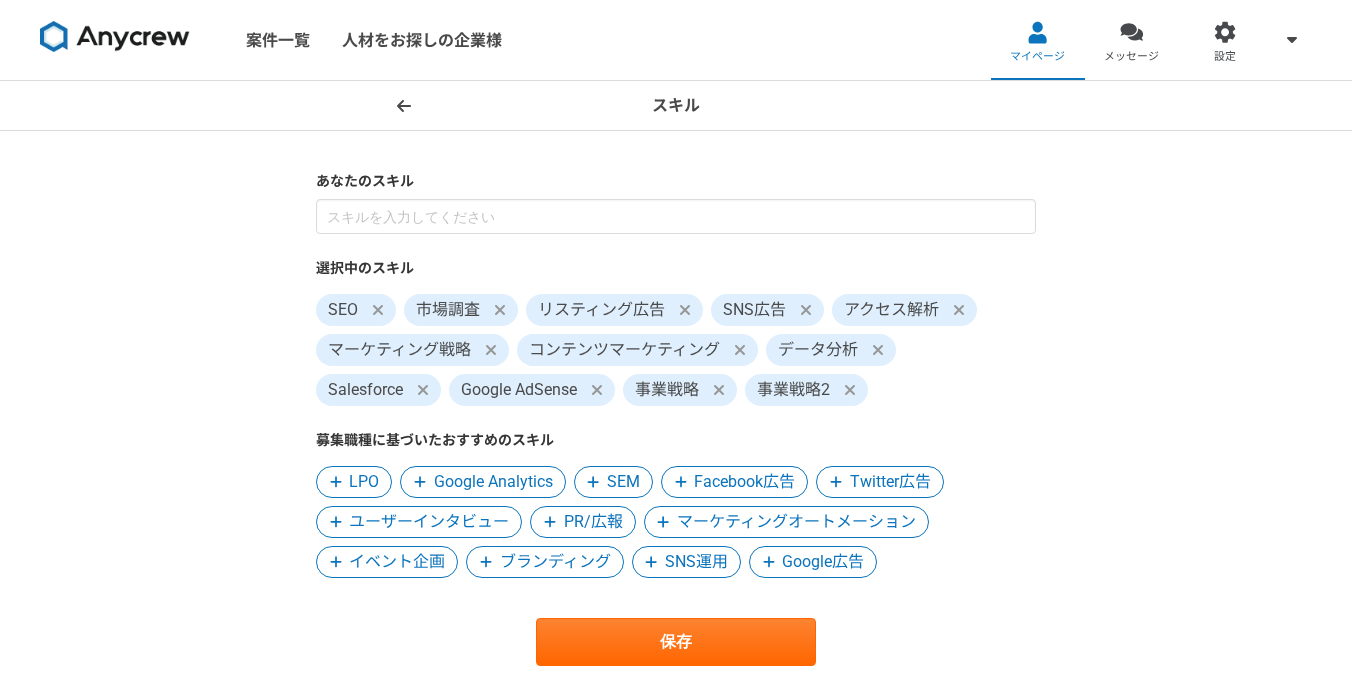 click 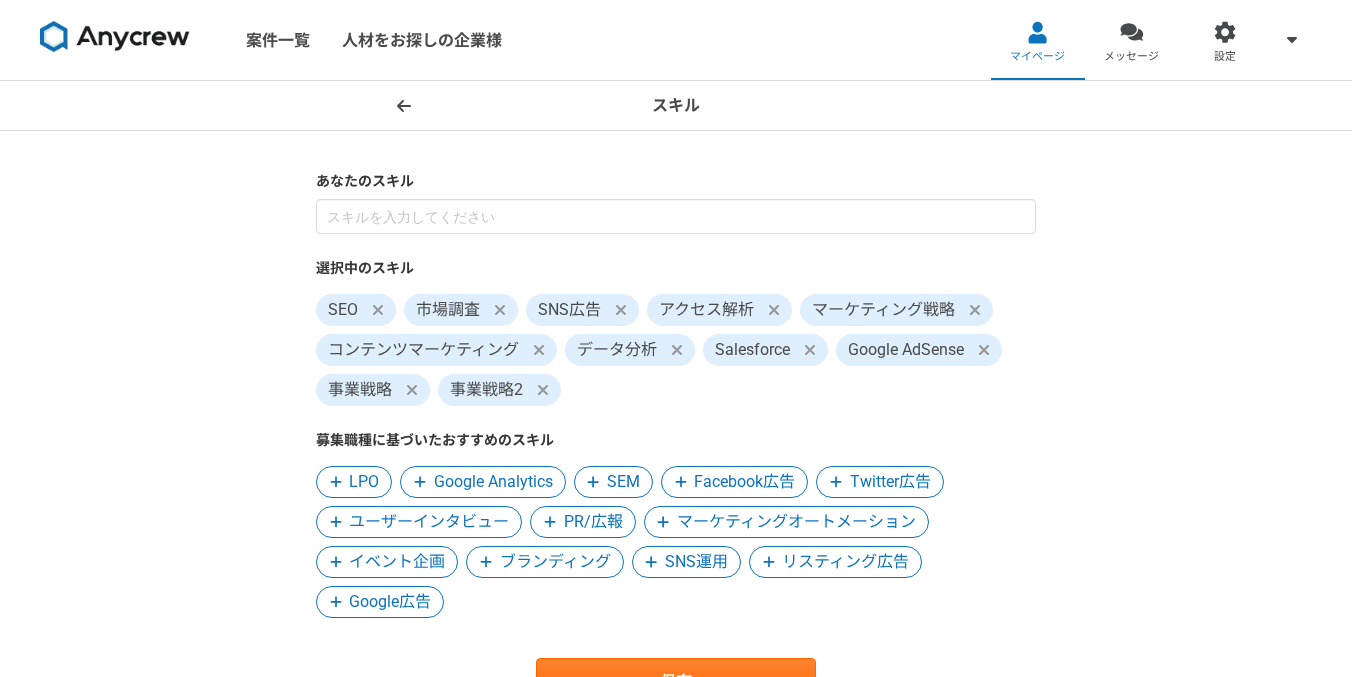 click on "アクセス解析" at bounding box center (719, 310) 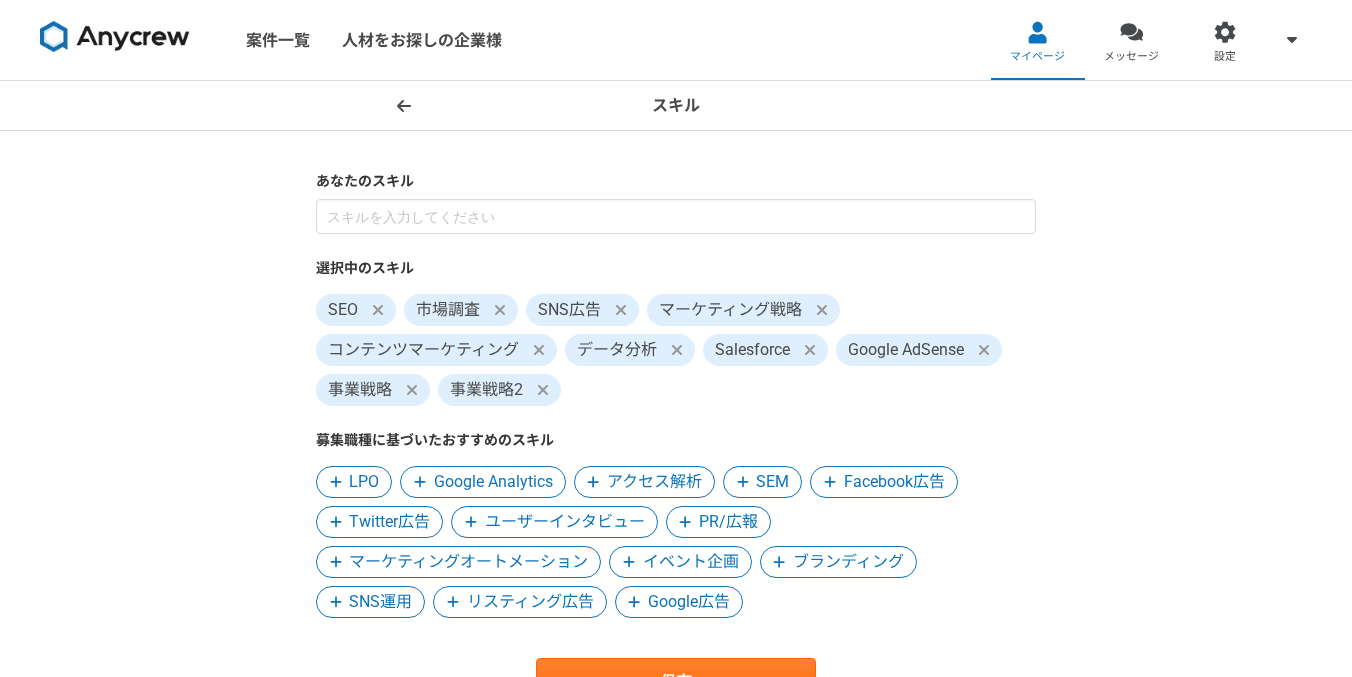 click 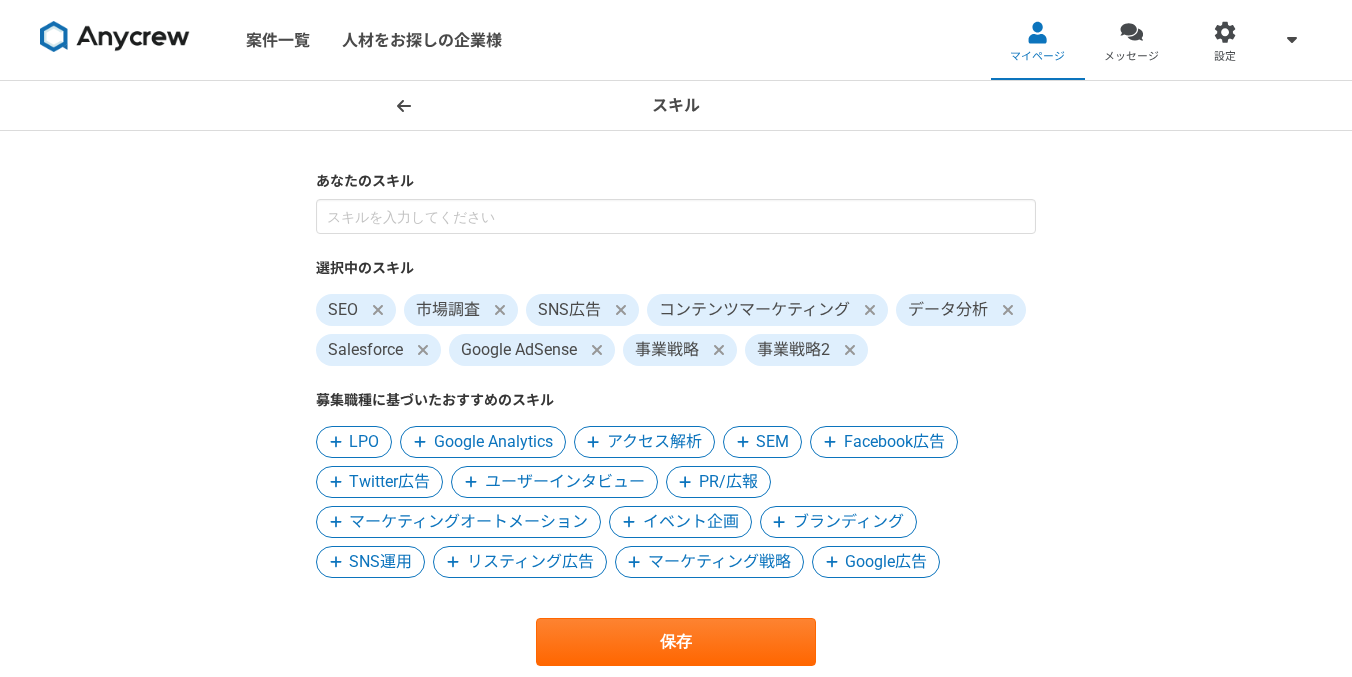 click at bounding box center [1008, 310] 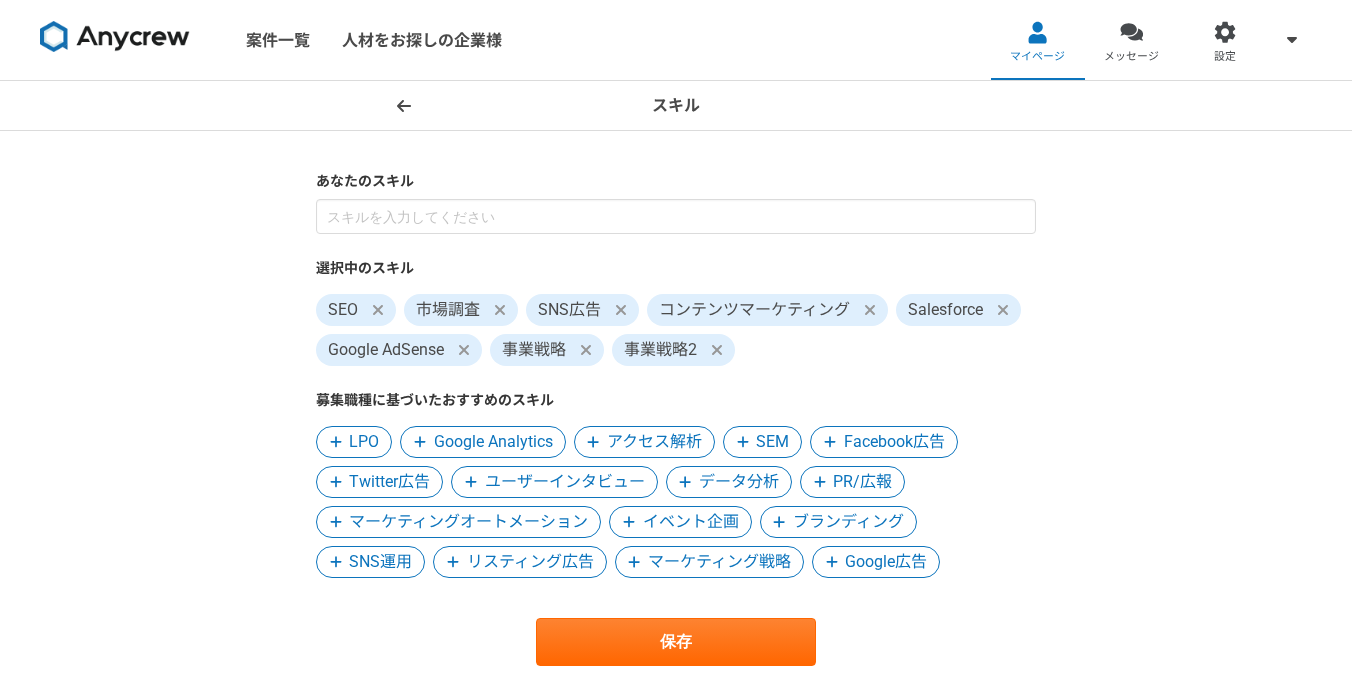 click 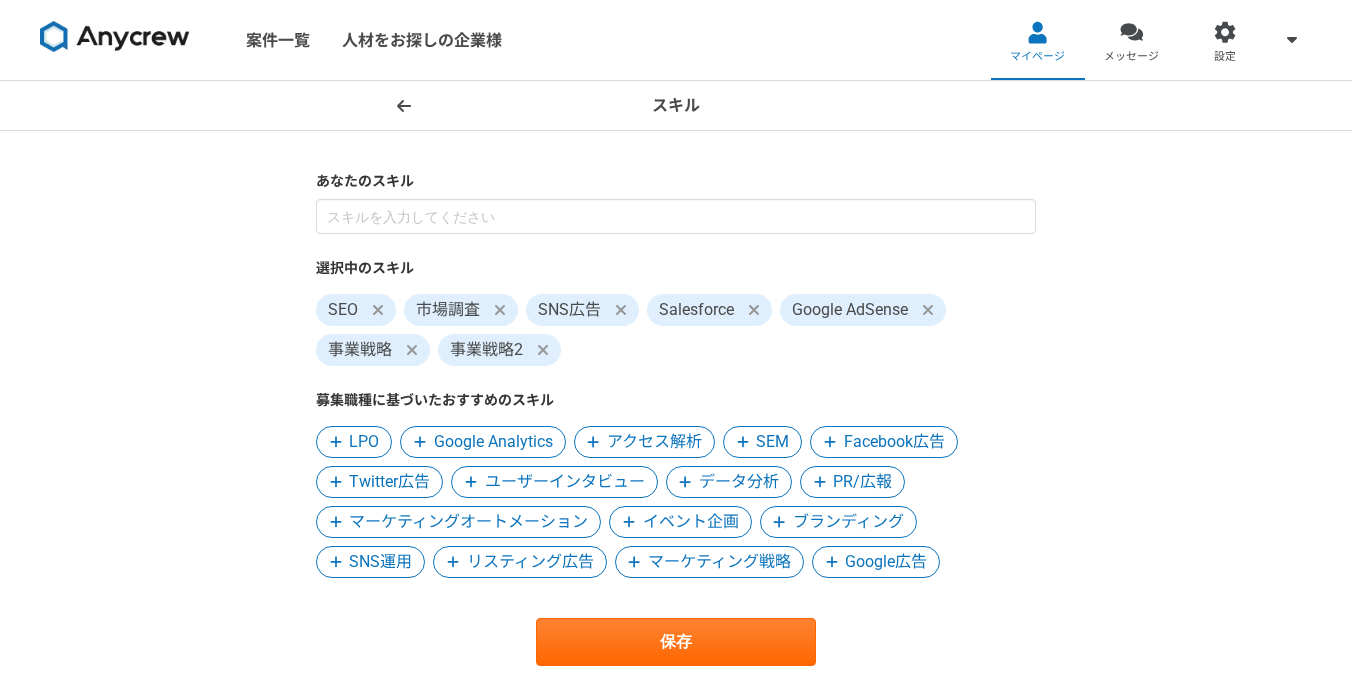 click at bounding box center (754, 310) 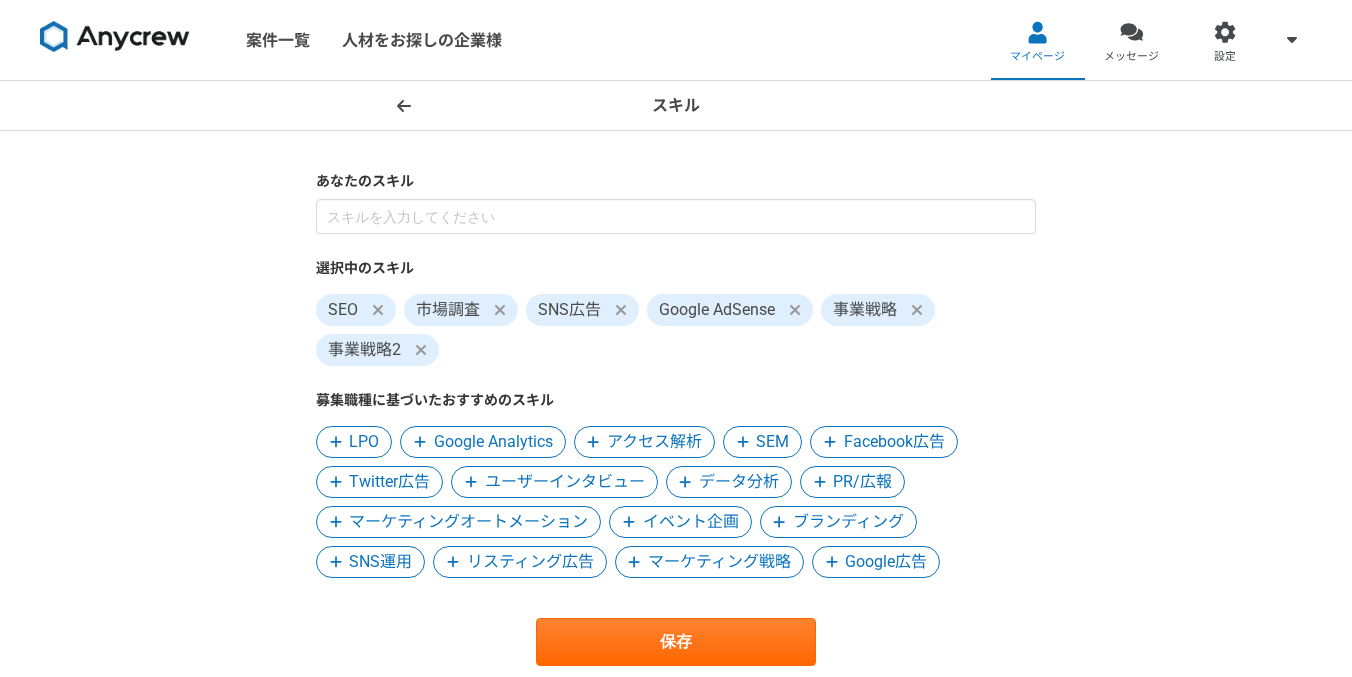 click 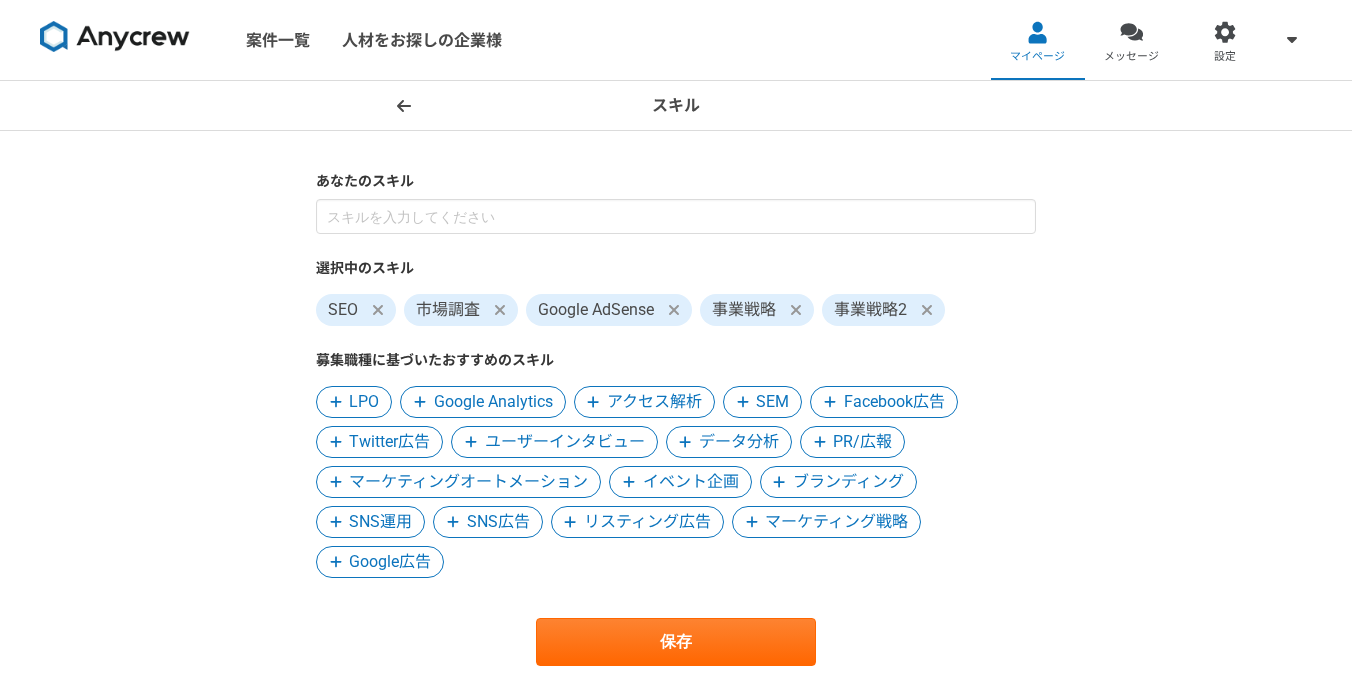 click 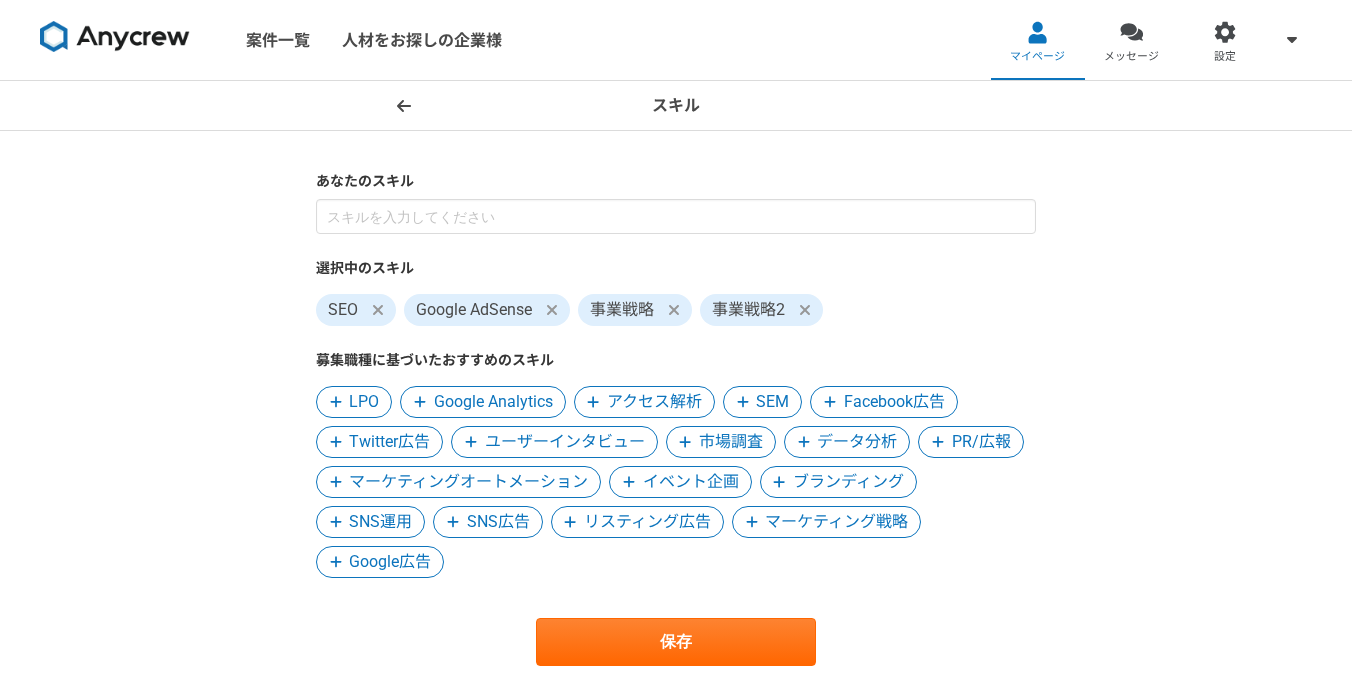 click at bounding box center [378, 310] 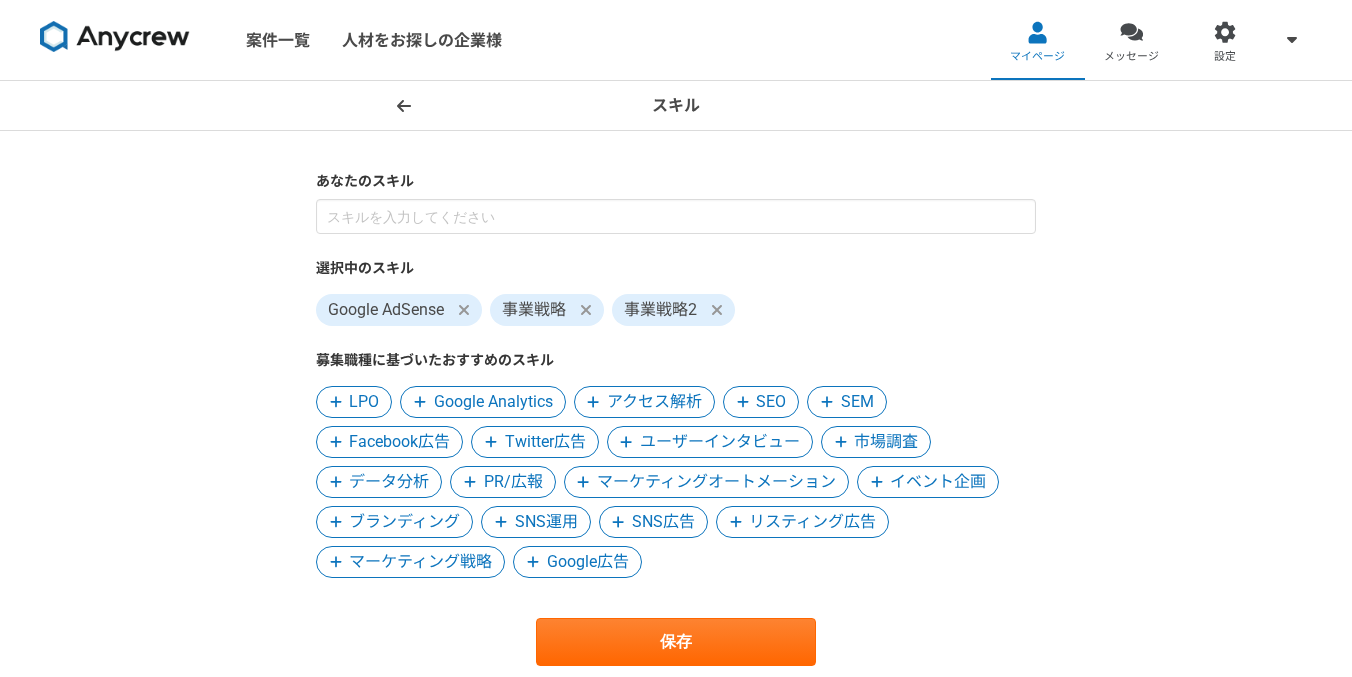 click at bounding box center (717, 310) 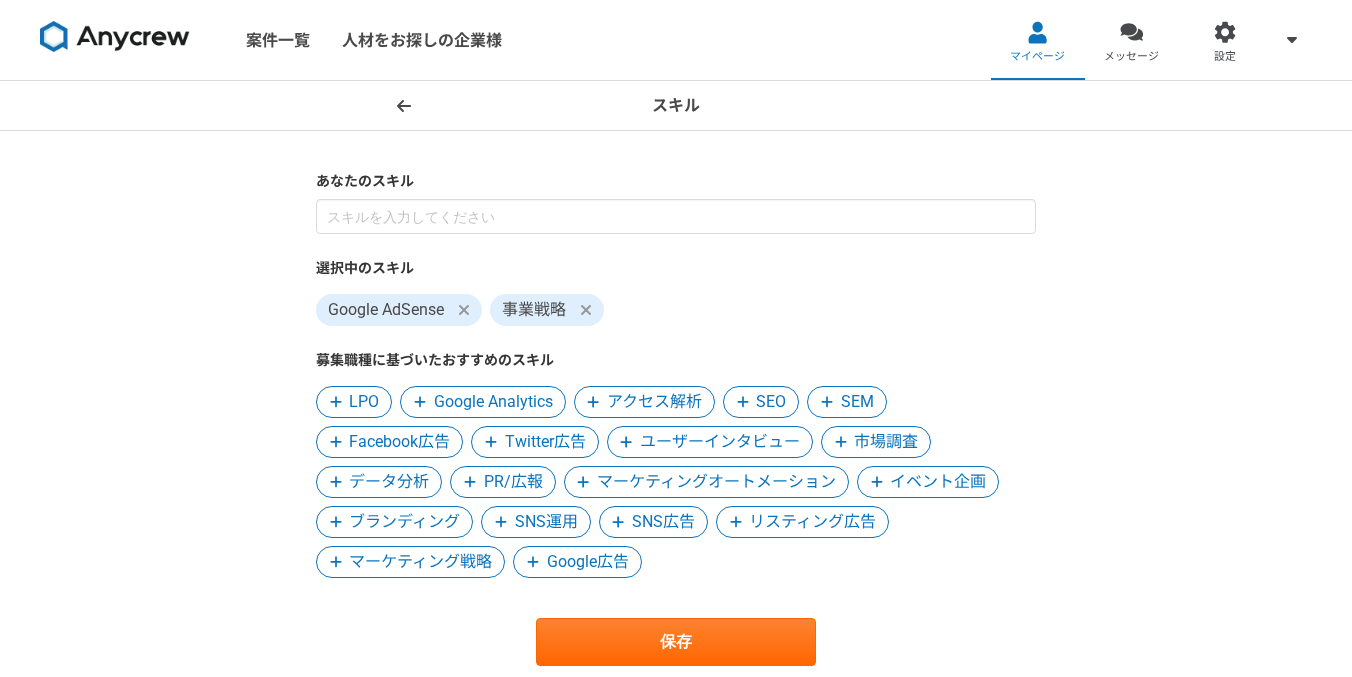 click 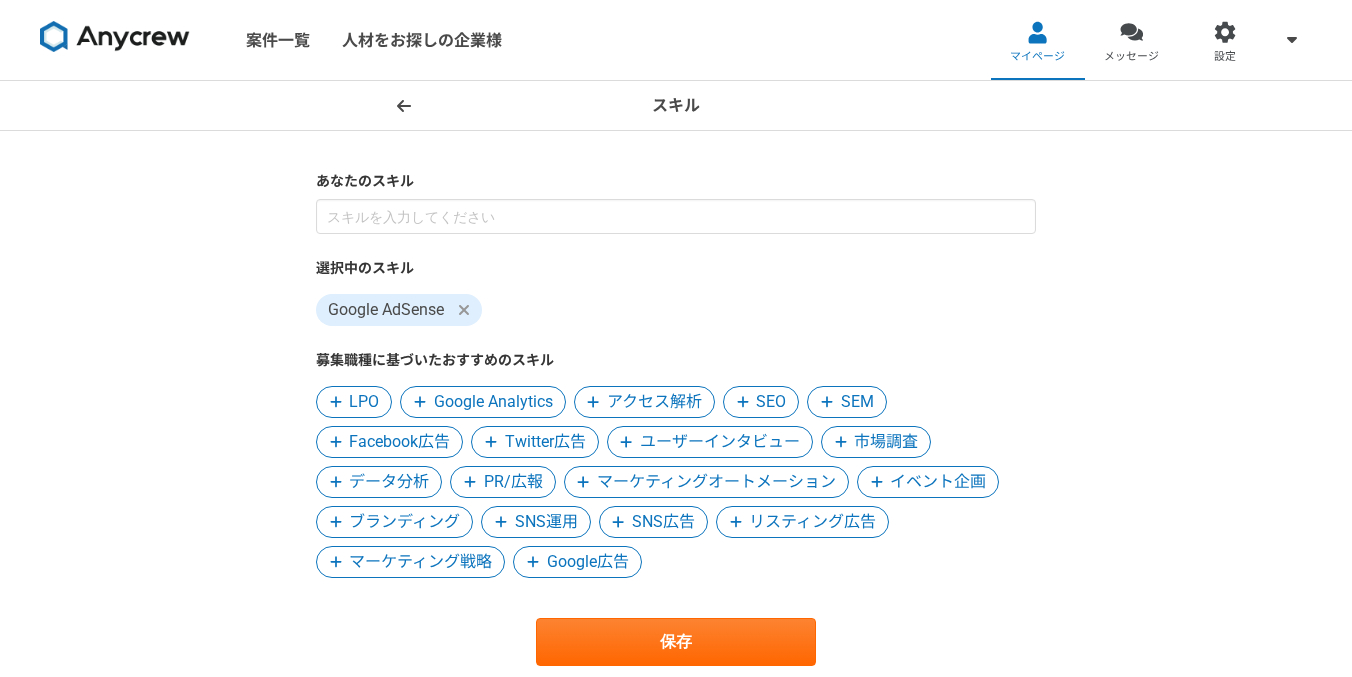 click 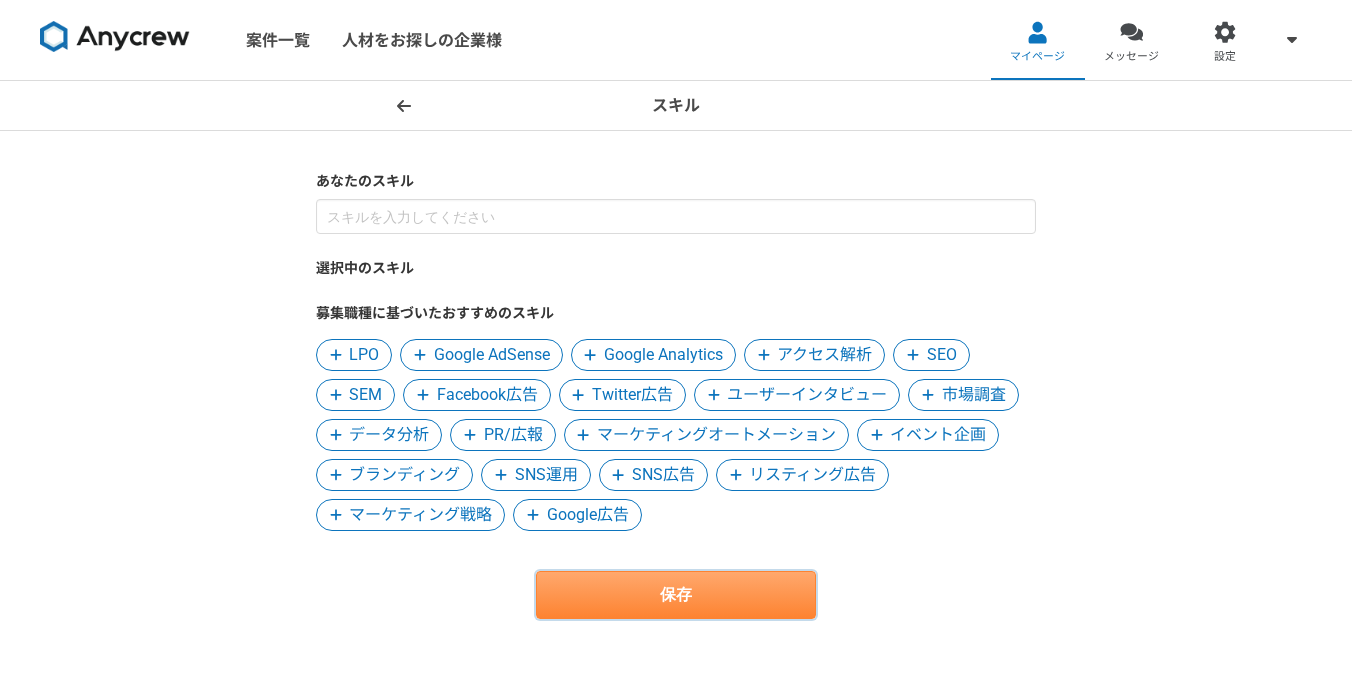click on "保存" at bounding box center [676, 595] 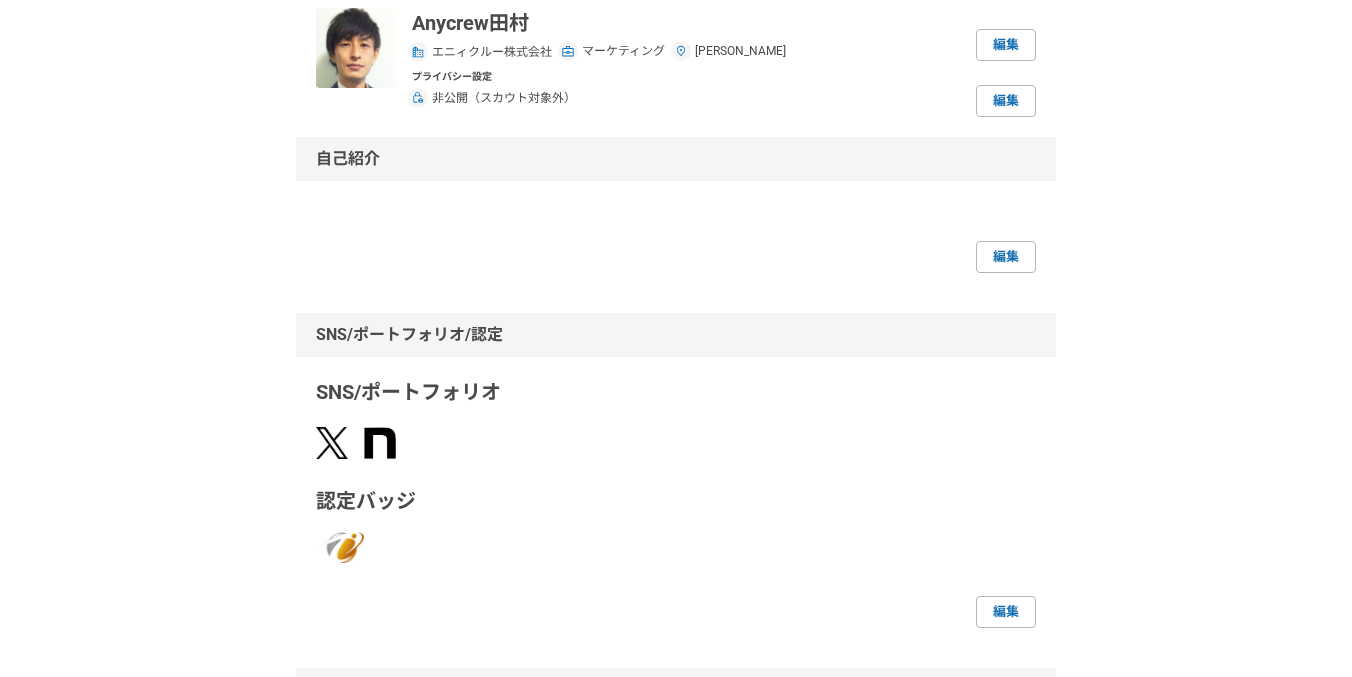 scroll, scrollTop: 0, scrollLeft: 0, axis: both 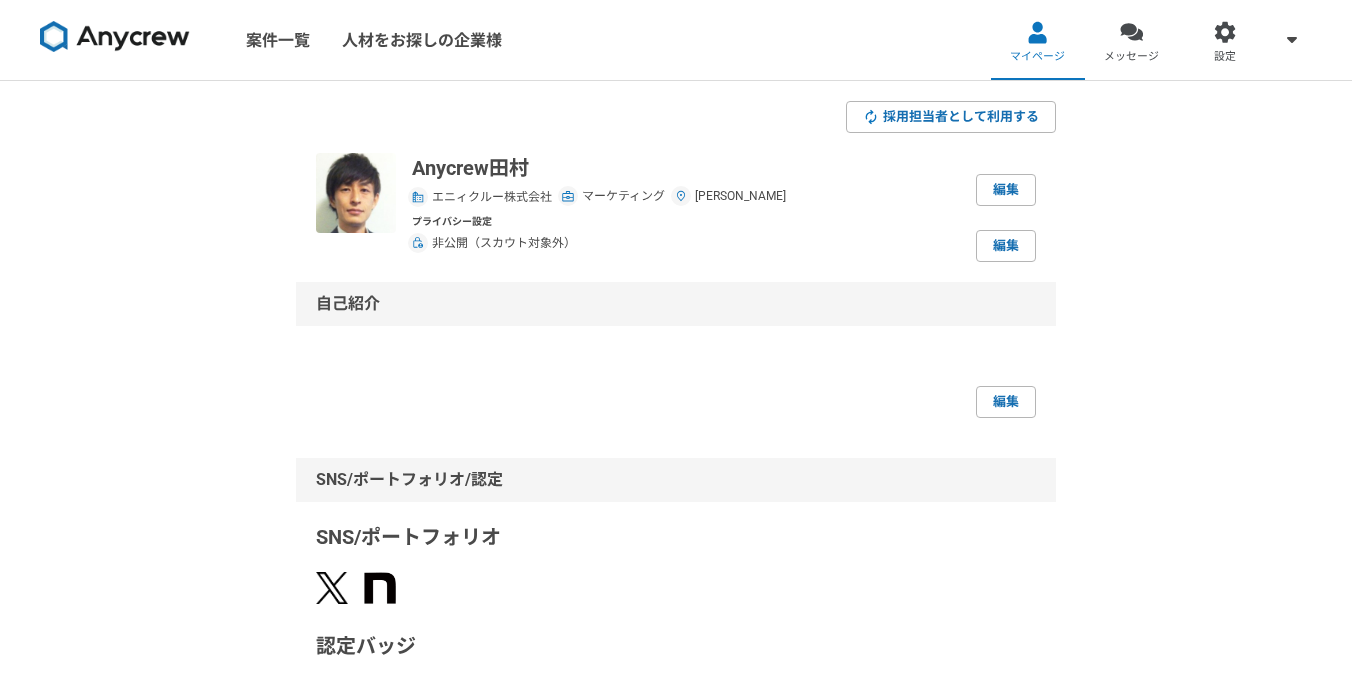 click on "編集" at bounding box center (676, 402) 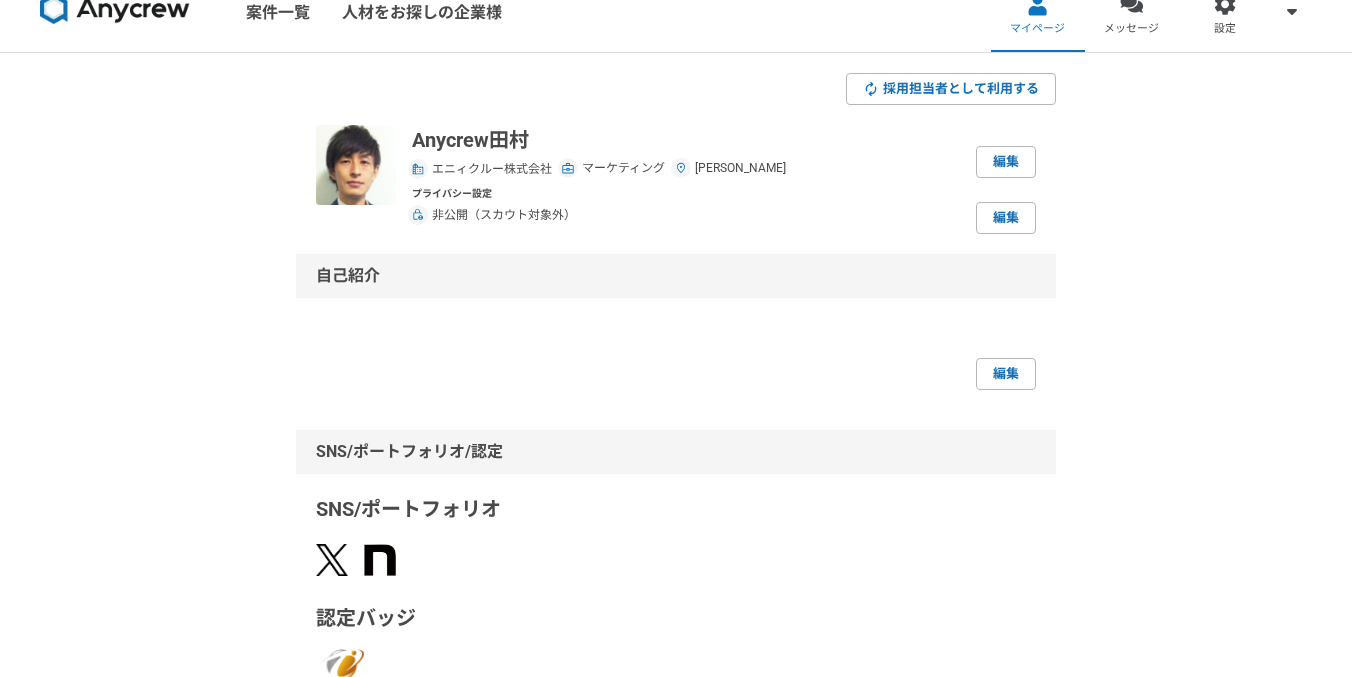 scroll, scrollTop: 0, scrollLeft: 0, axis: both 